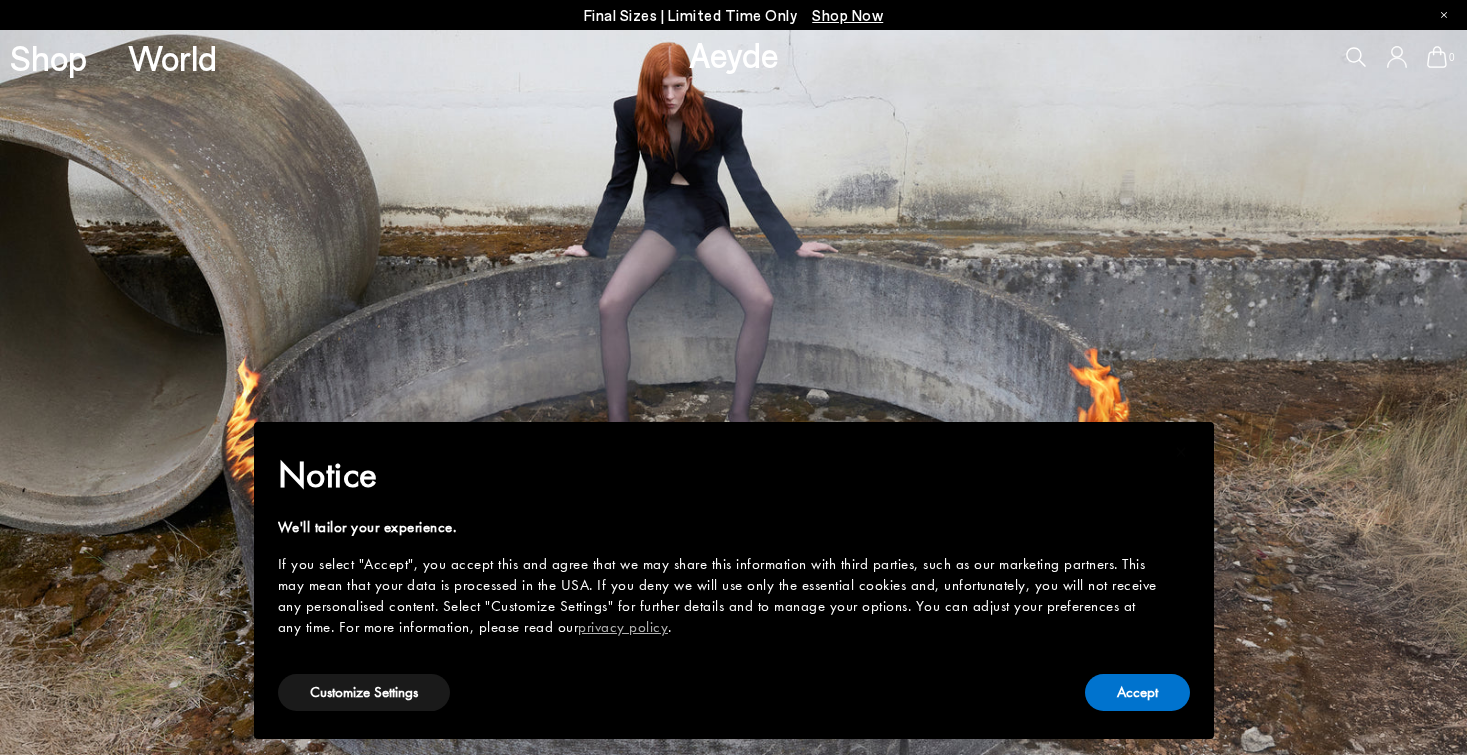 scroll, scrollTop: 0, scrollLeft: 0, axis: both 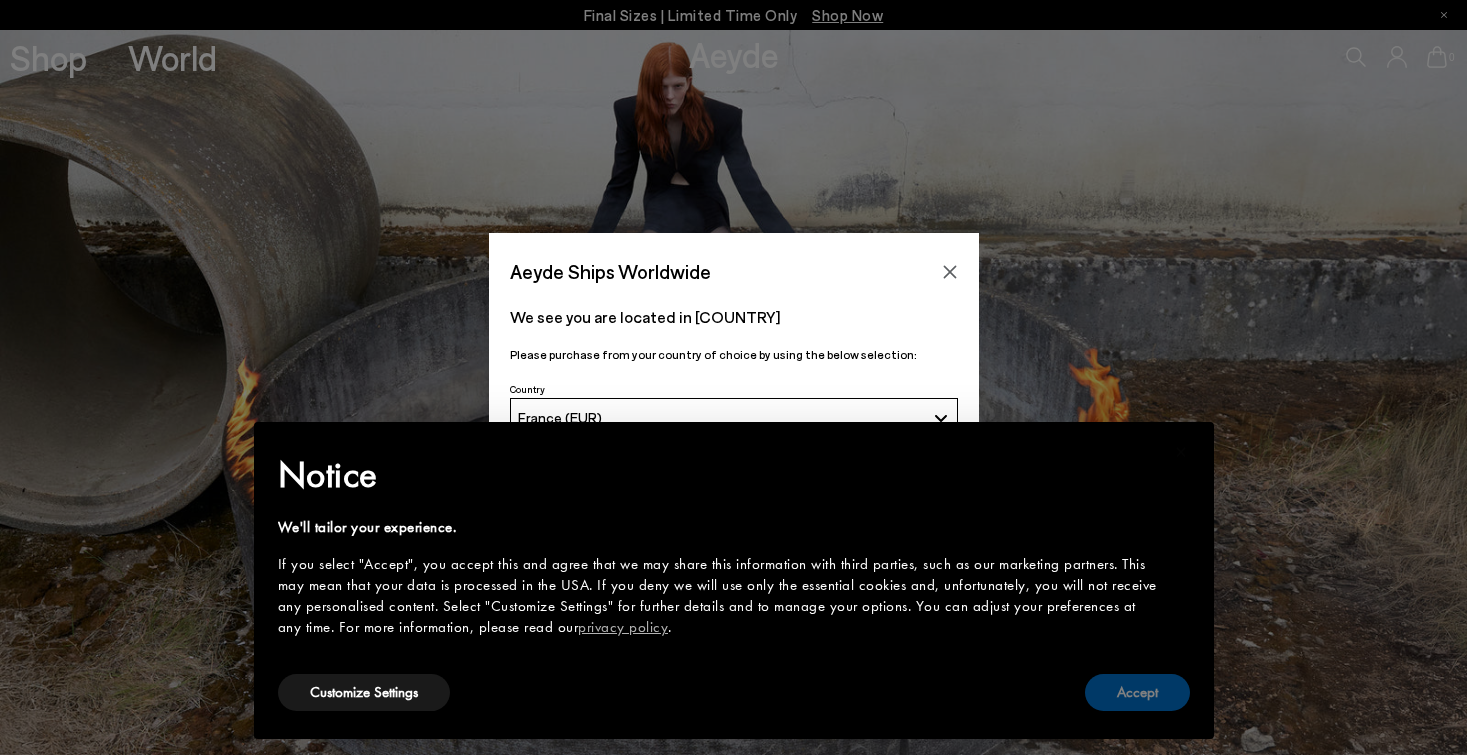 click on "Accept" at bounding box center (1137, 692) 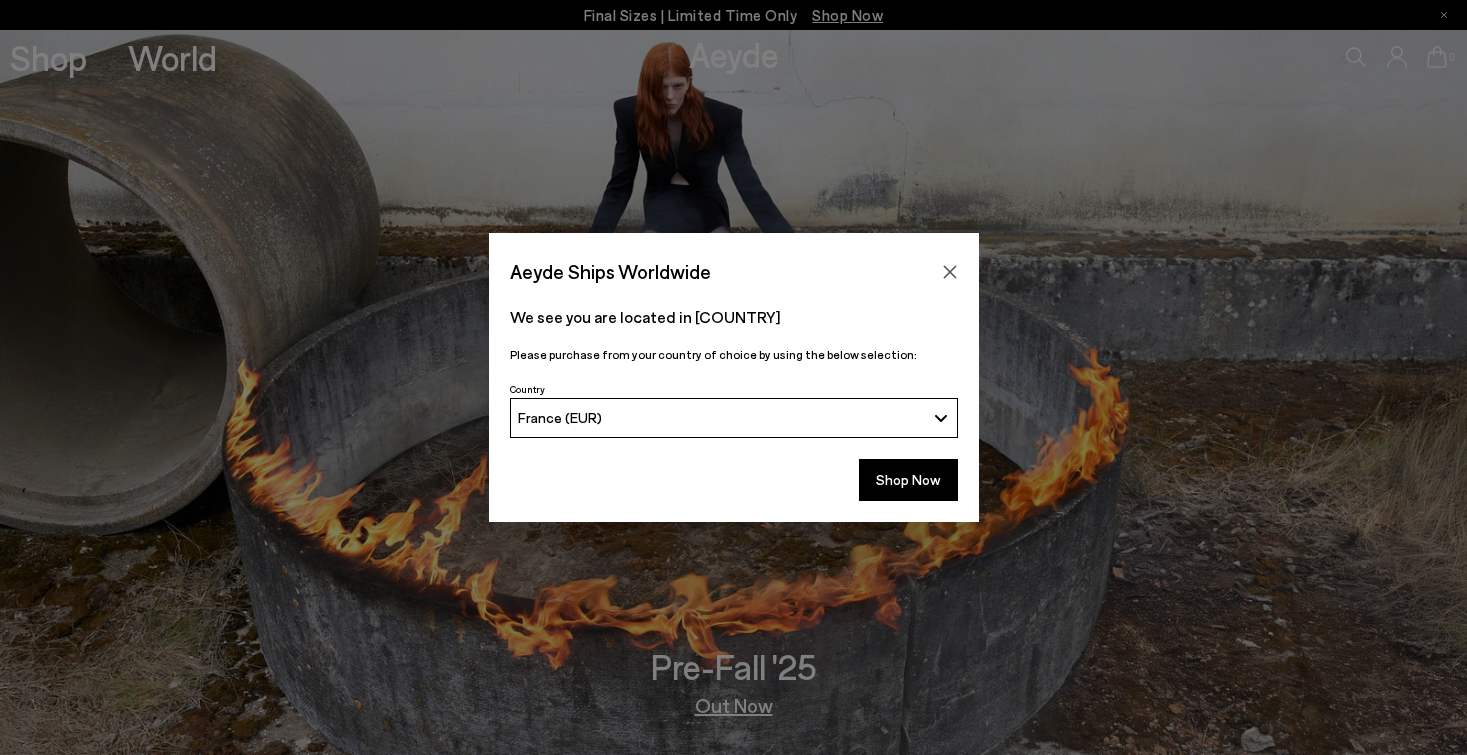 click on "France (EUR)" at bounding box center (721, 417) 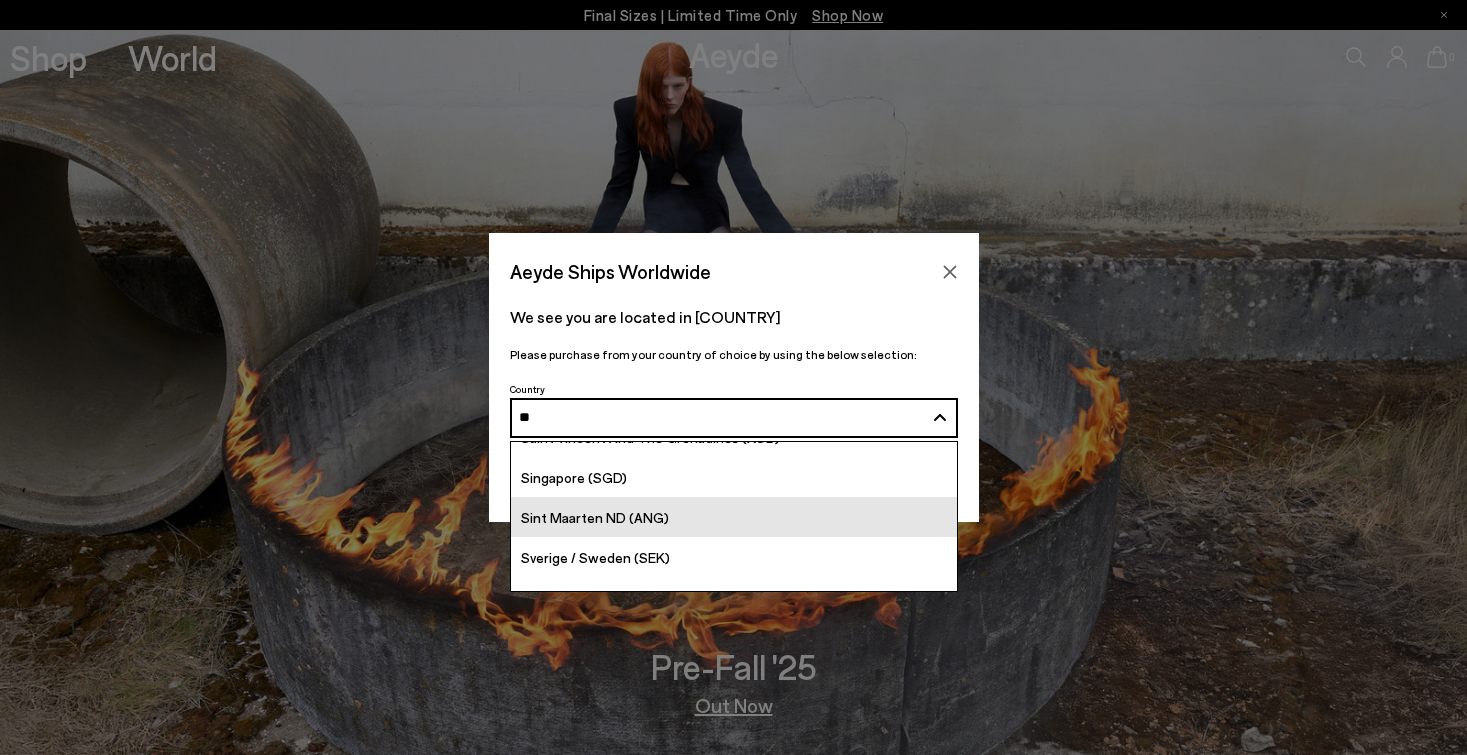 scroll, scrollTop: 0, scrollLeft: 0, axis: both 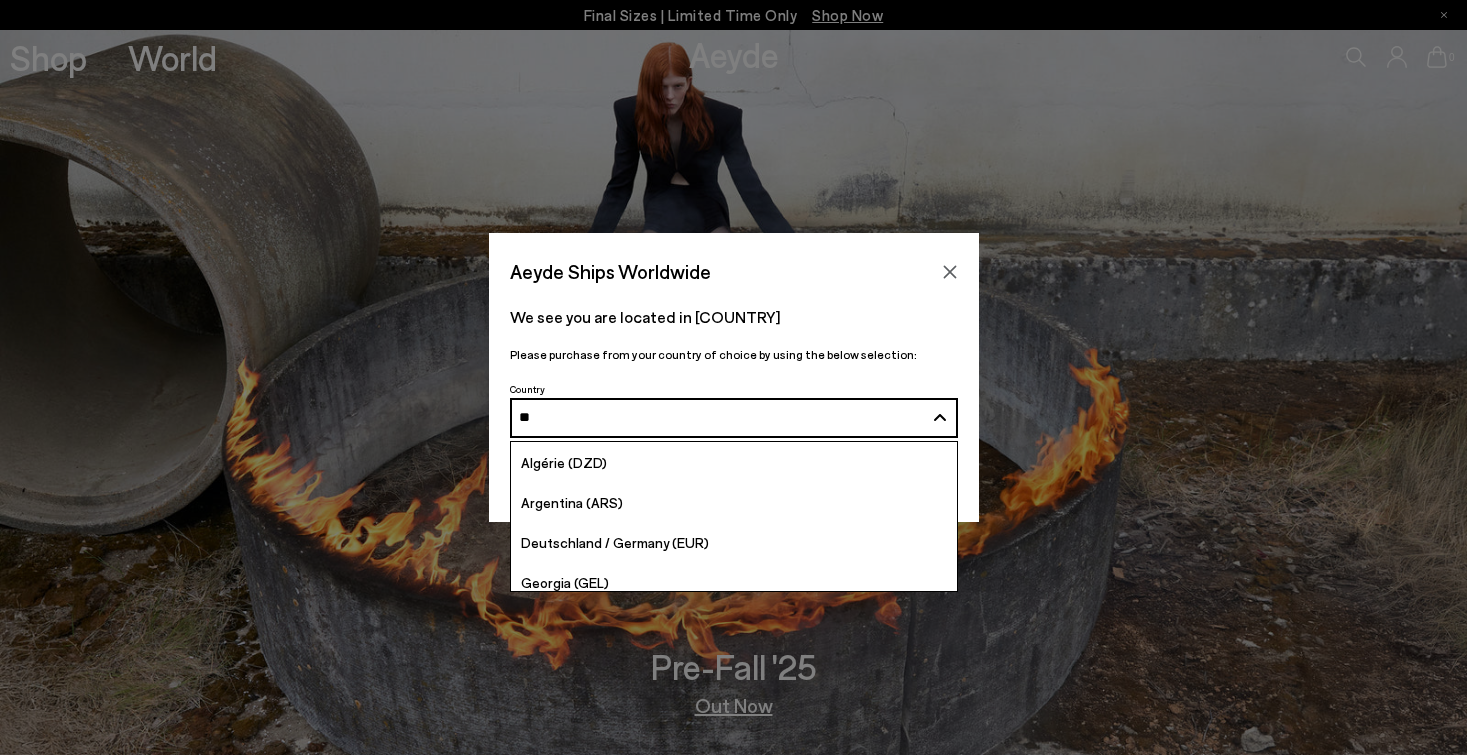 type on "***" 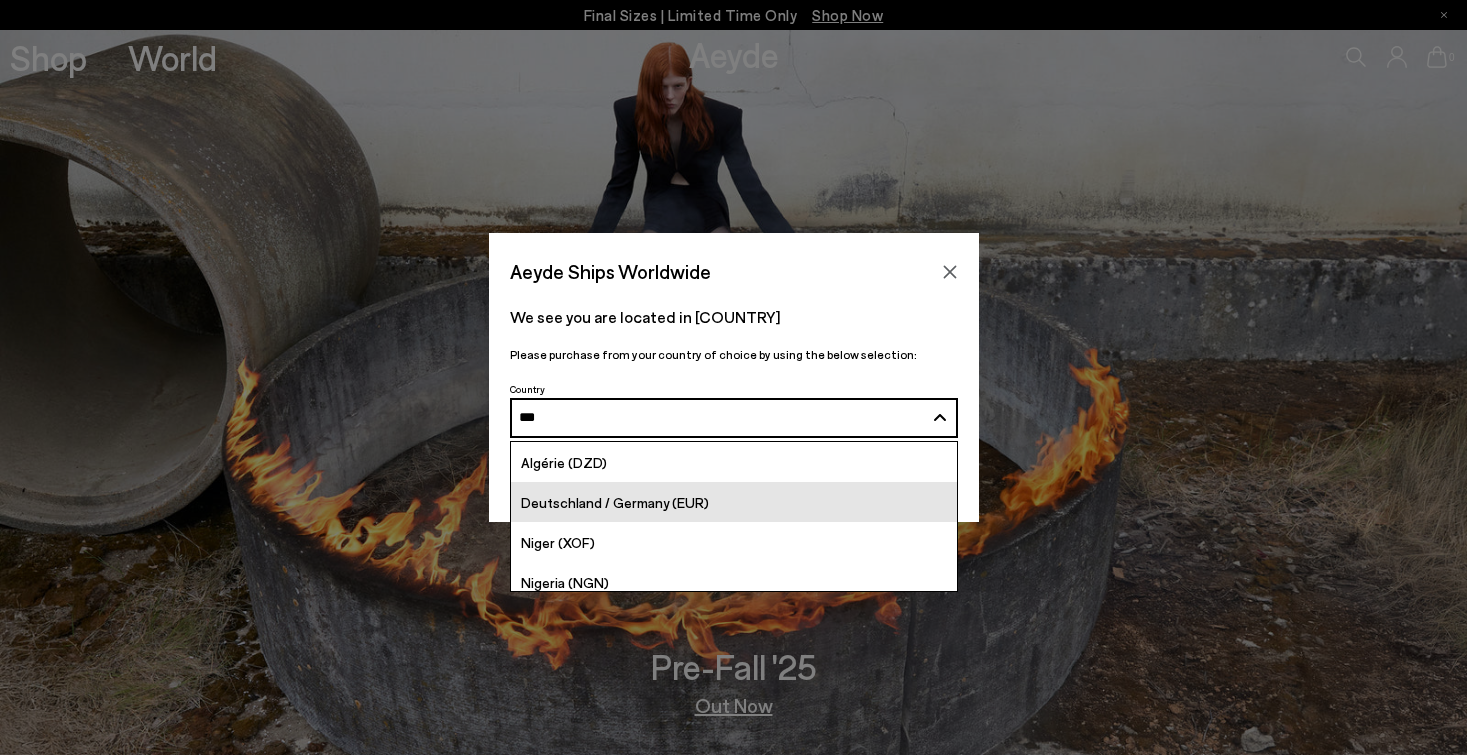 click on "Deutschland / Germany (EUR)" at bounding box center [734, 502] 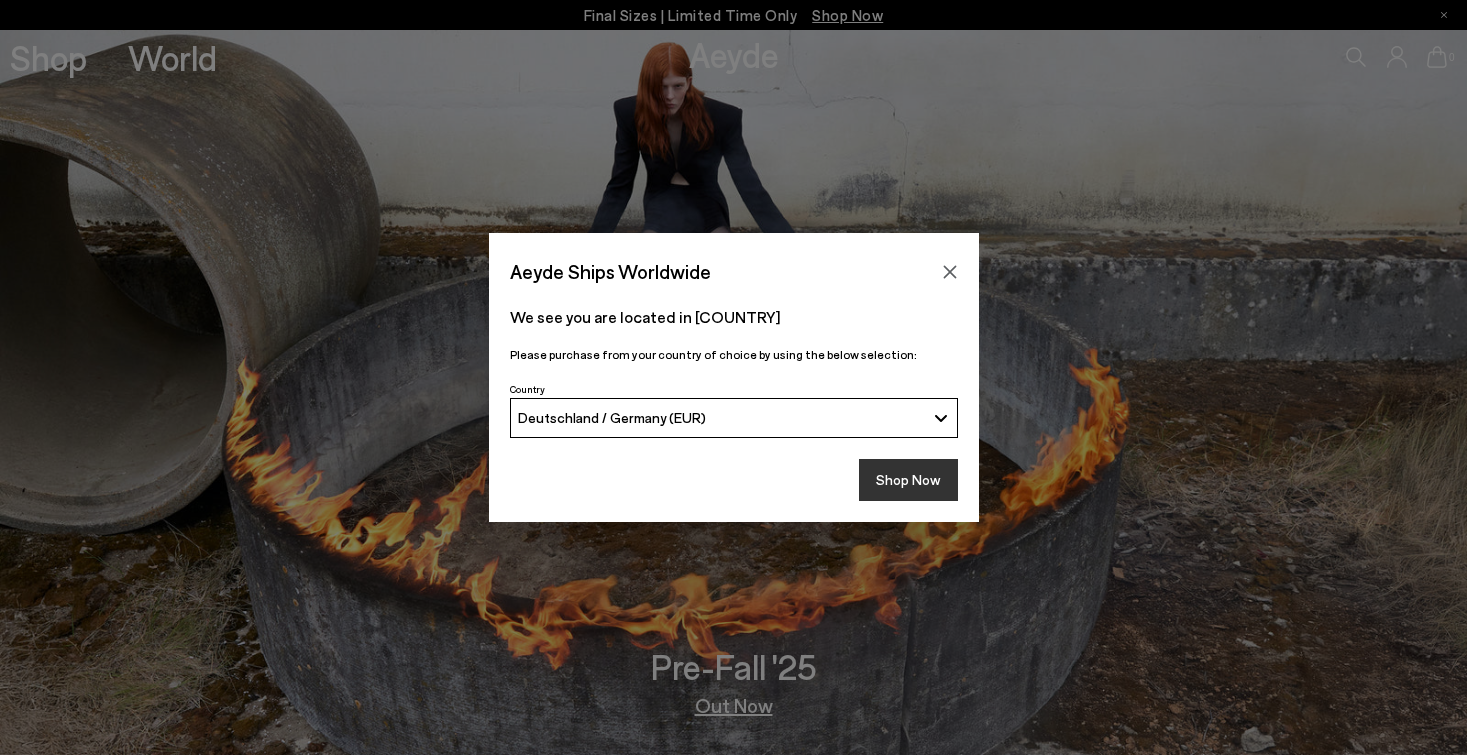 click on "Shop Now" at bounding box center [908, 480] 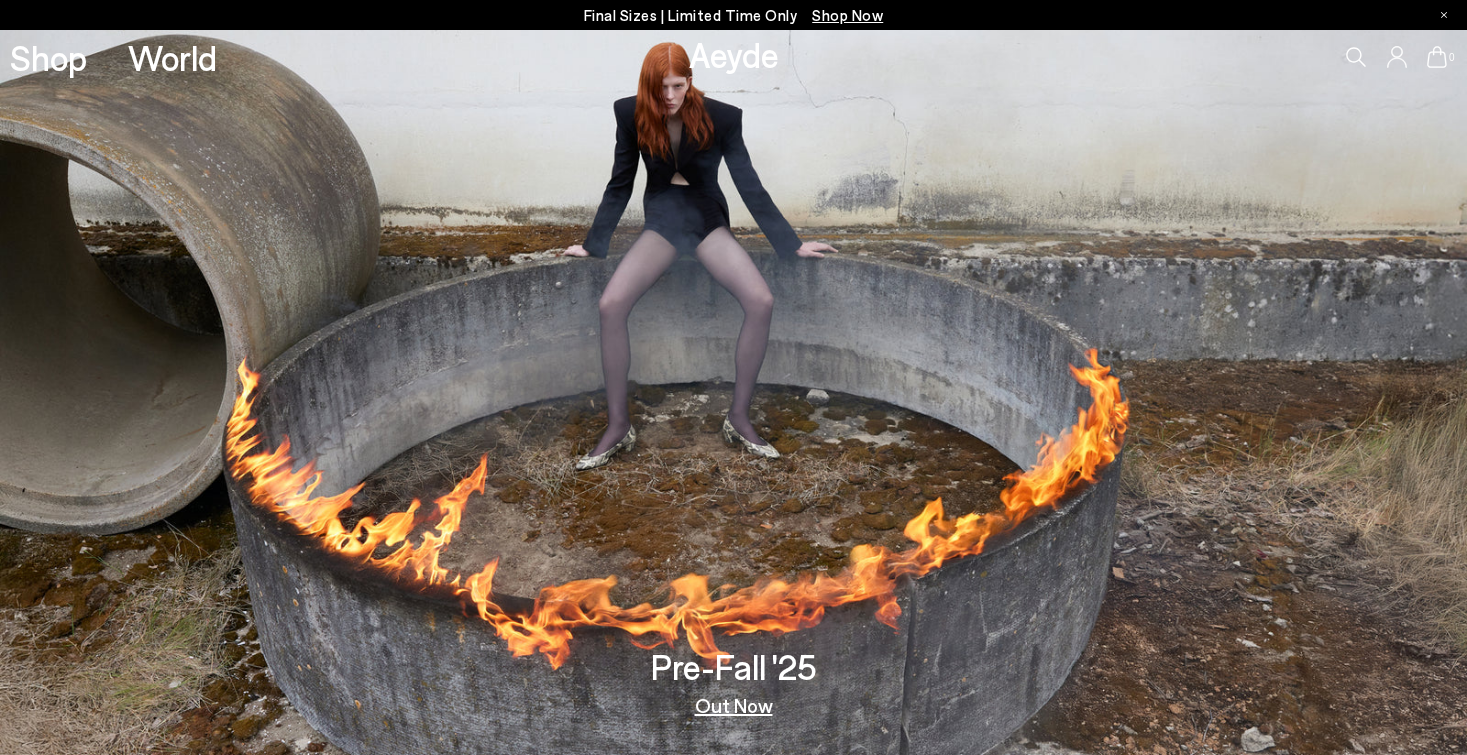 scroll, scrollTop: 0, scrollLeft: 0, axis: both 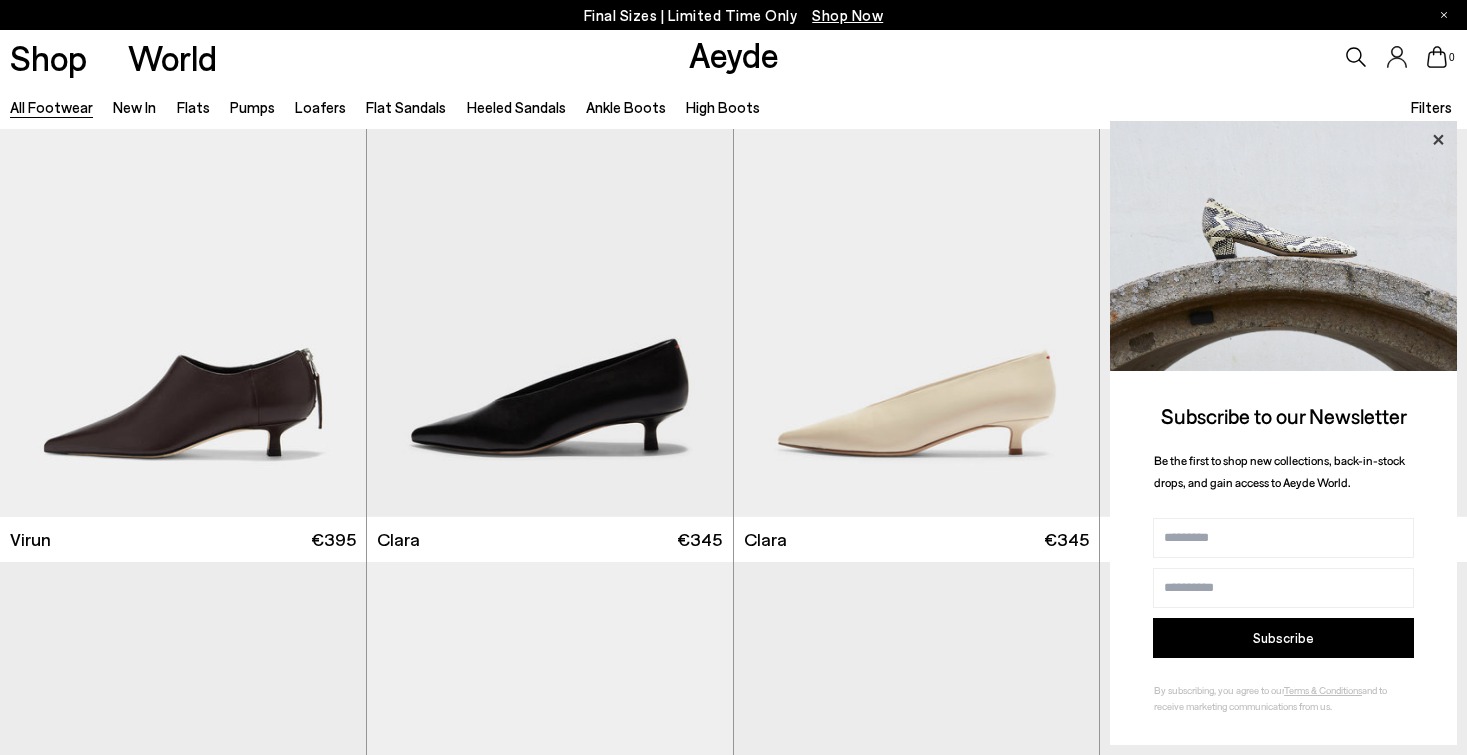 click 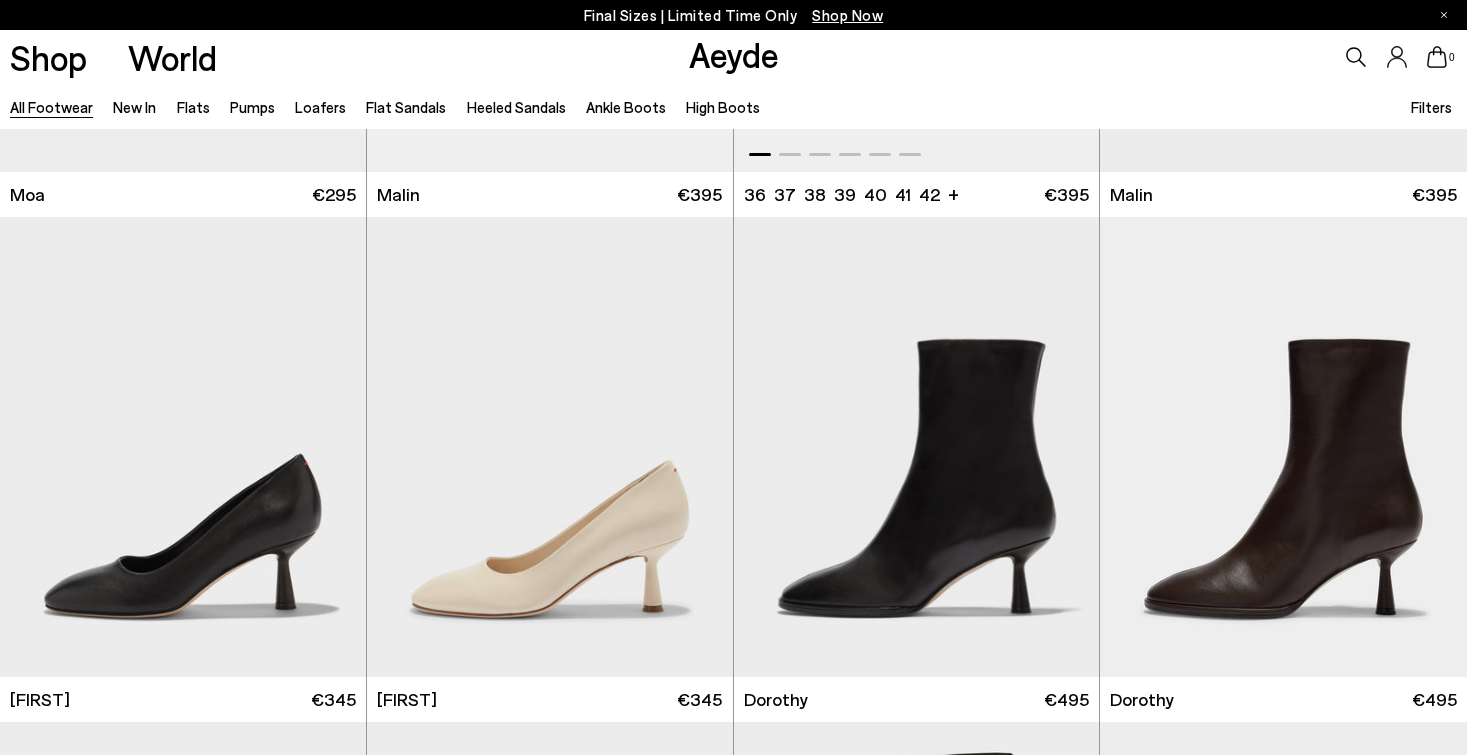 scroll, scrollTop: 6499, scrollLeft: 0, axis: vertical 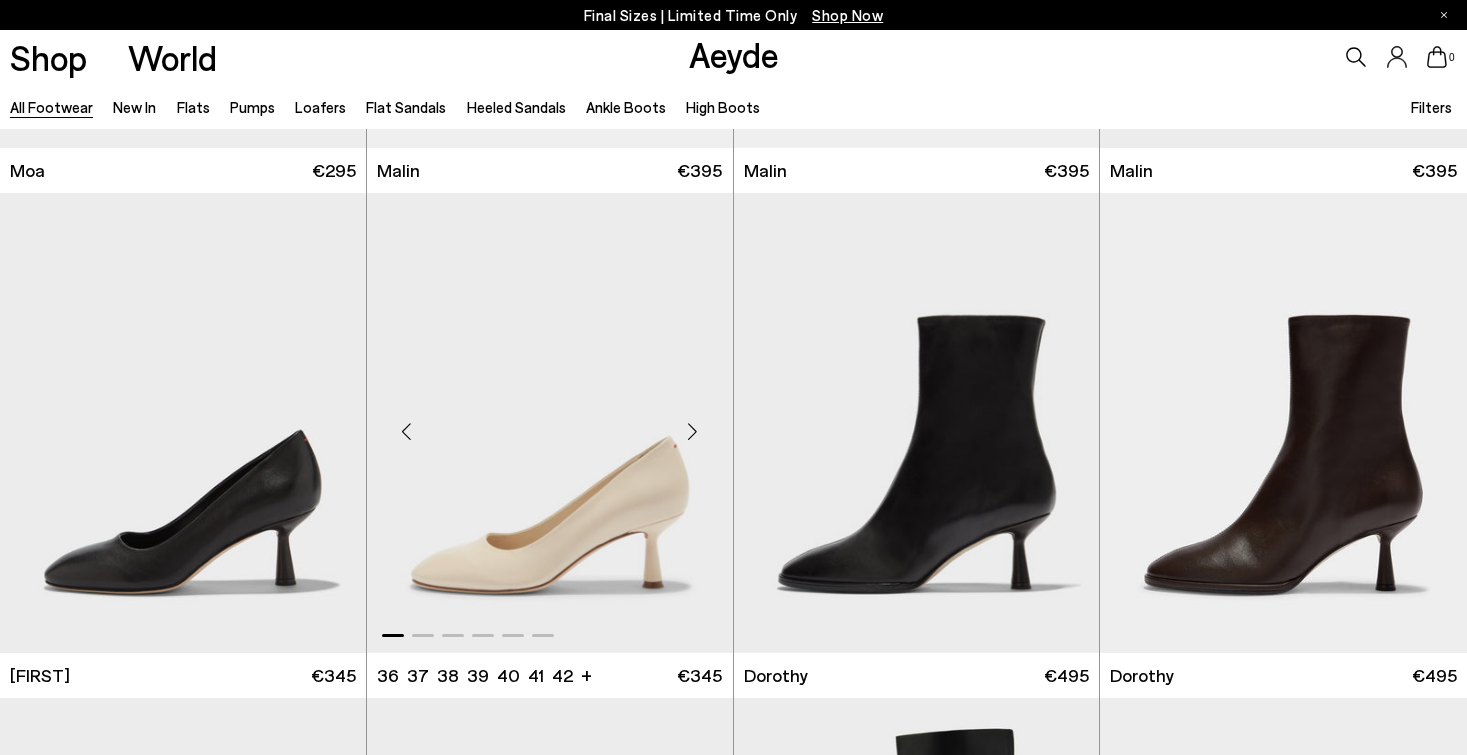 click at bounding box center (693, 431) 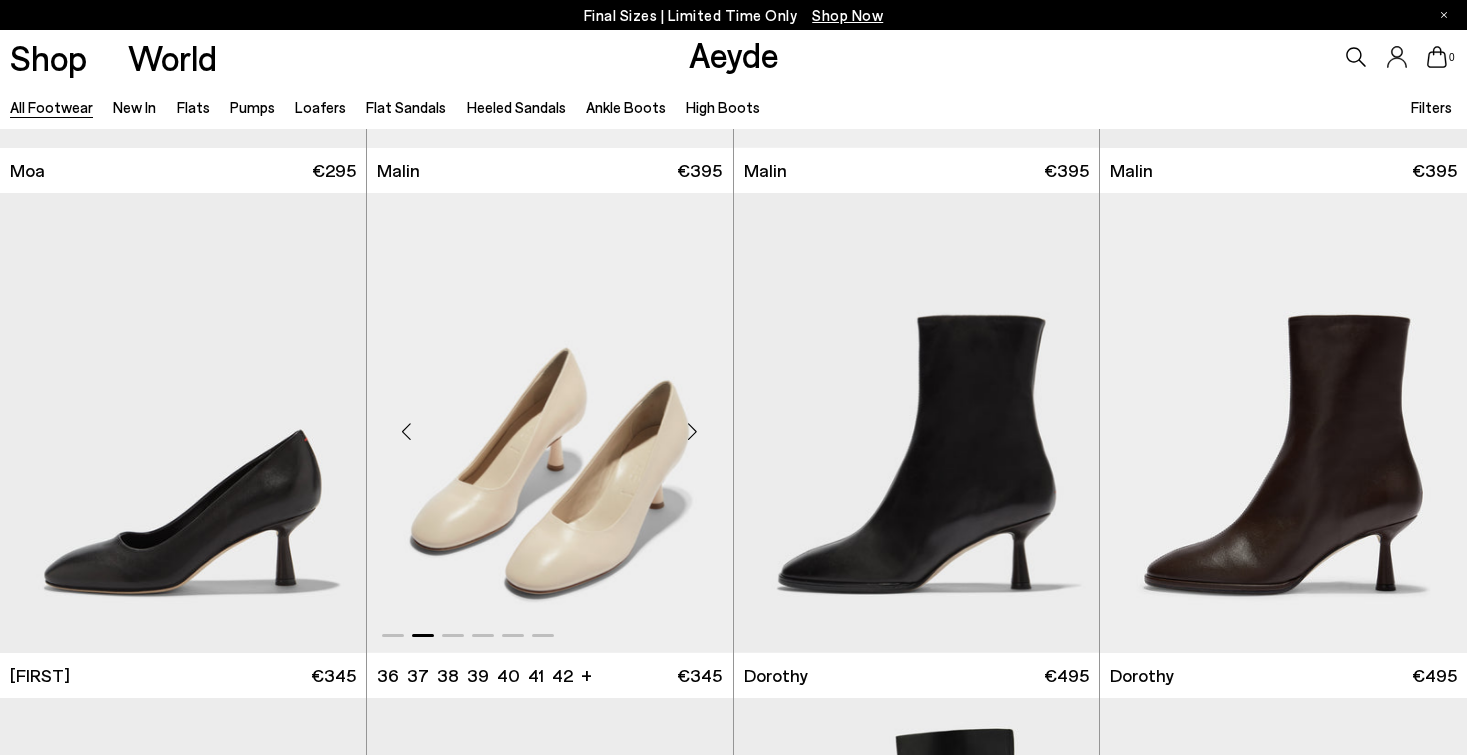 click at bounding box center (693, 431) 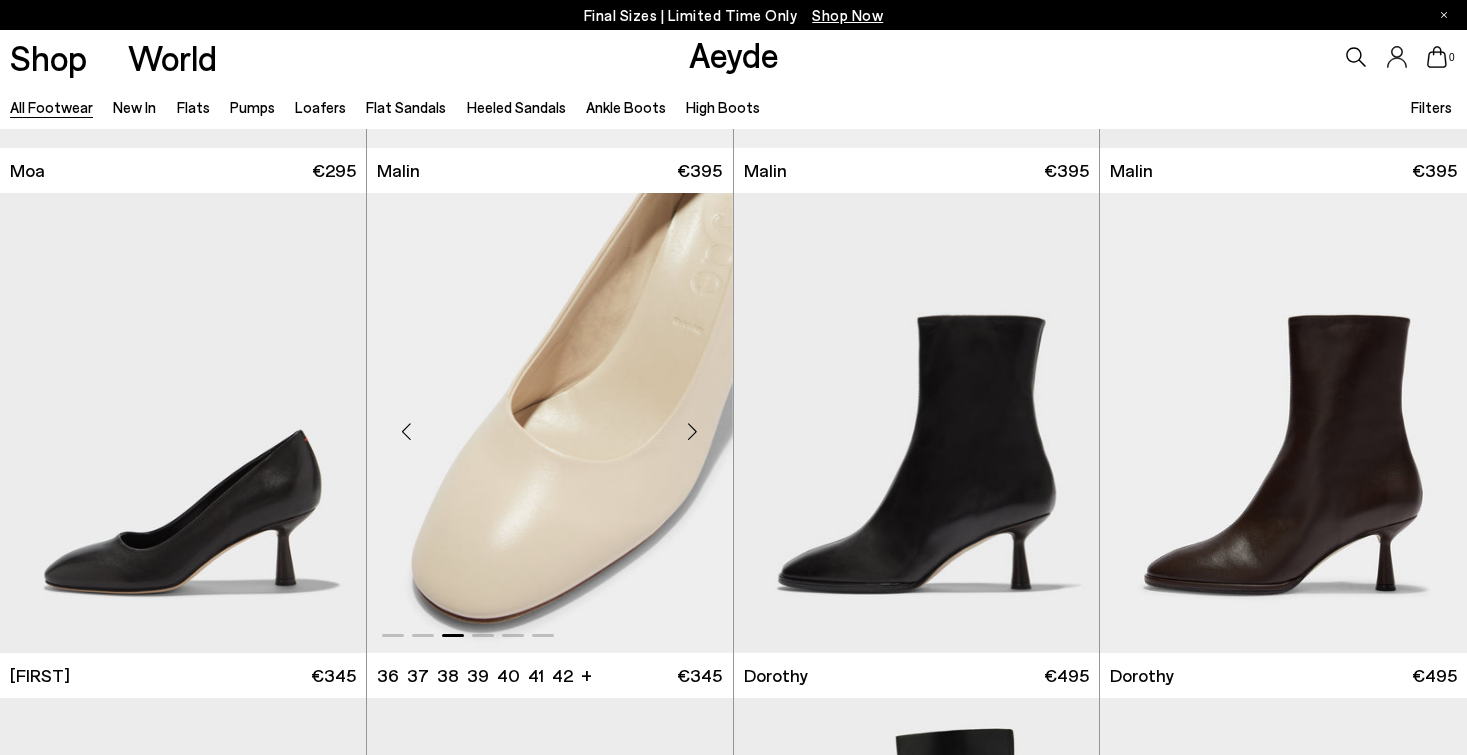 click at bounding box center [693, 431] 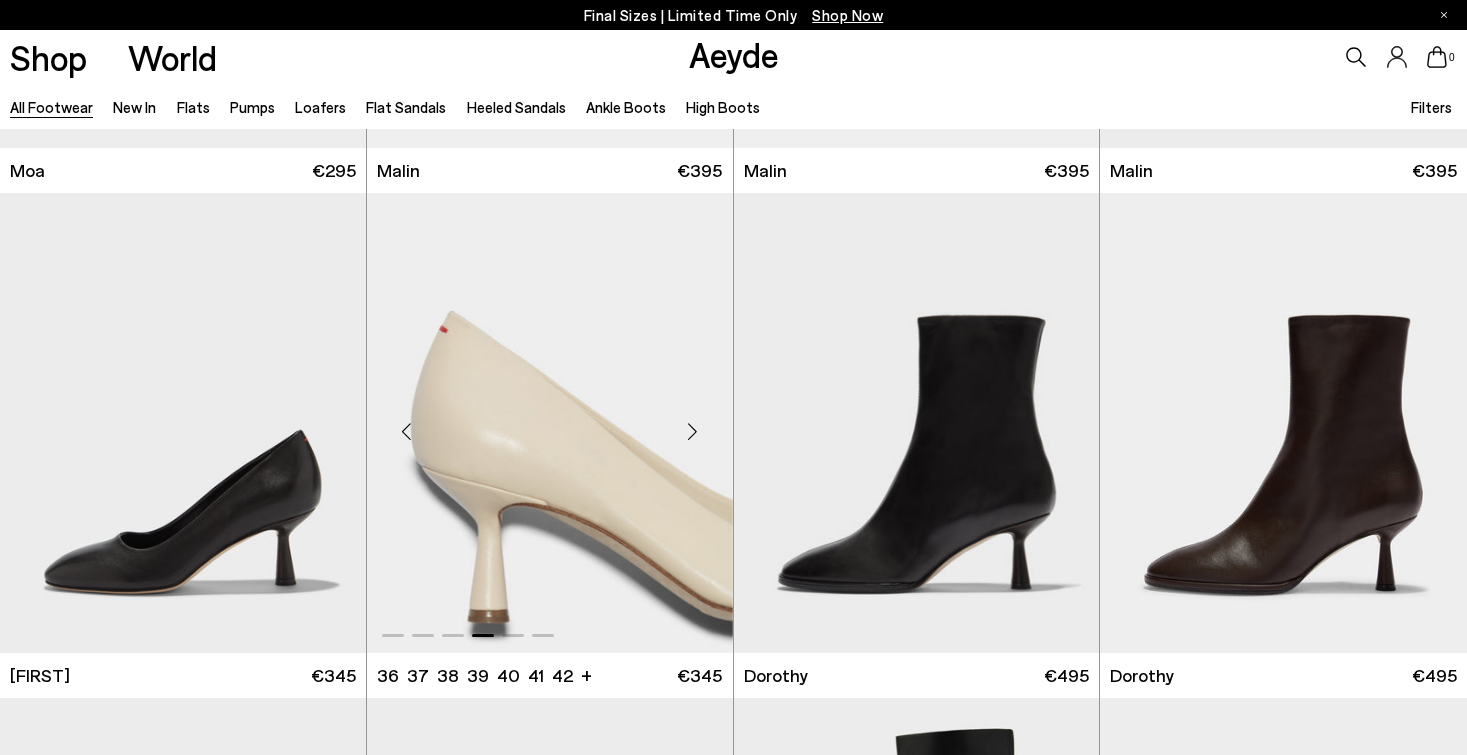 click at bounding box center (693, 431) 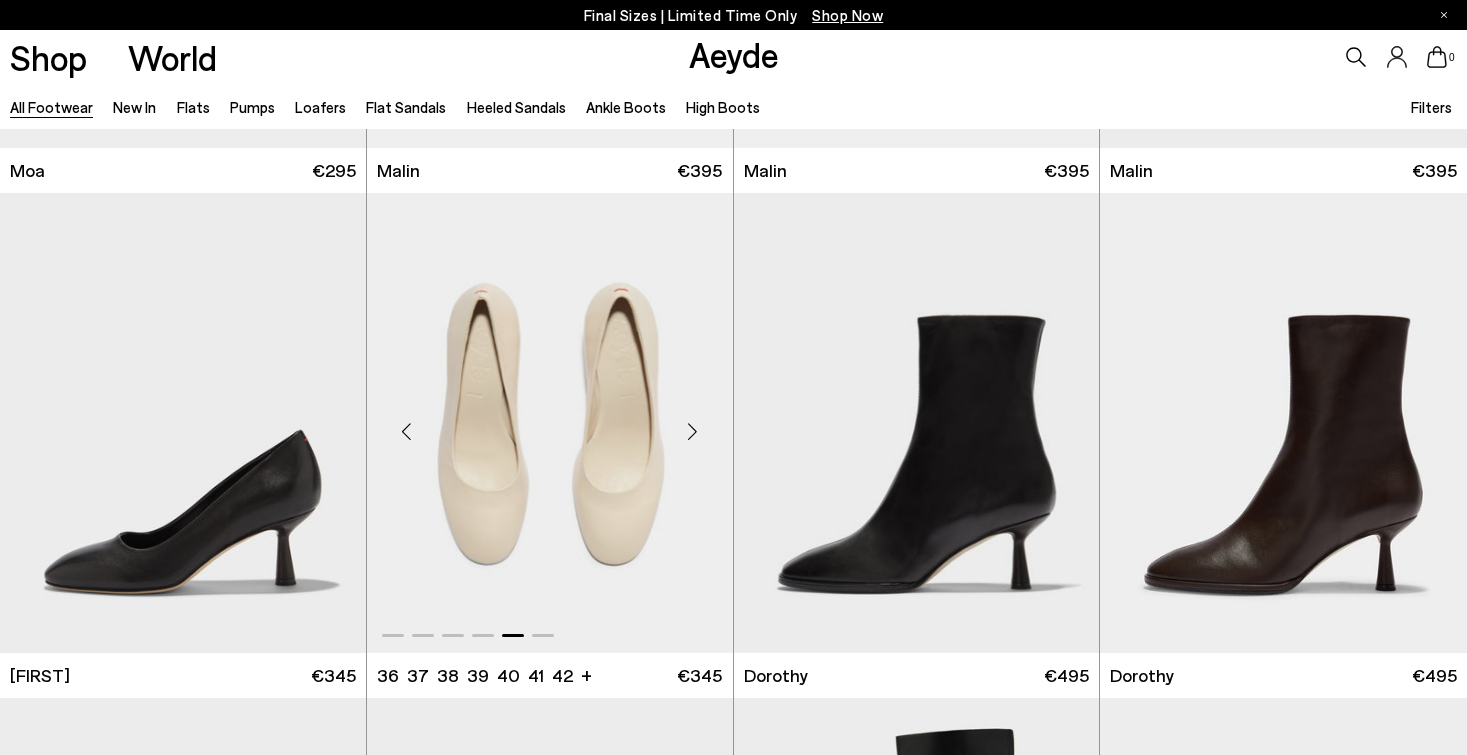 click at bounding box center [693, 431] 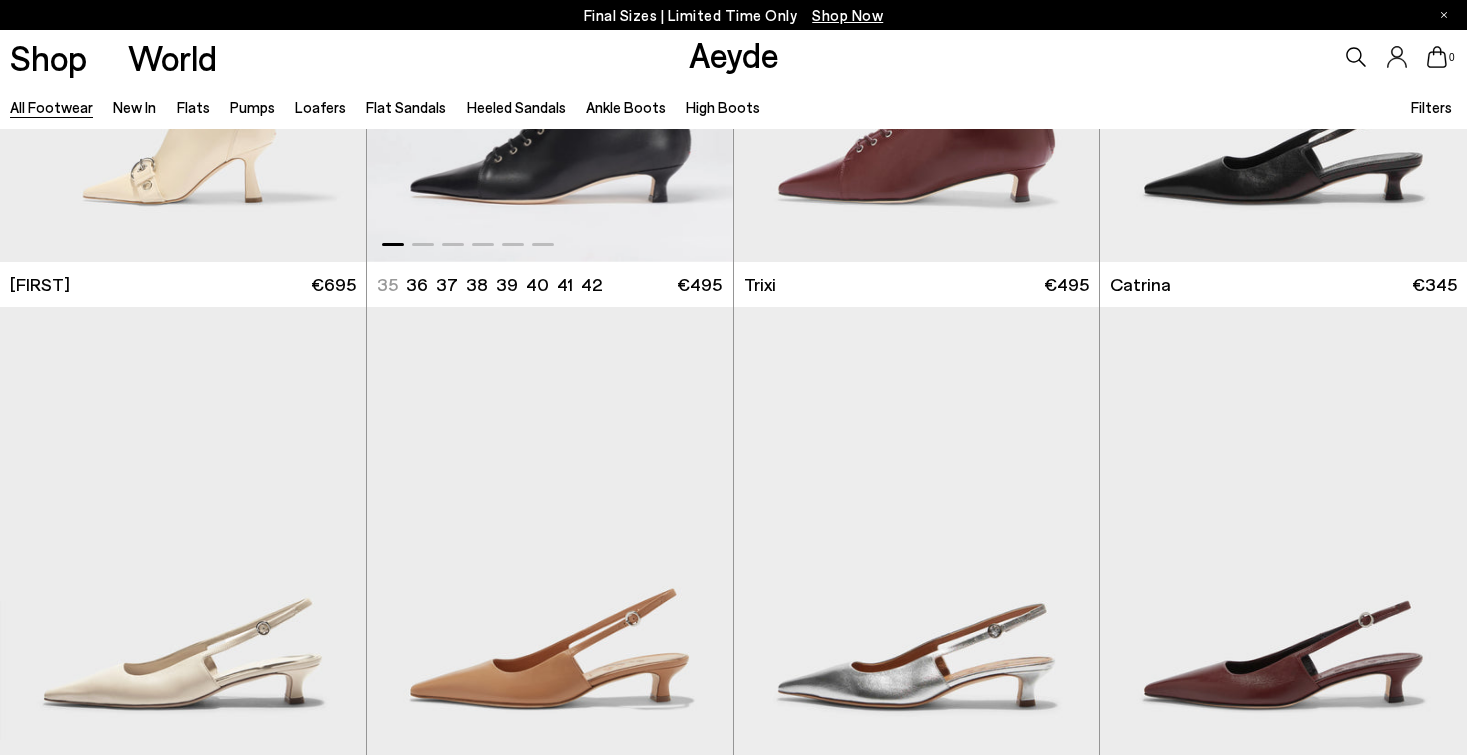 scroll, scrollTop: 10023, scrollLeft: 0, axis: vertical 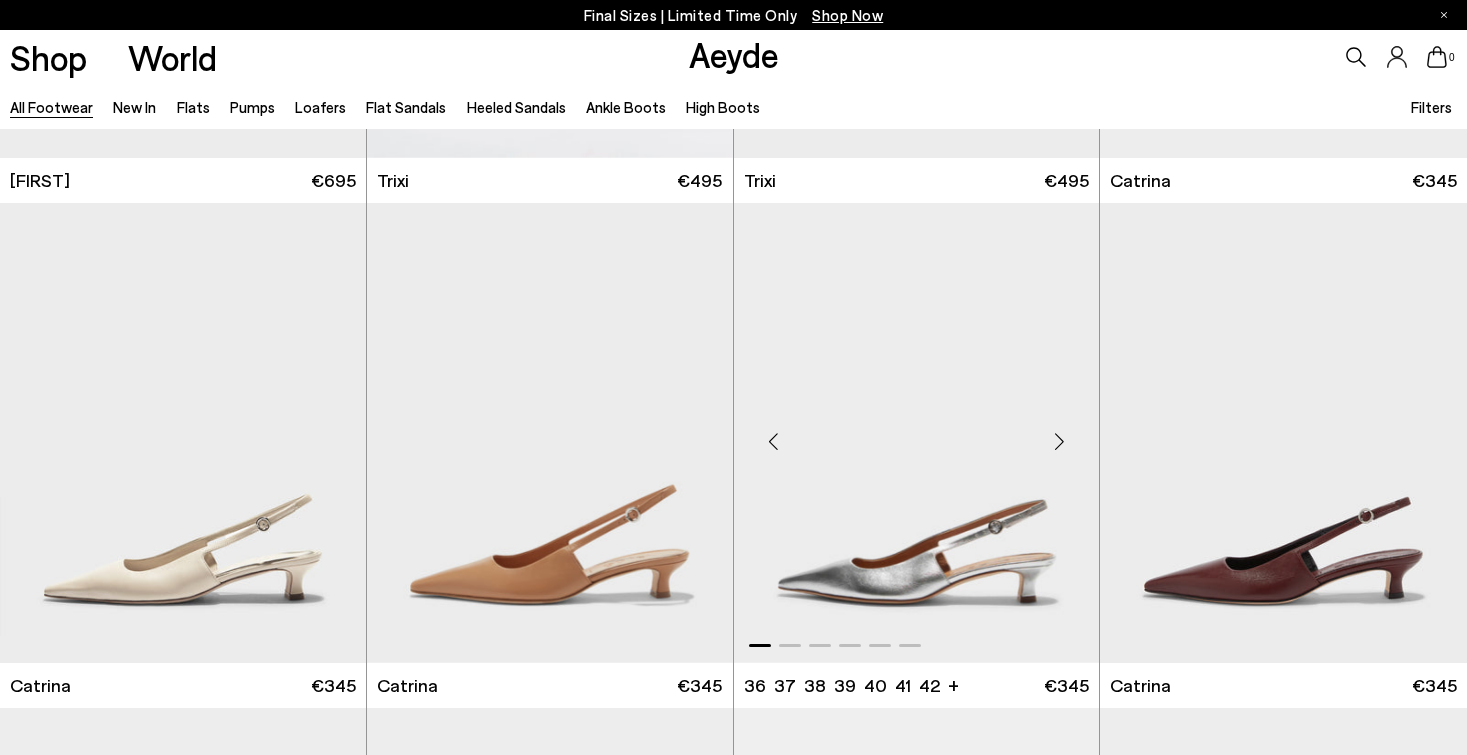 click at bounding box center [1059, 441] 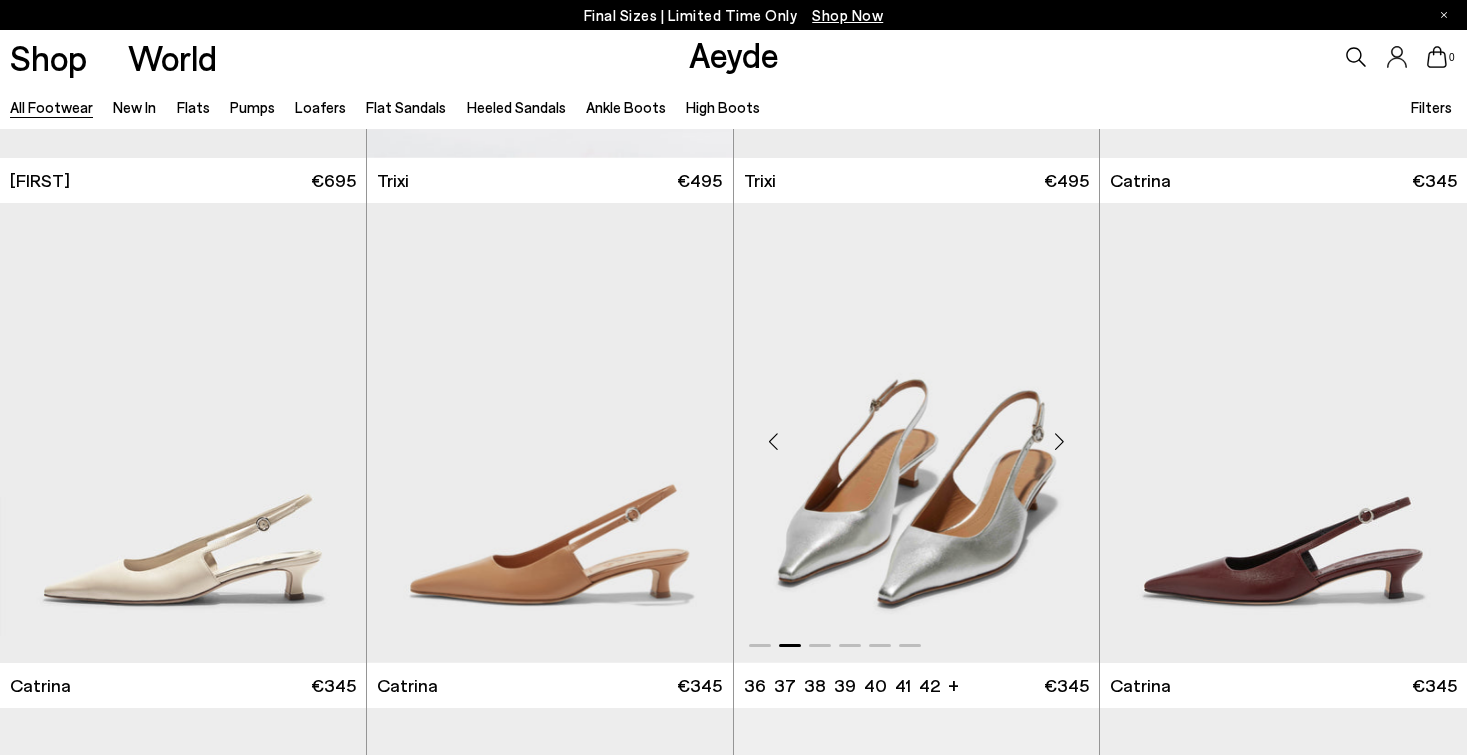 click at bounding box center (1059, 441) 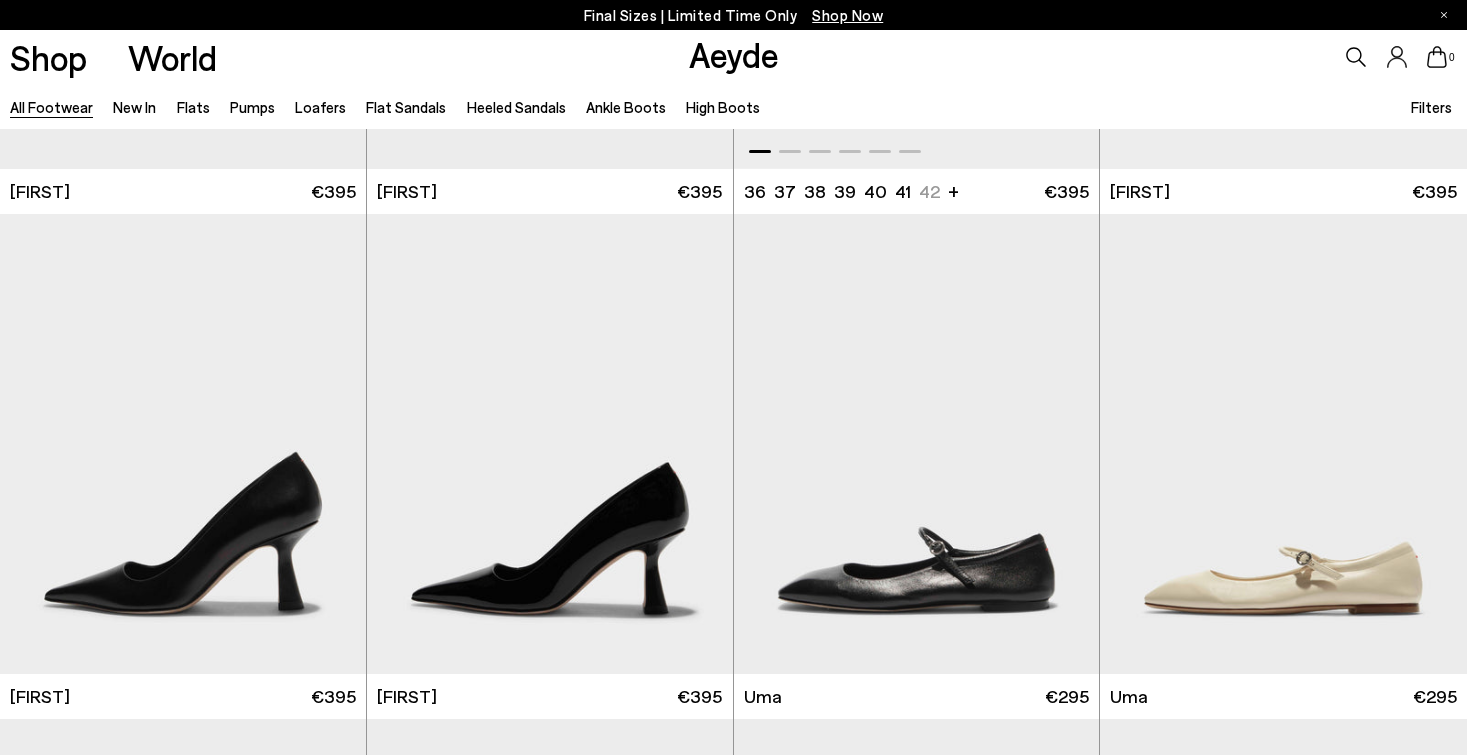 scroll, scrollTop: 11547, scrollLeft: 0, axis: vertical 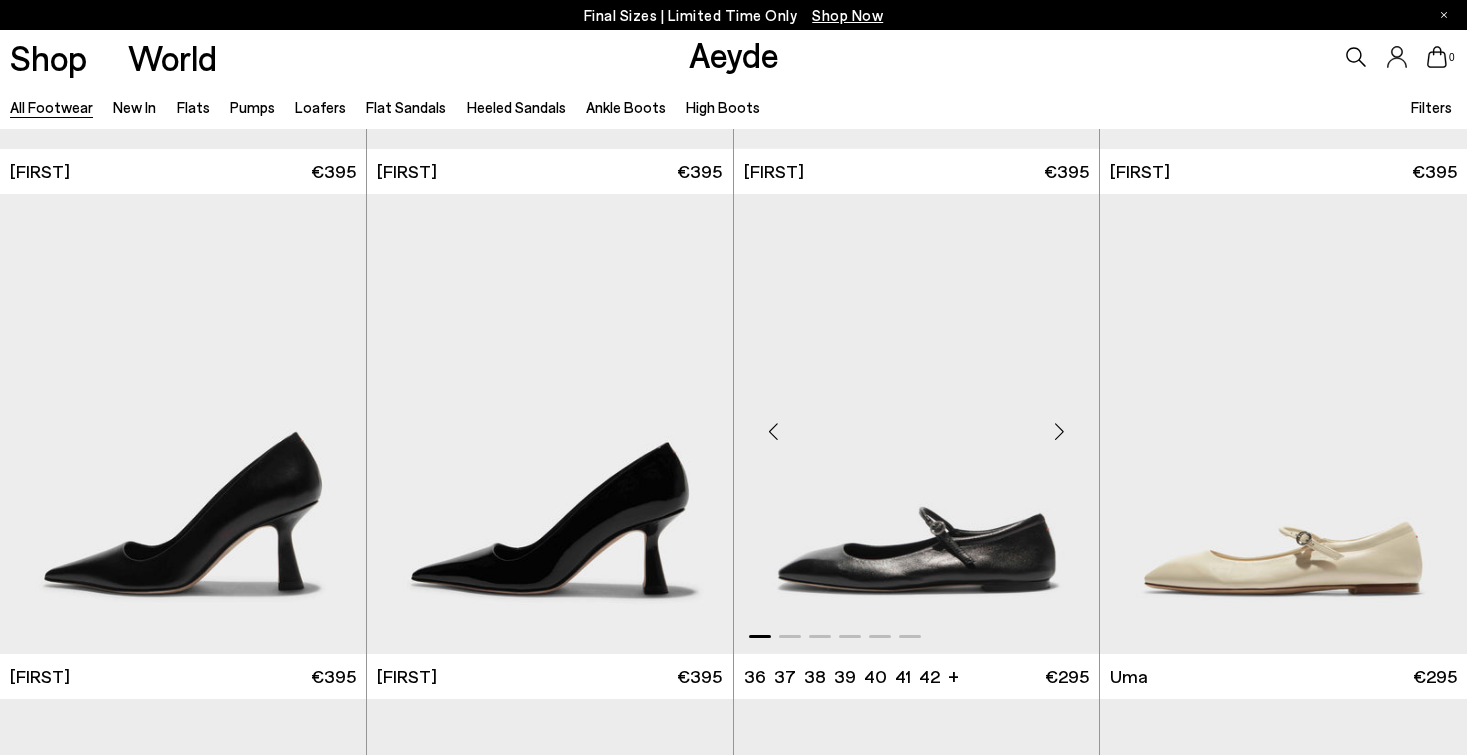 click at bounding box center (1059, 432) 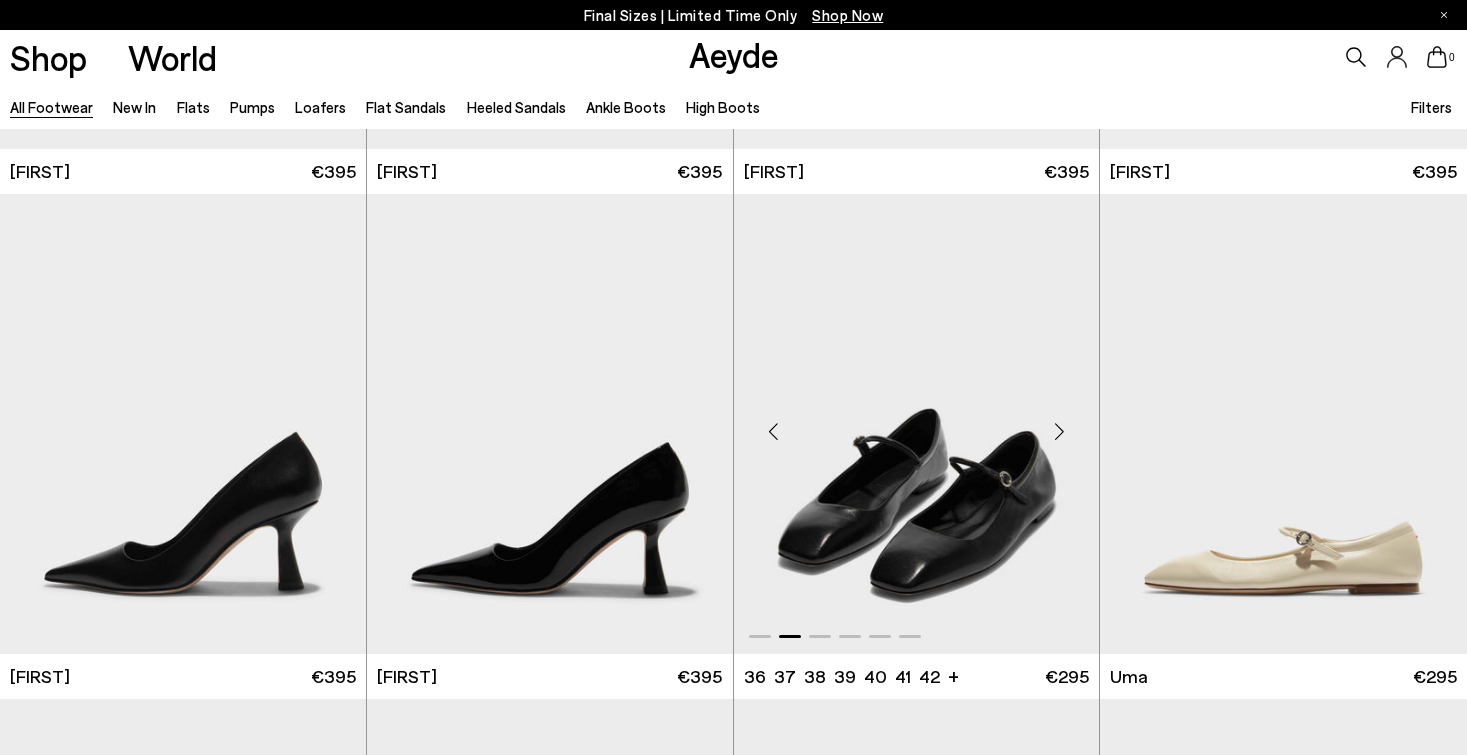 click at bounding box center (1059, 432) 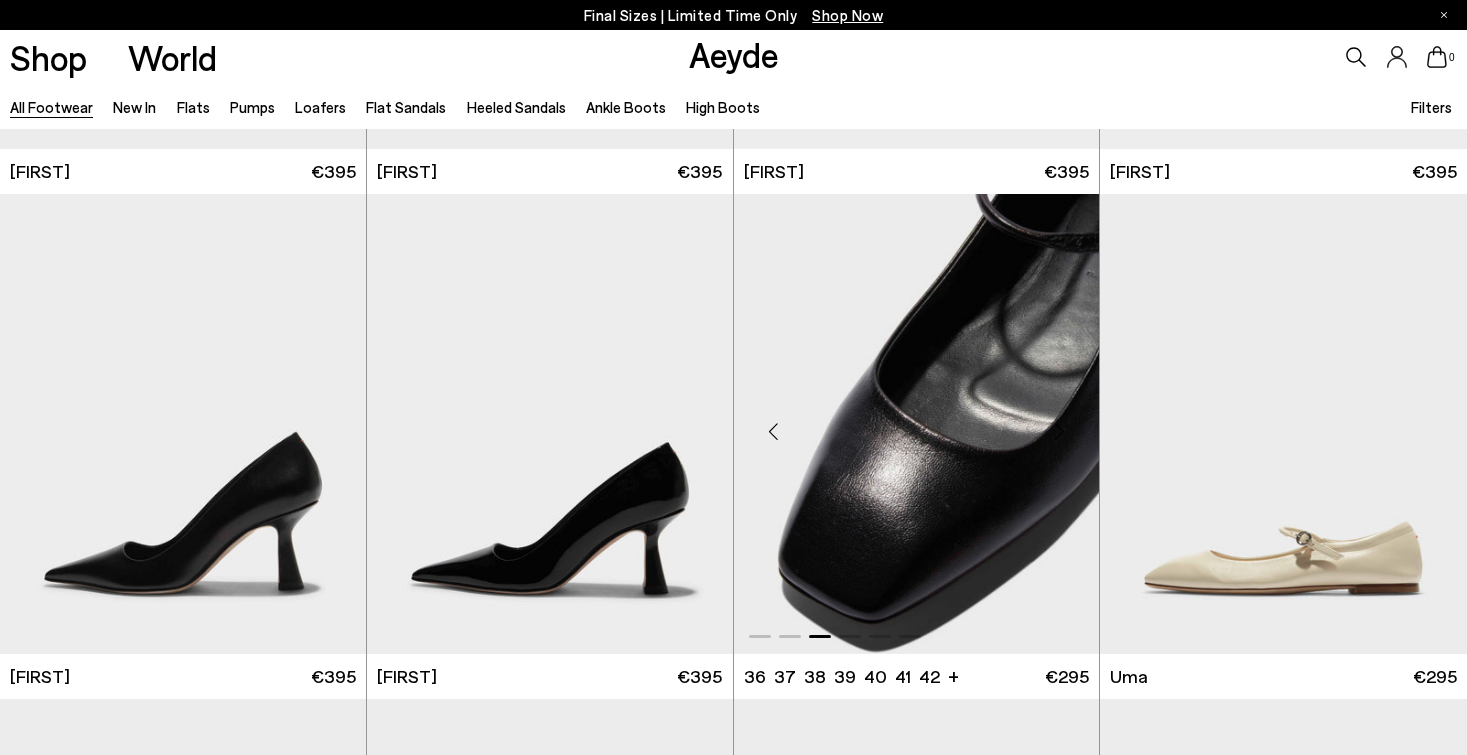 click at bounding box center (1059, 432) 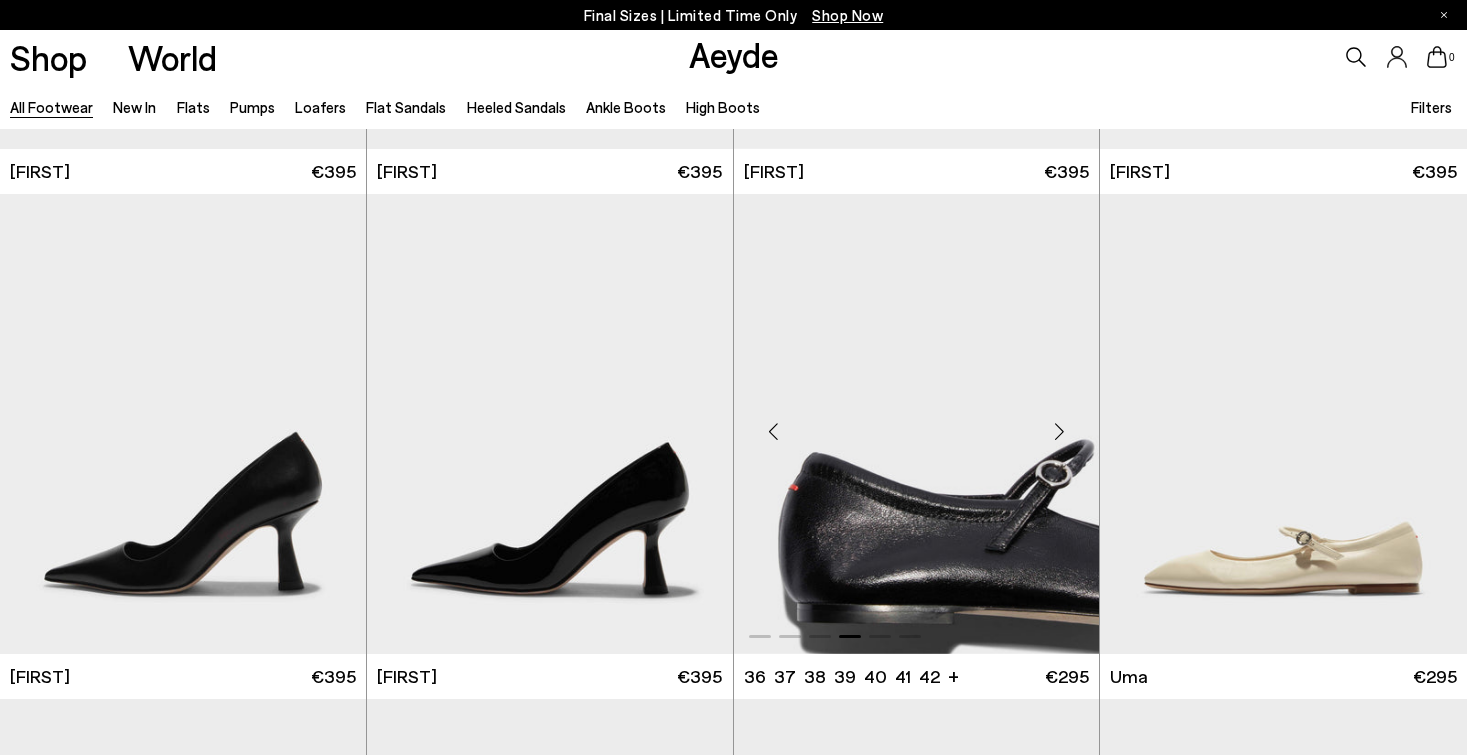 click at bounding box center (1059, 432) 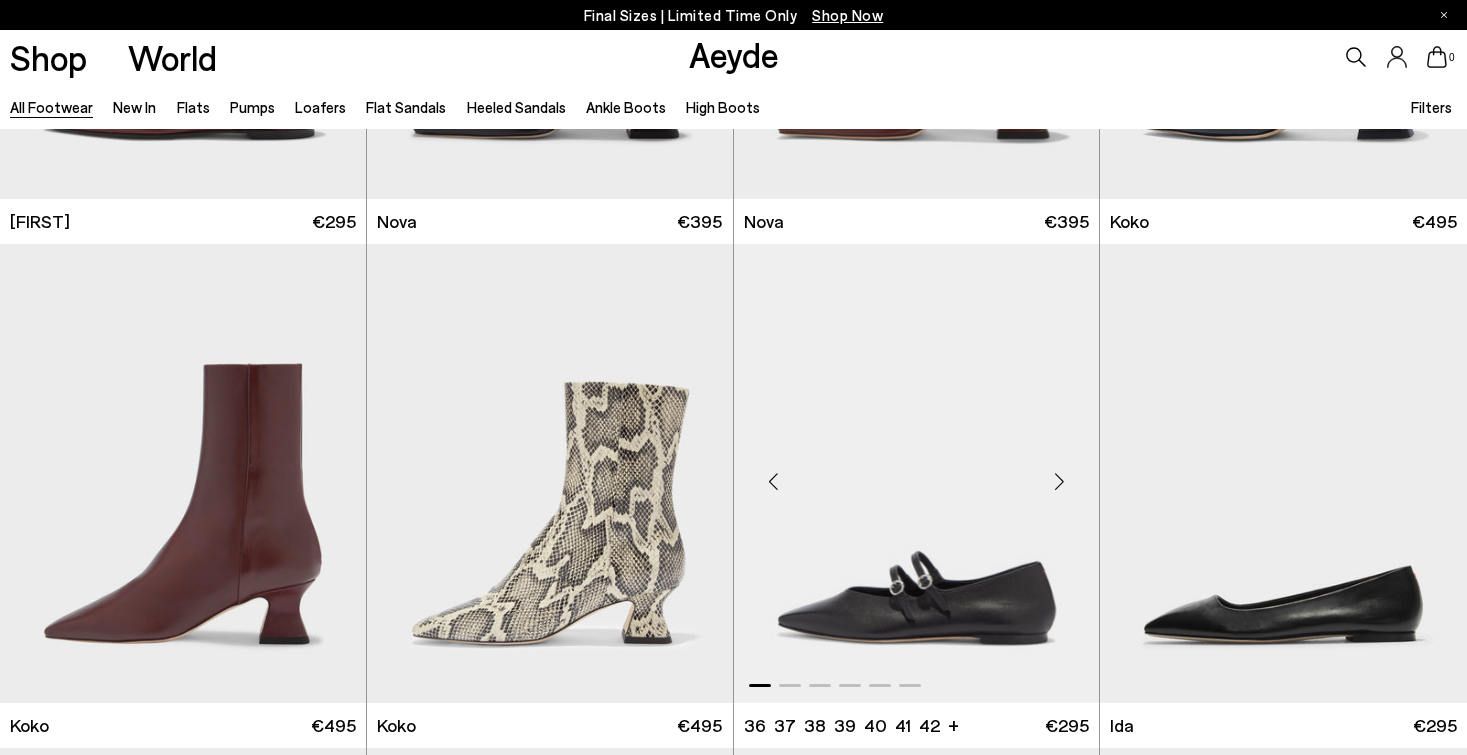 scroll, scrollTop: 13537, scrollLeft: 0, axis: vertical 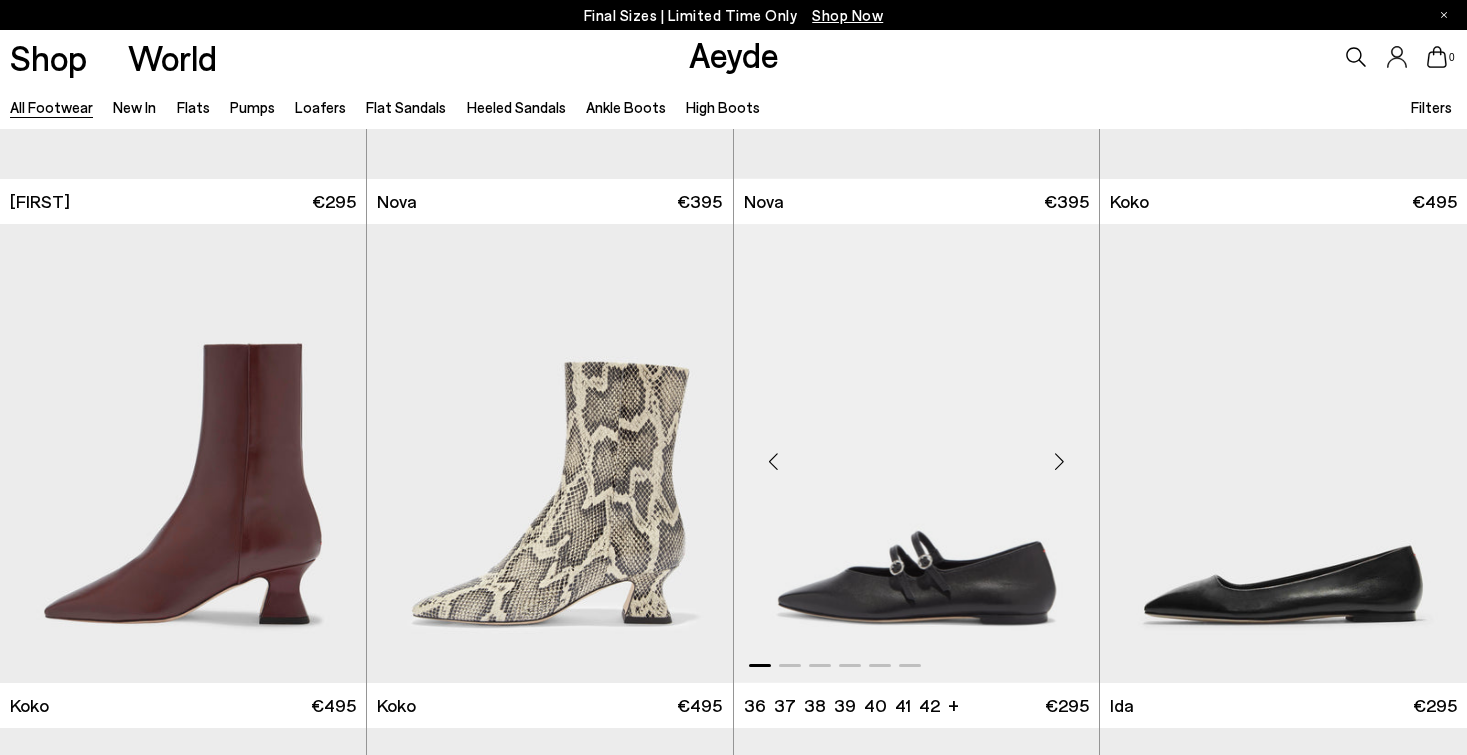 click at bounding box center [1059, 461] 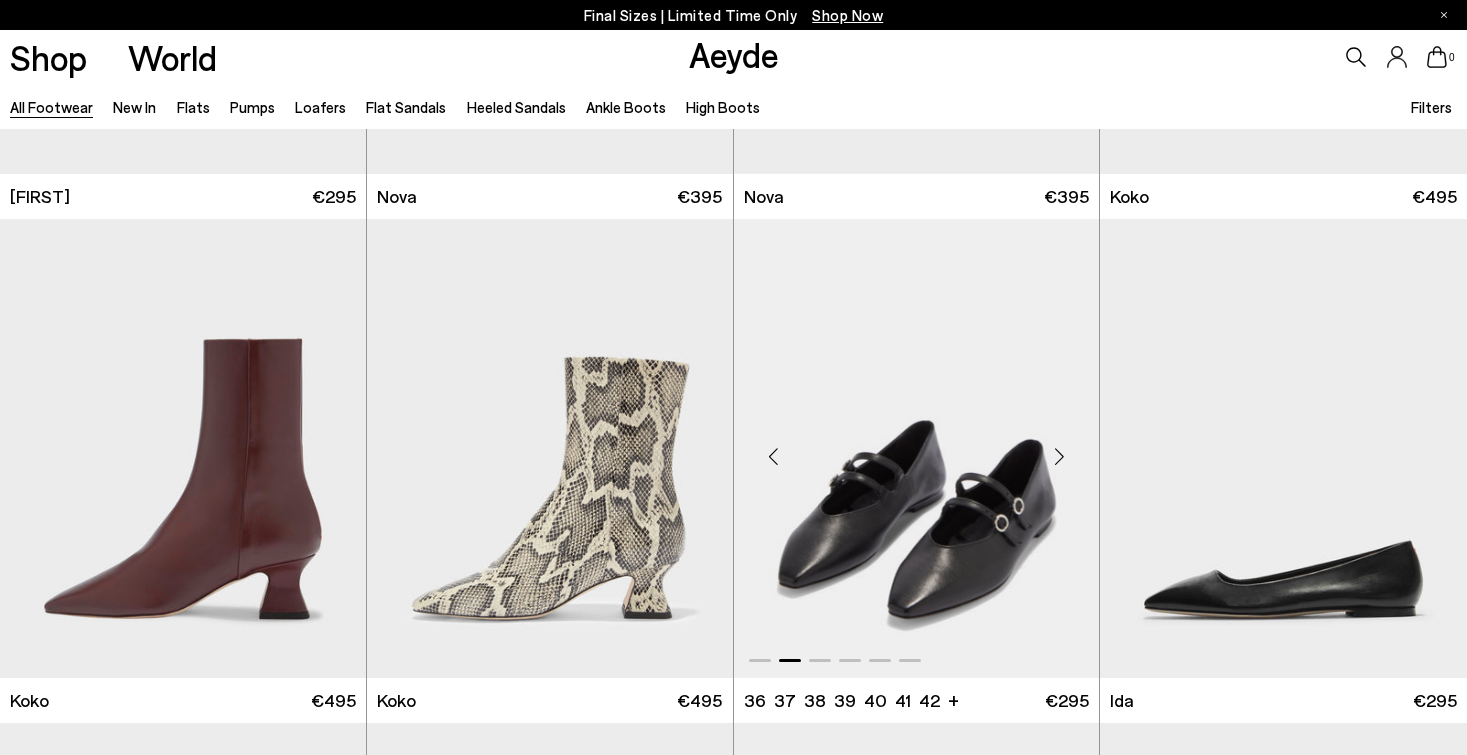 click at bounding box center (1059, 456) 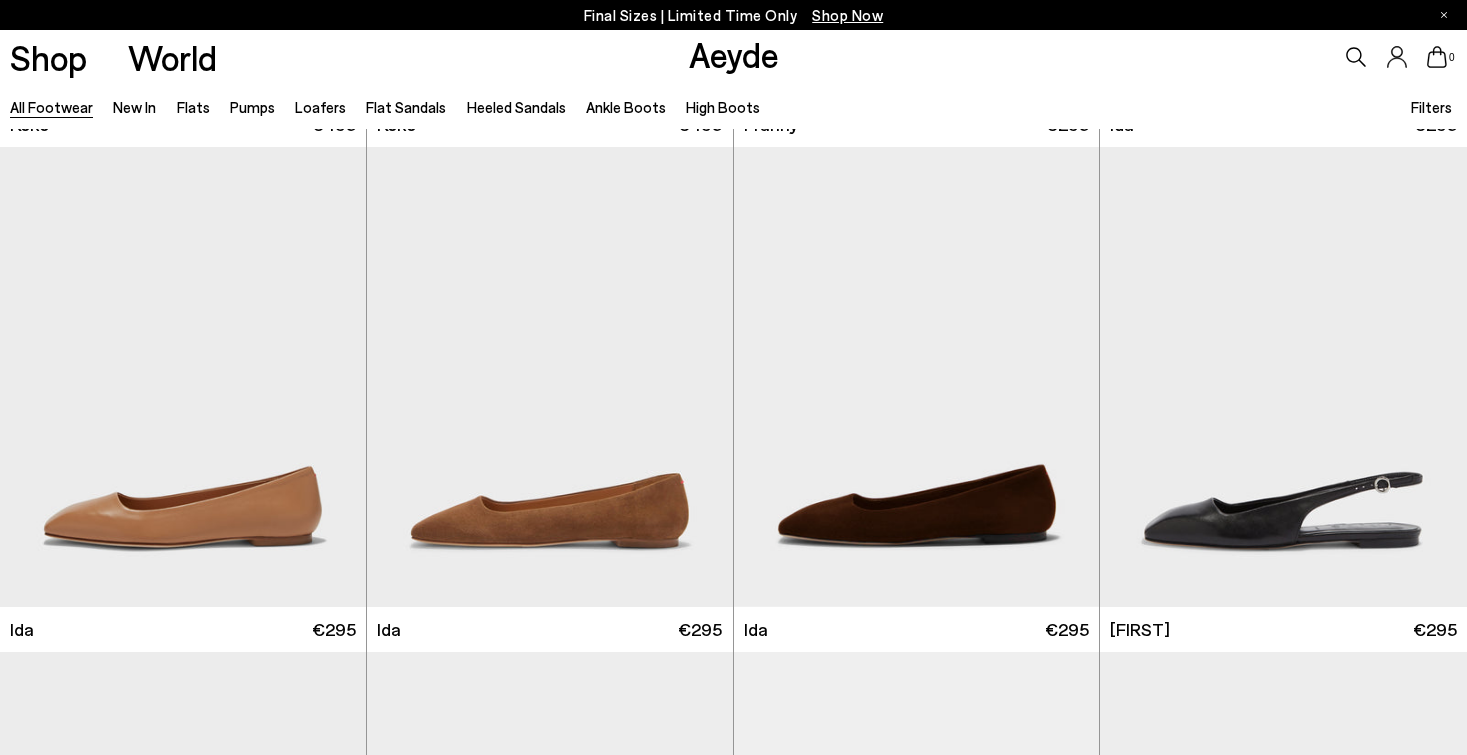 scroll, scrollTop: 14103, scrollLeft: 0, axis: vertical 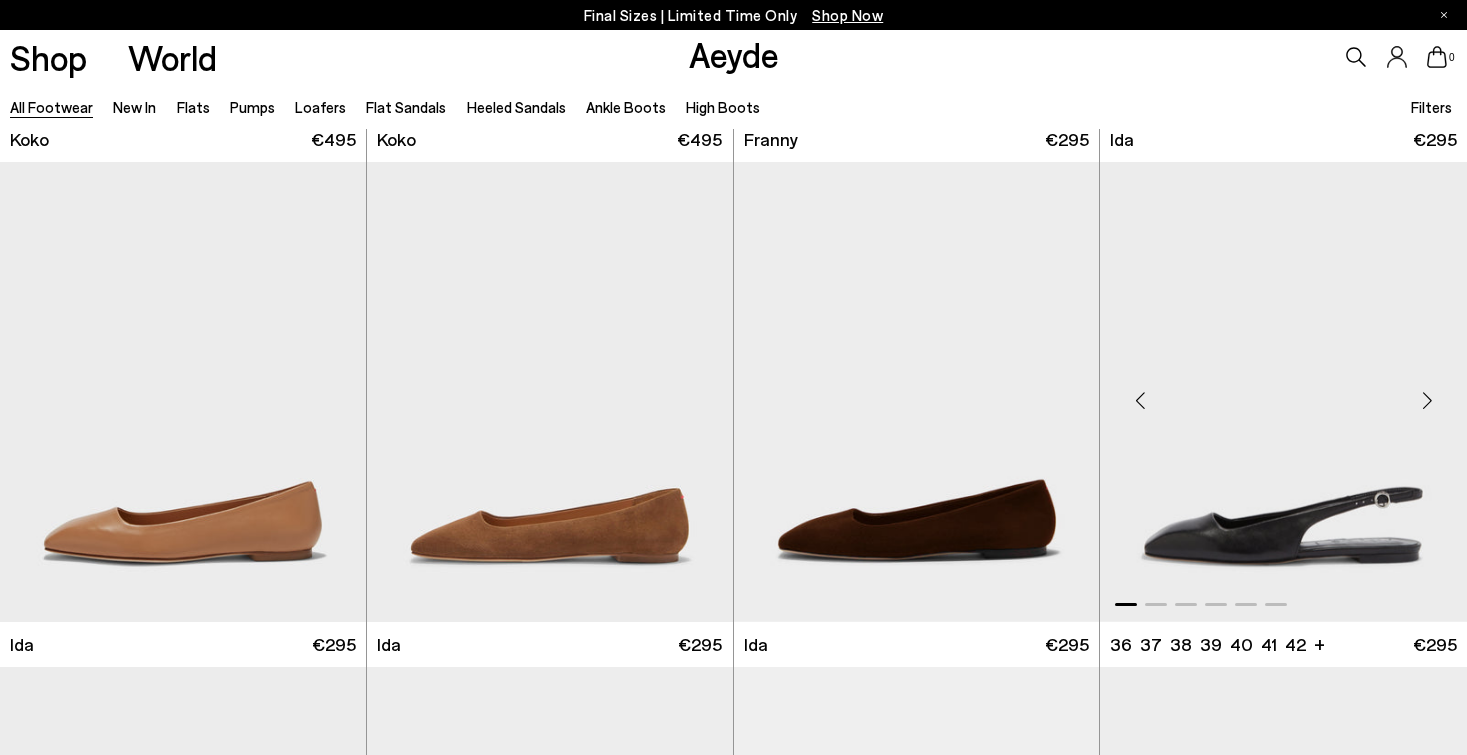 click at bounding box center [1427, 400] 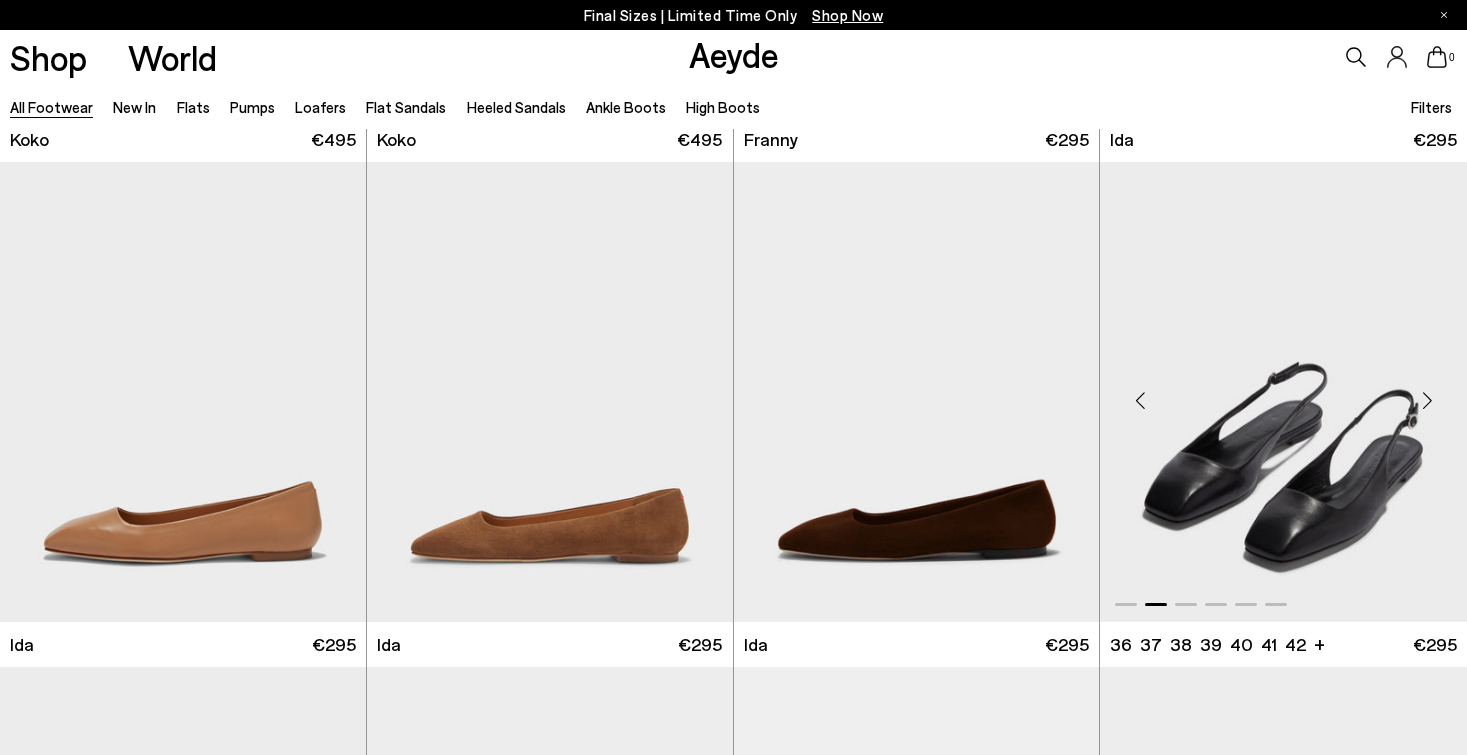 click at bounding box center (1427, 400) 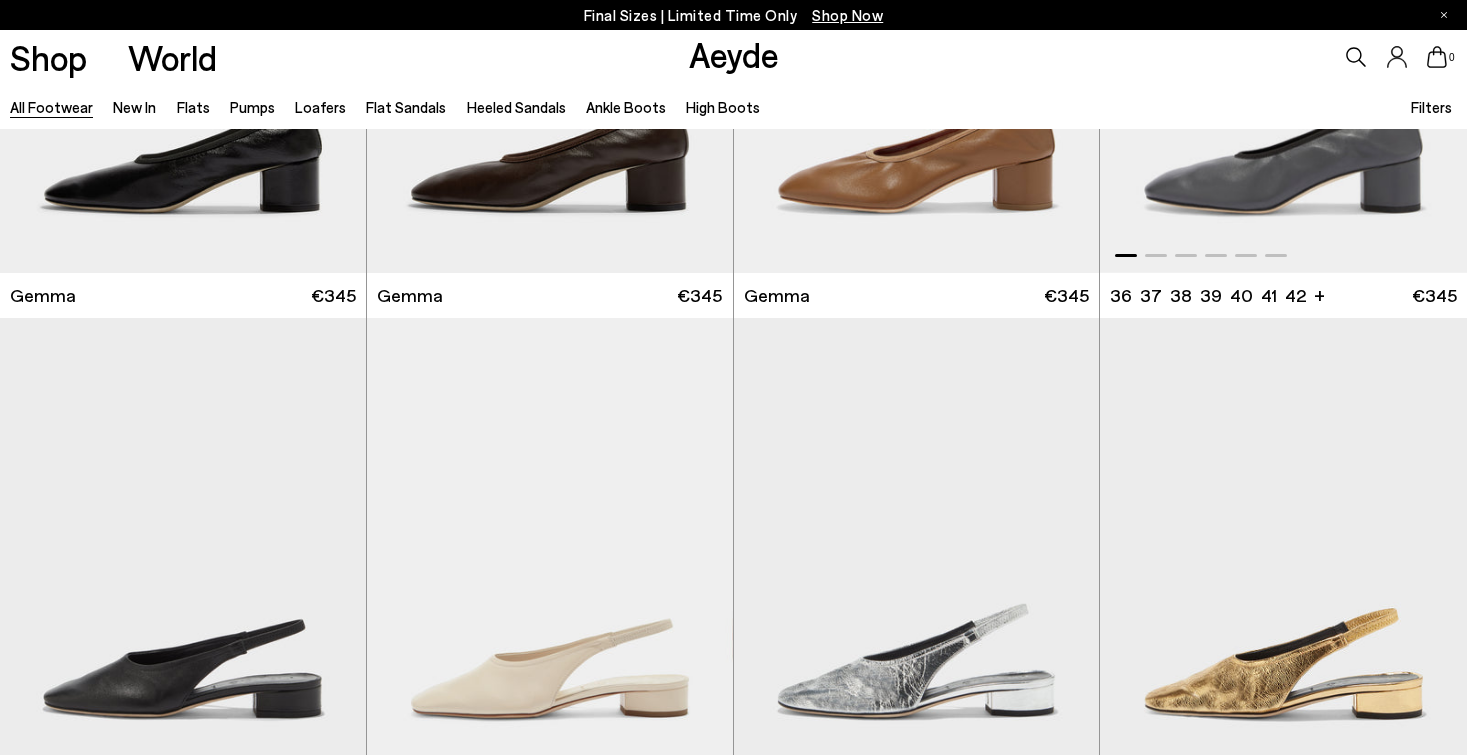 scroll, scrollTop: 16770, scrollLeft: 0, axis: vertical 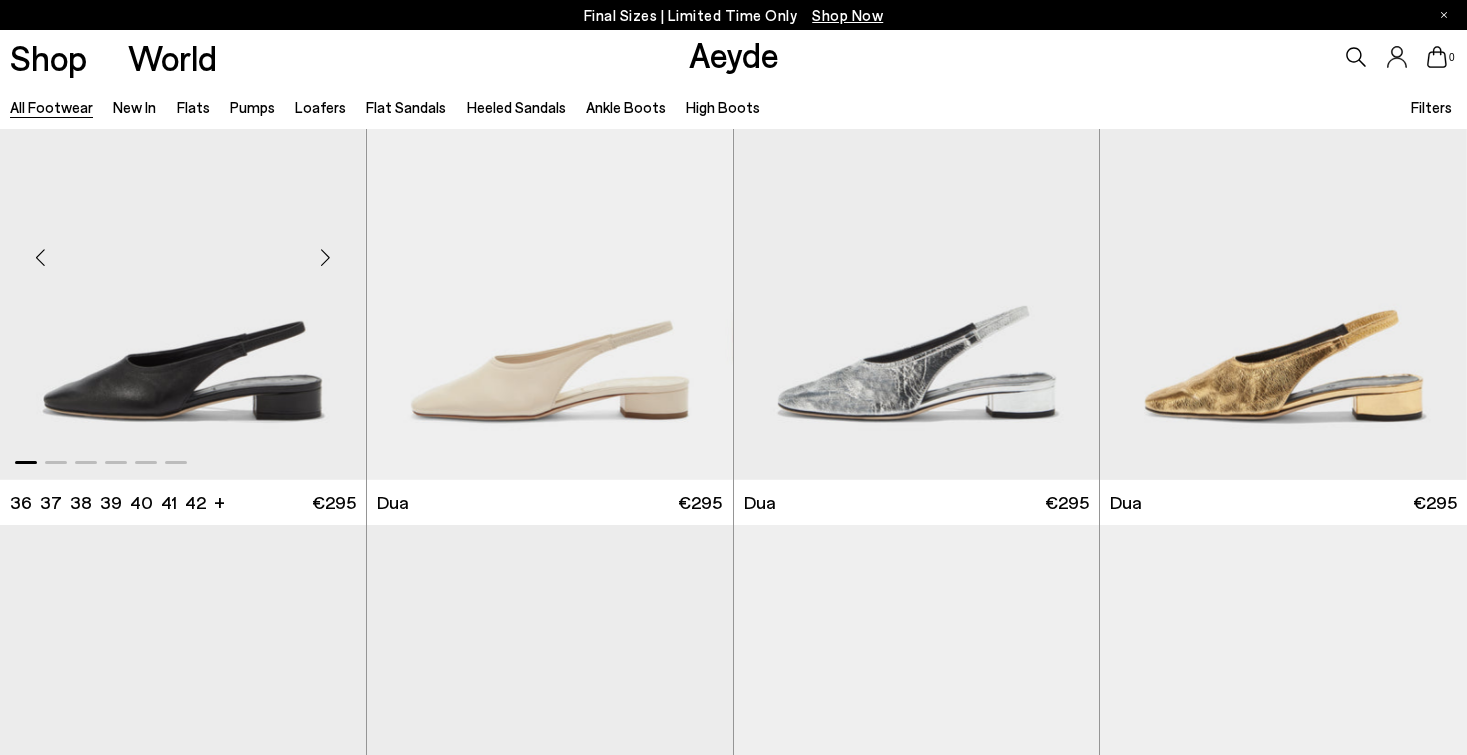 click at bounding box center [326, 258] 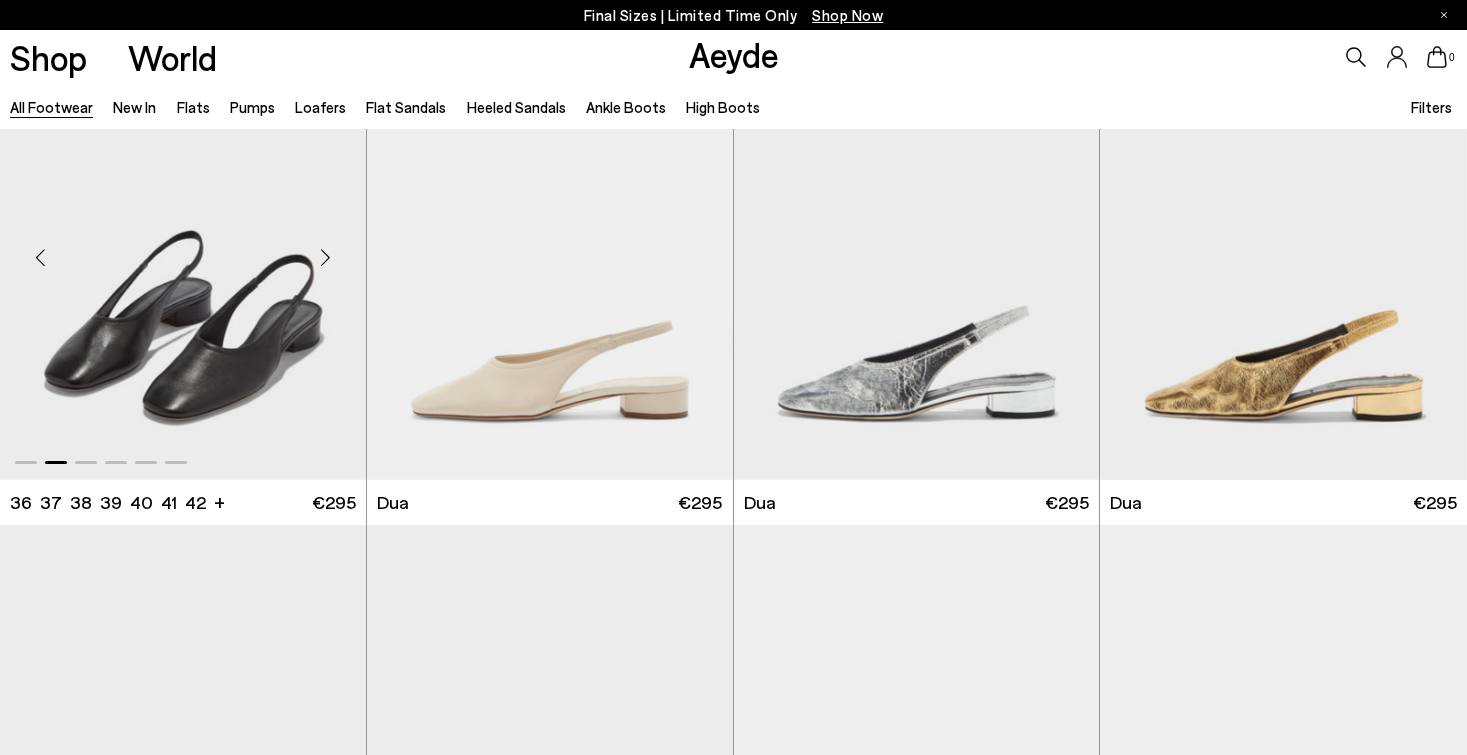 click at bounding box center (326, 258) 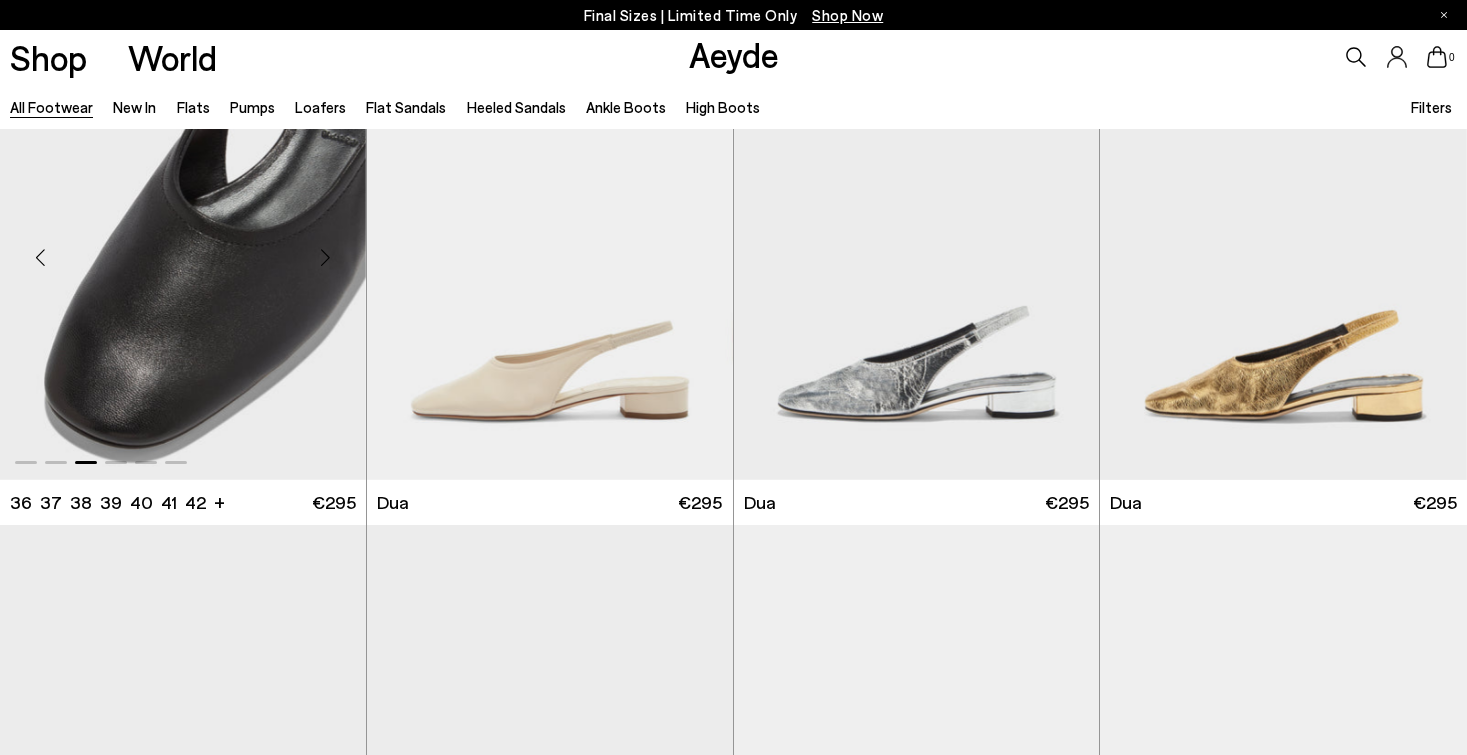 click at bounding box center [326, 258] 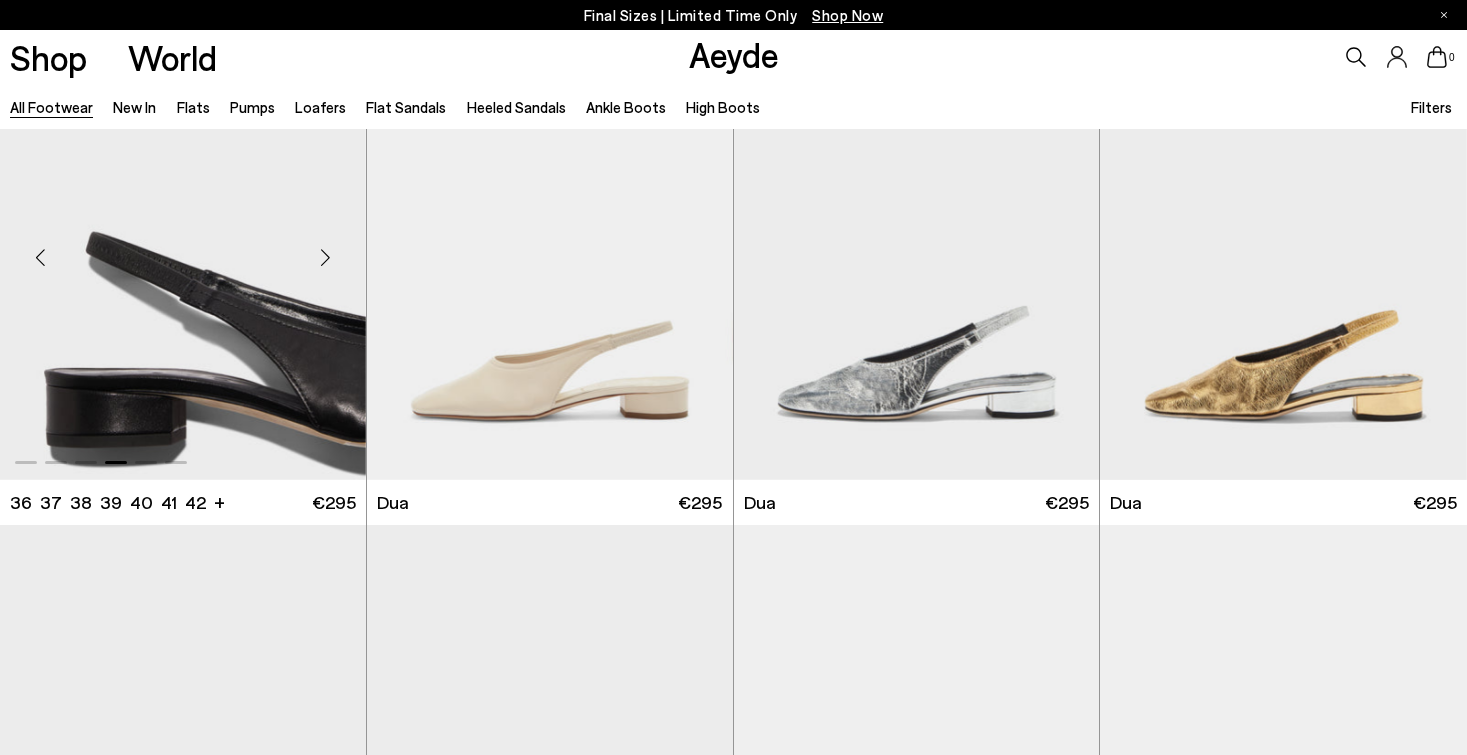 click at bounding box center [326, 258] 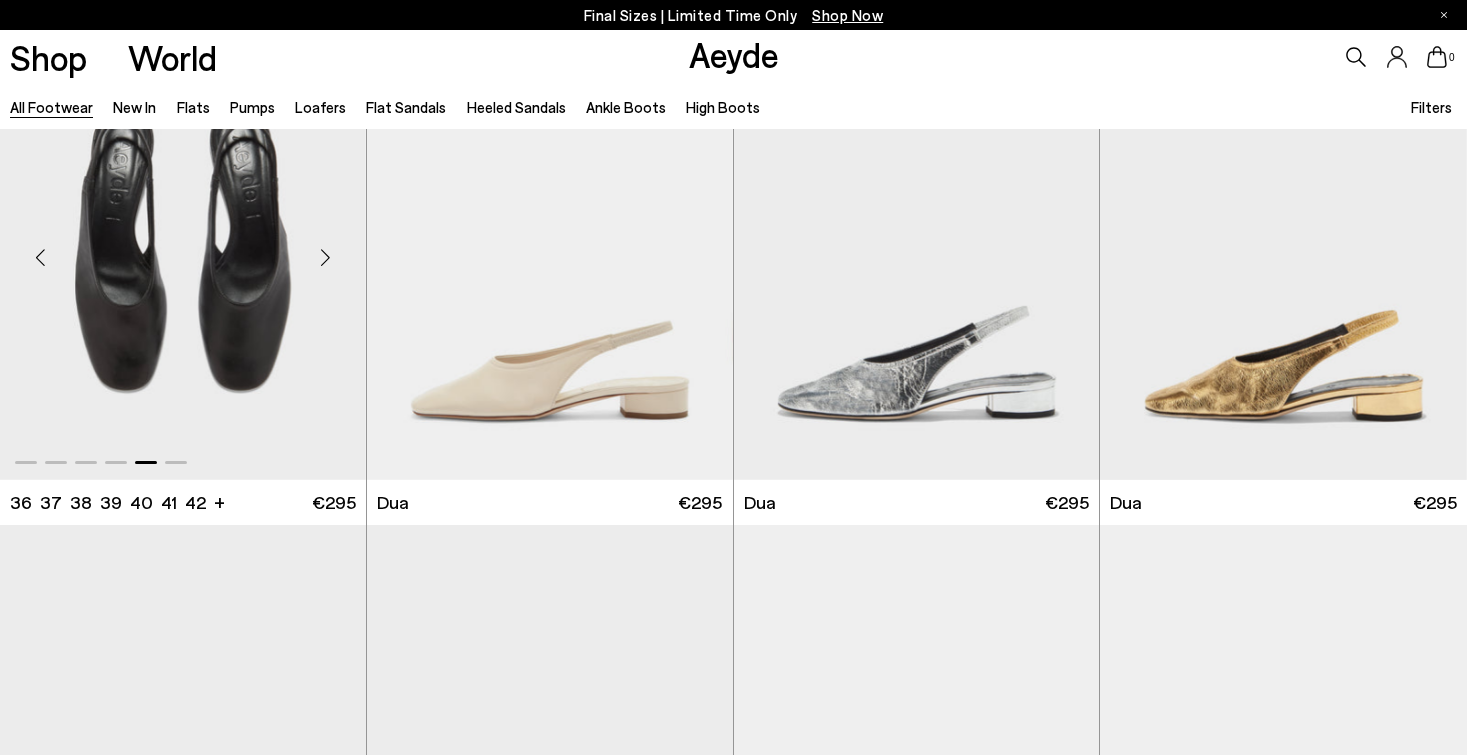 click at bounding box center (326, 258) 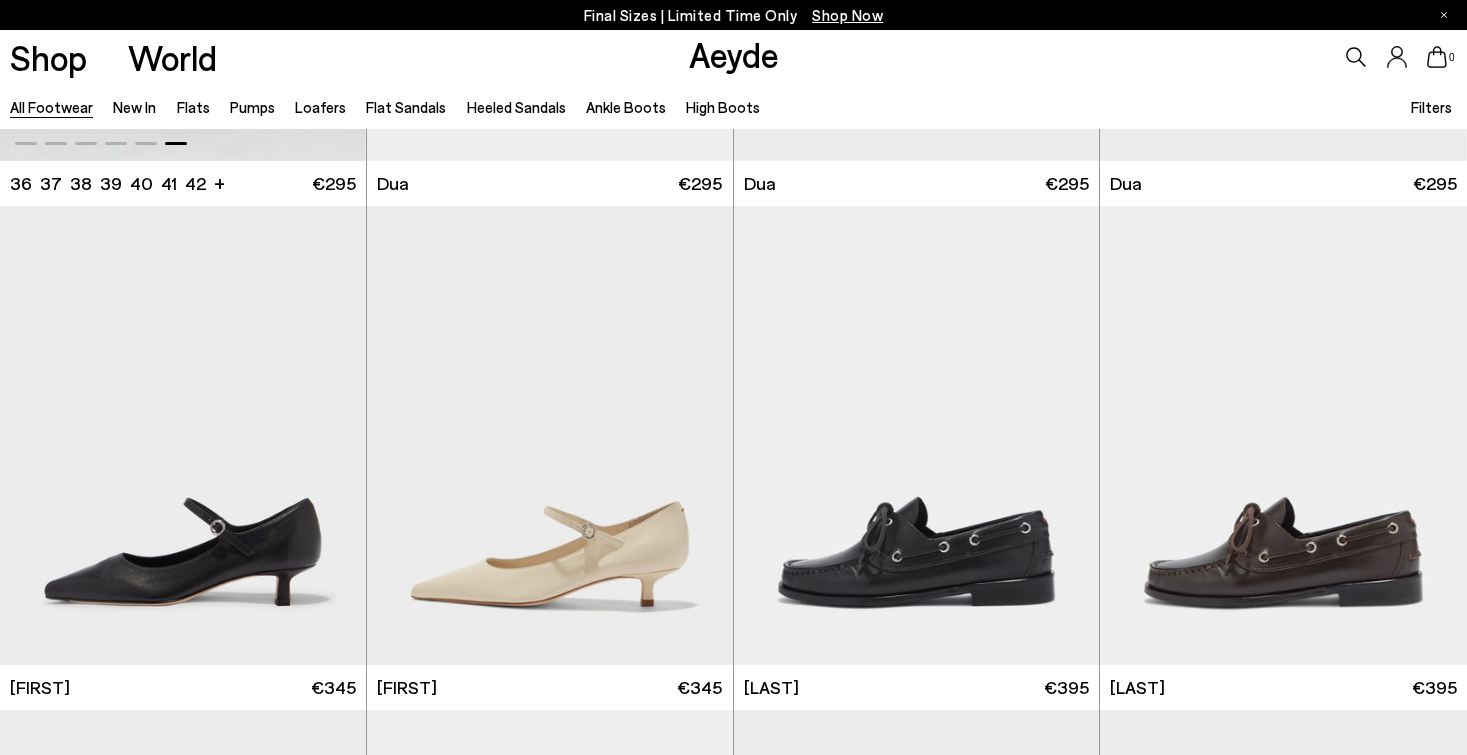 scroll, scrollTop: 17162, scrollLeft: 0, axis: vertical 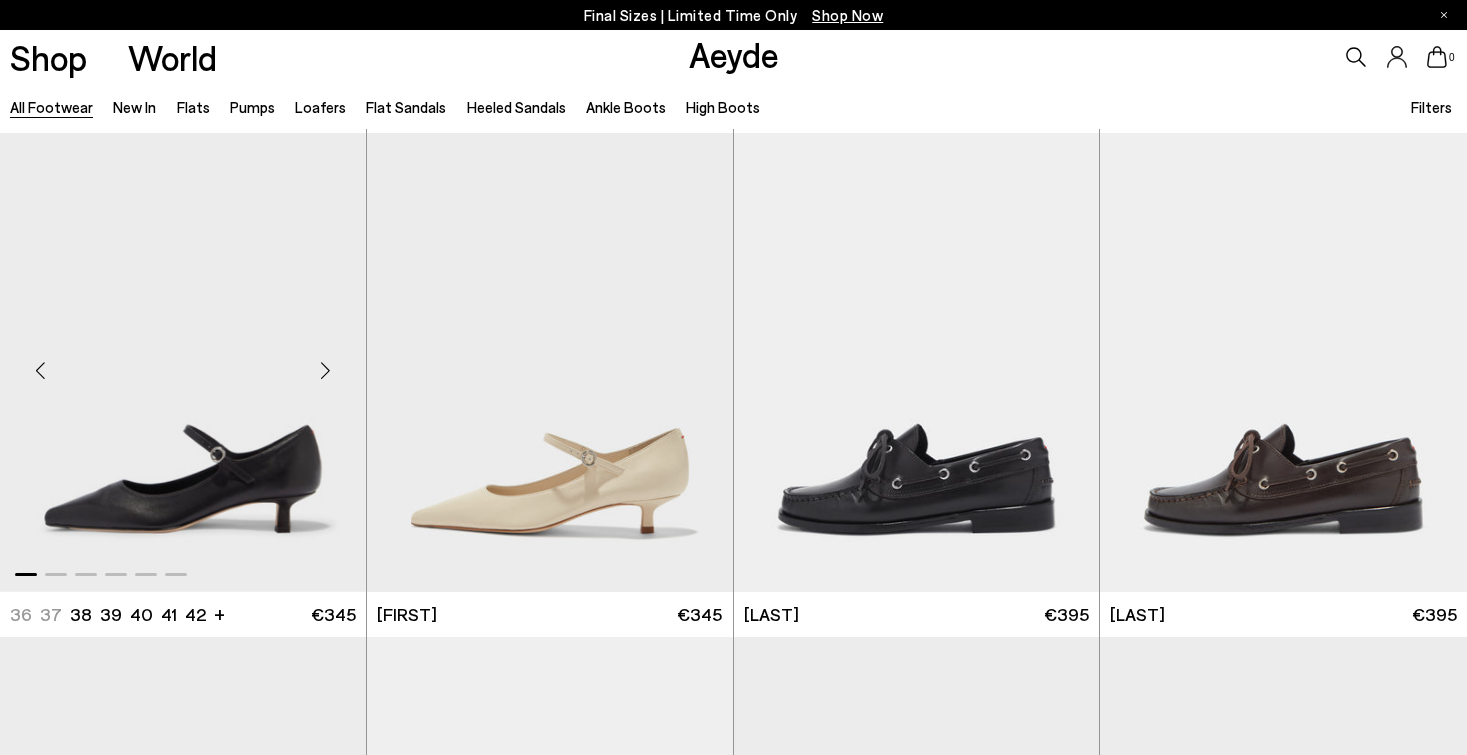 click at bounding box center (326, 370) 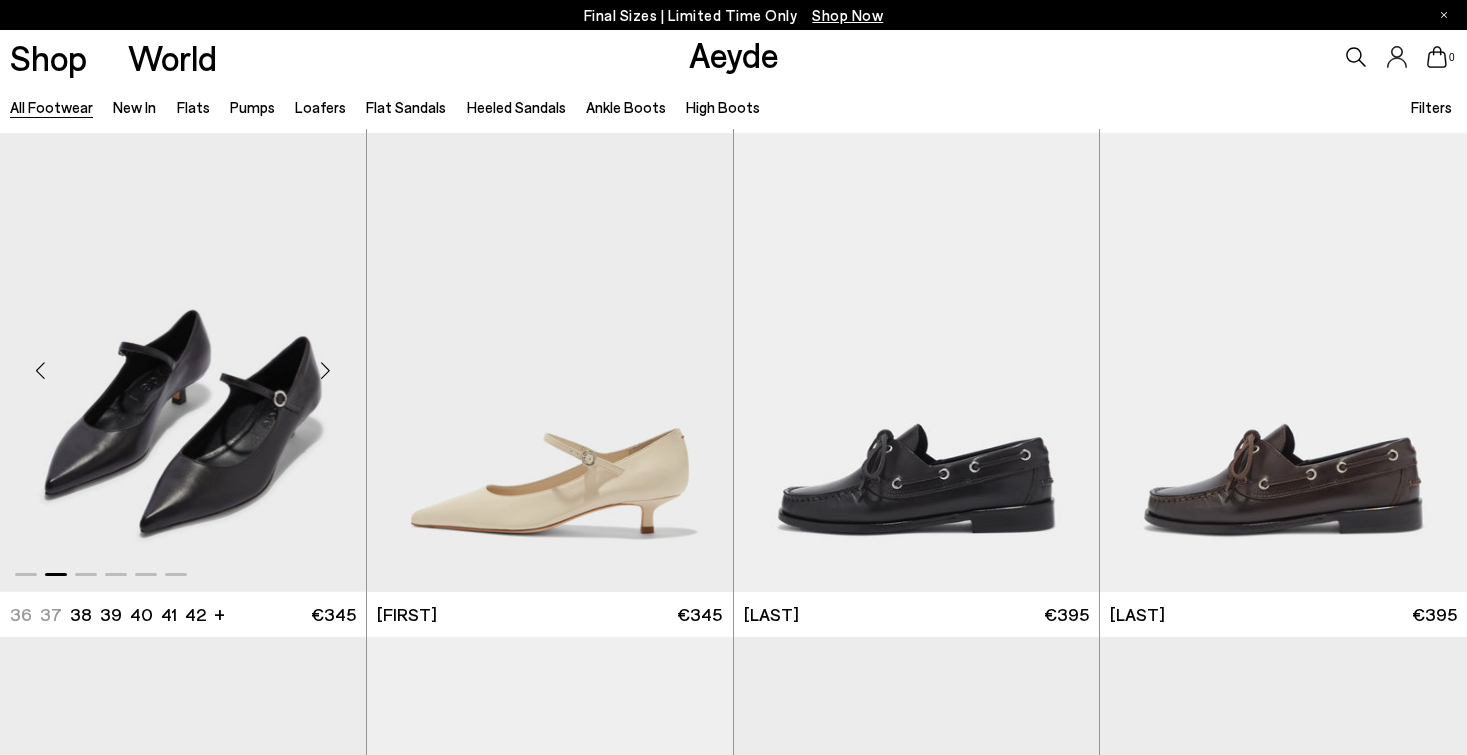 click at bounding box center [326, 370] 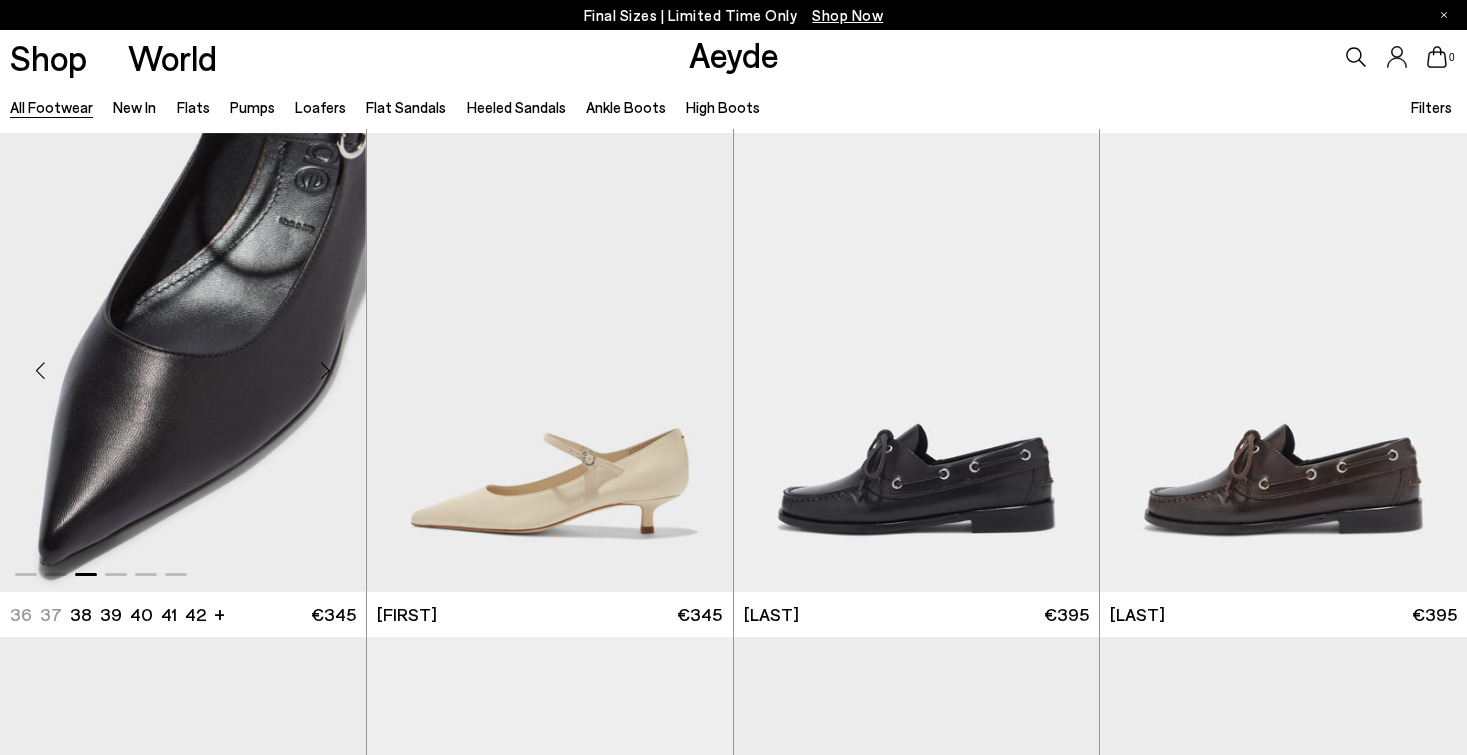 click at bounding box center [326, 370] 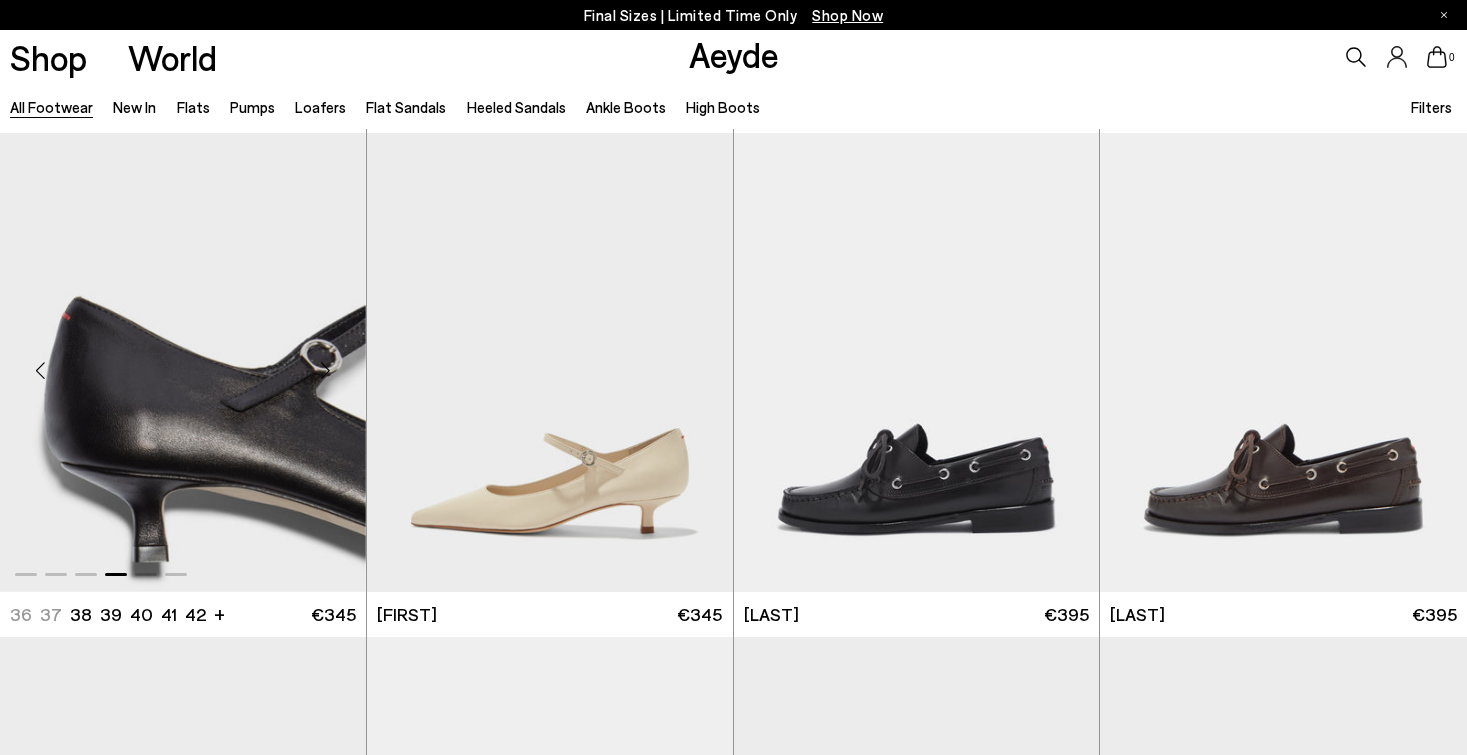 click at bounding box center (326, 370) 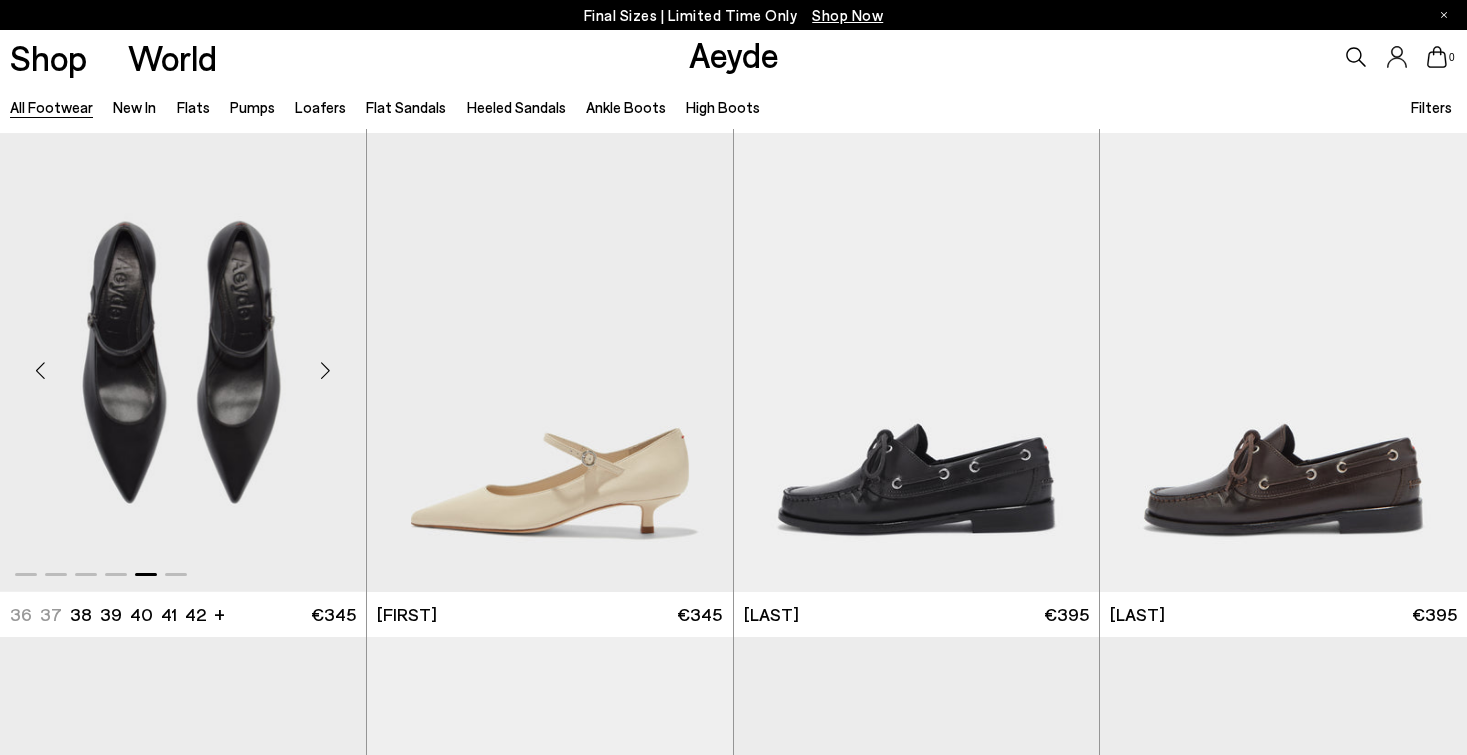 click at bounding box center (326, 370) 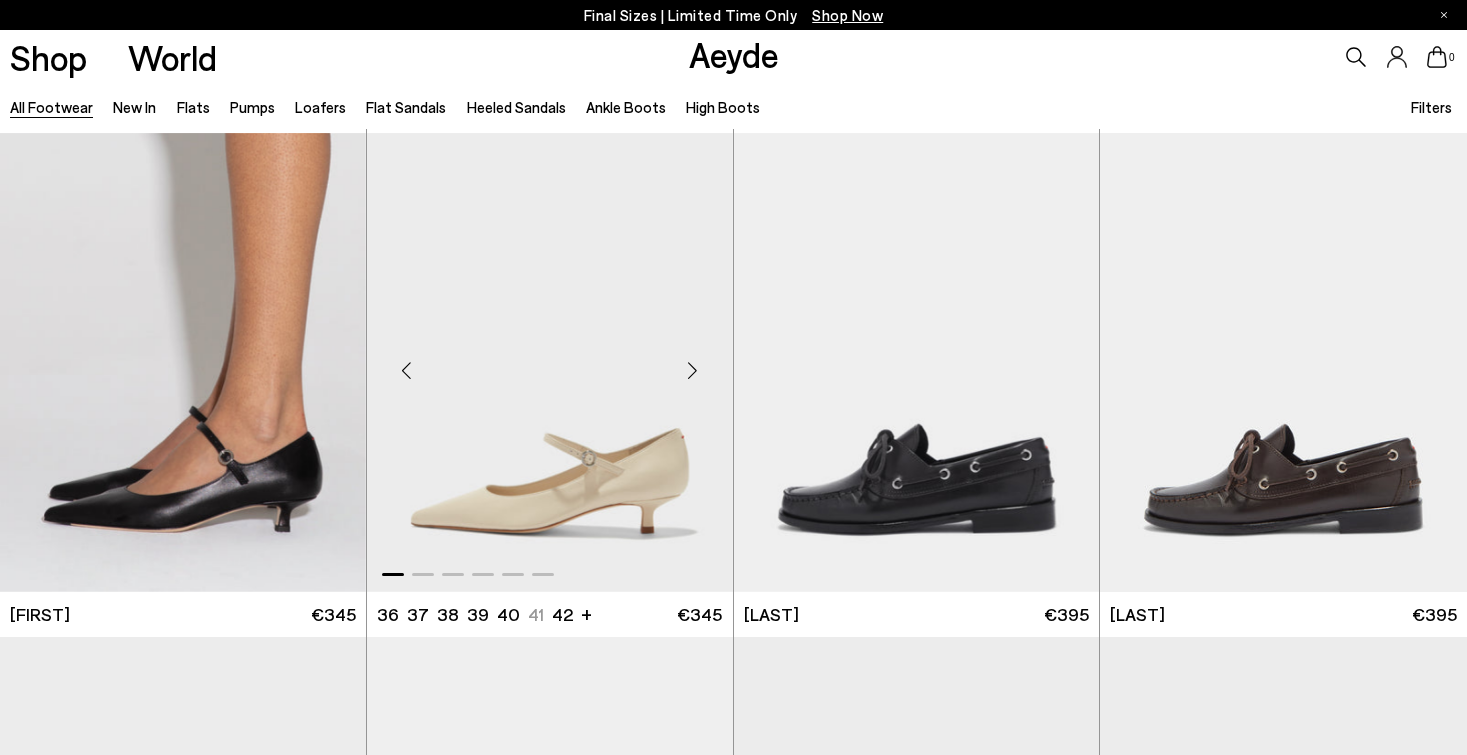 click at bounding box center [693, 370] 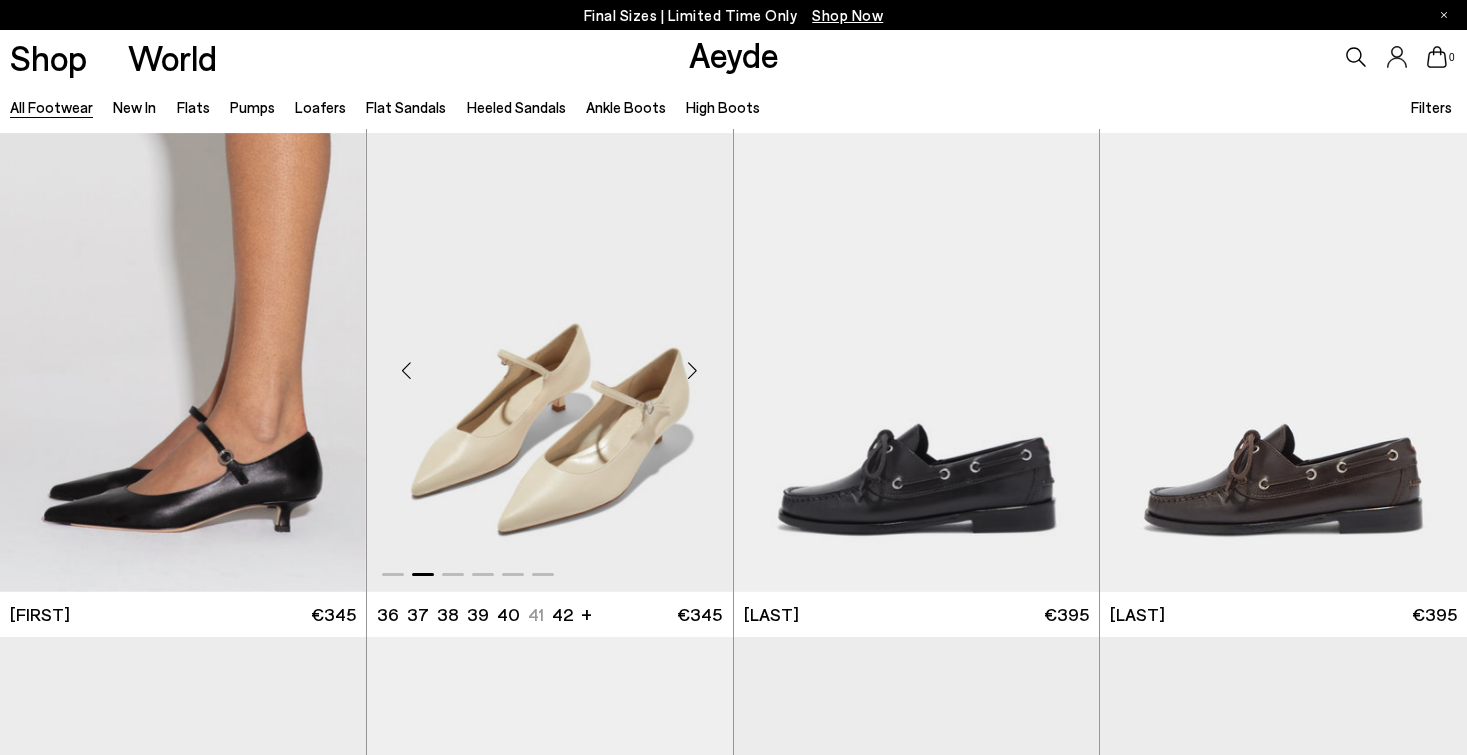 click at bounding box center [693, 370] 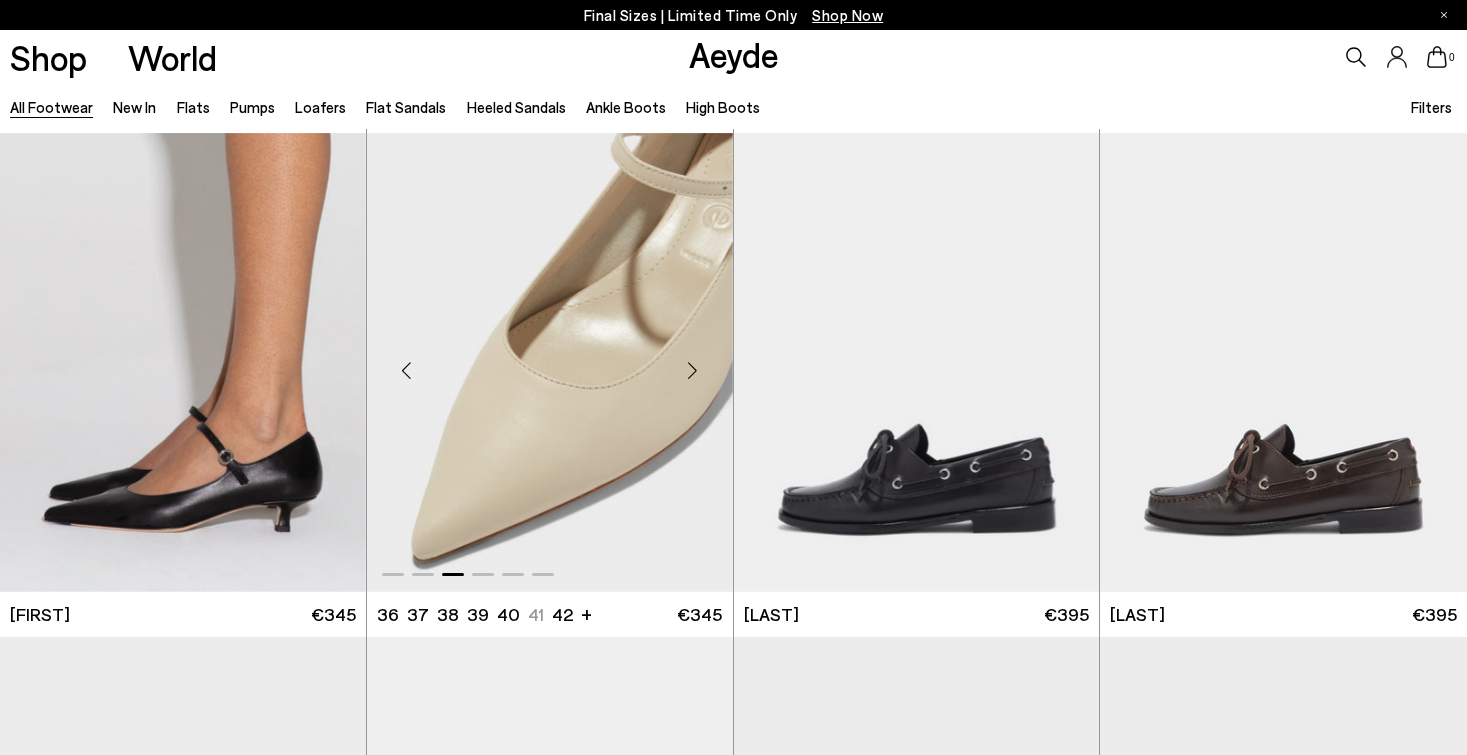 click at bounding box center (693, 370) 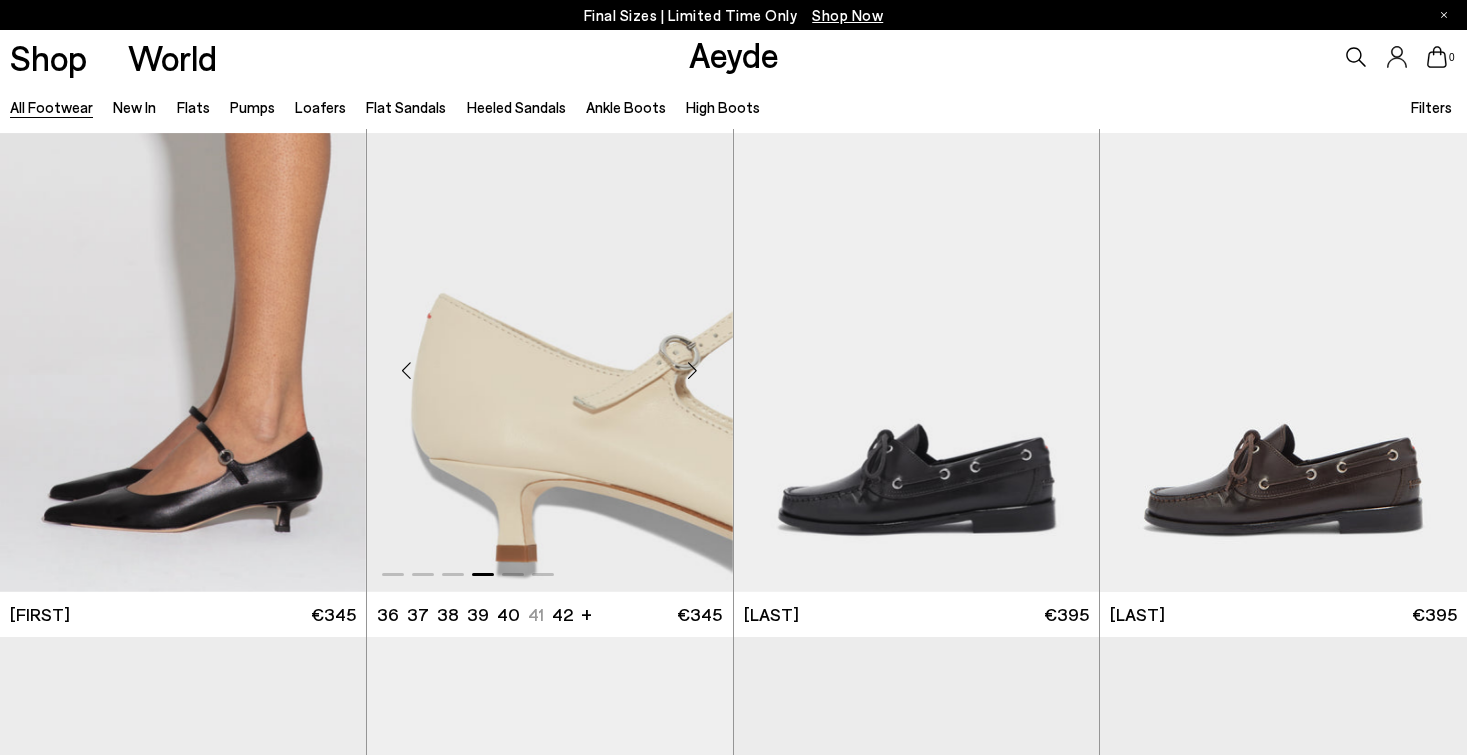 click at bounding box center [693, 370] 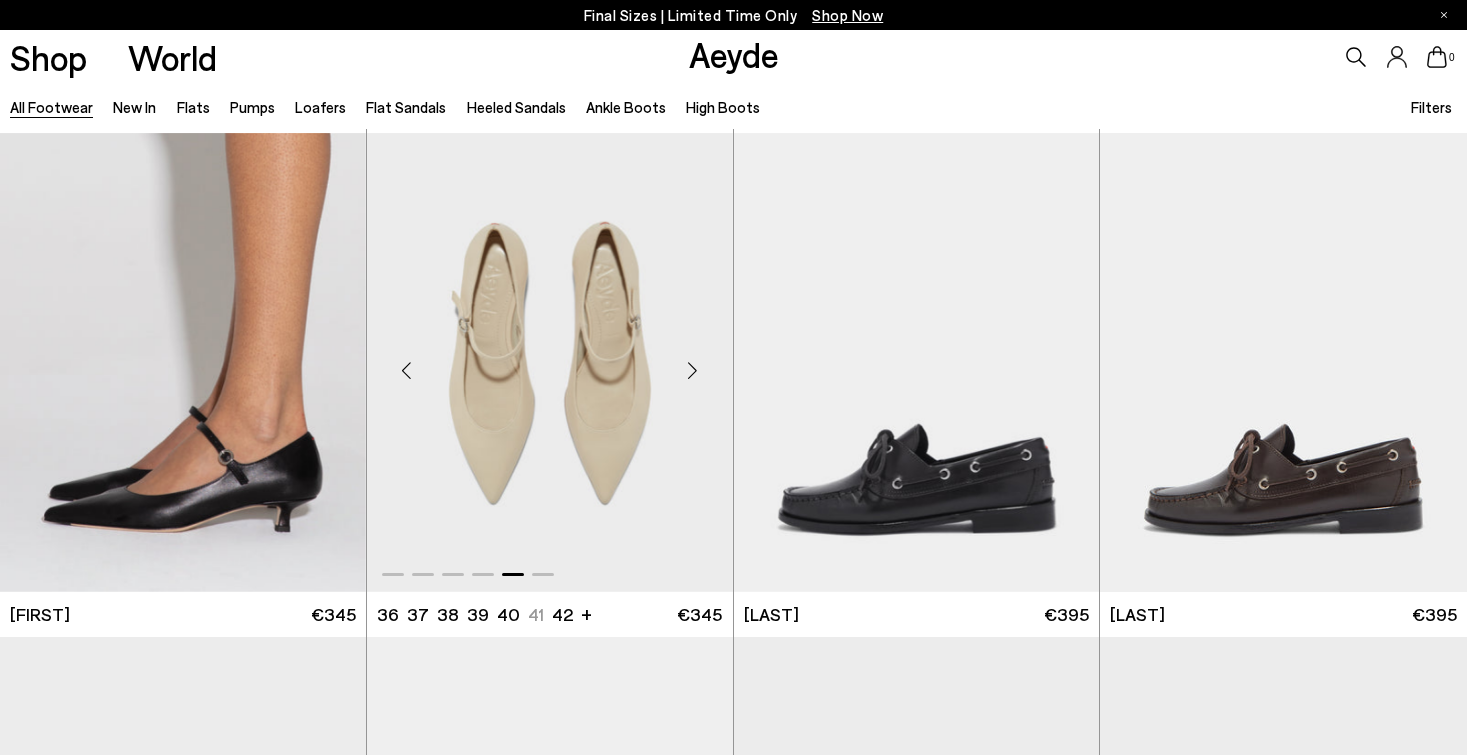 click at bounding box center (693, 370) 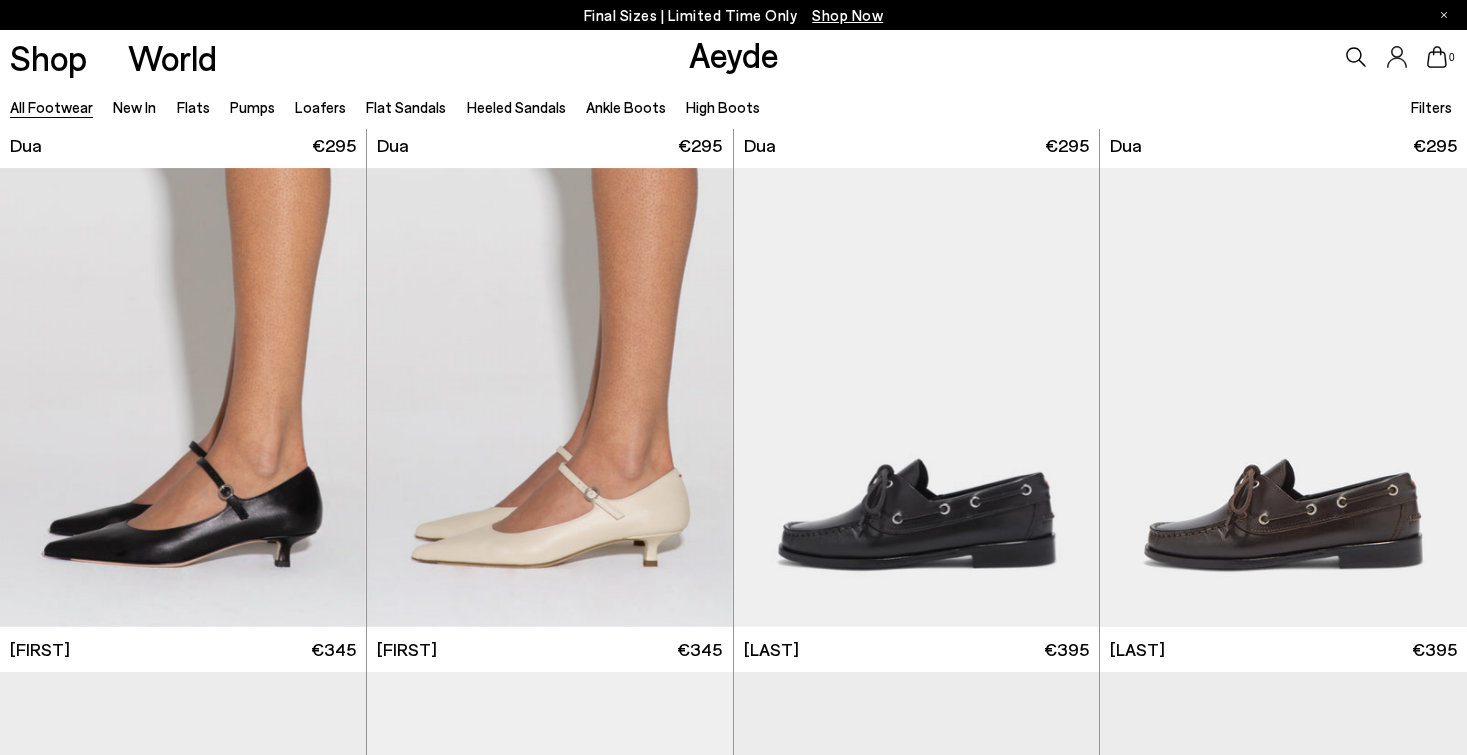 scroll, scrollTop: 16747, scrollLeft: 0, axis: vertical 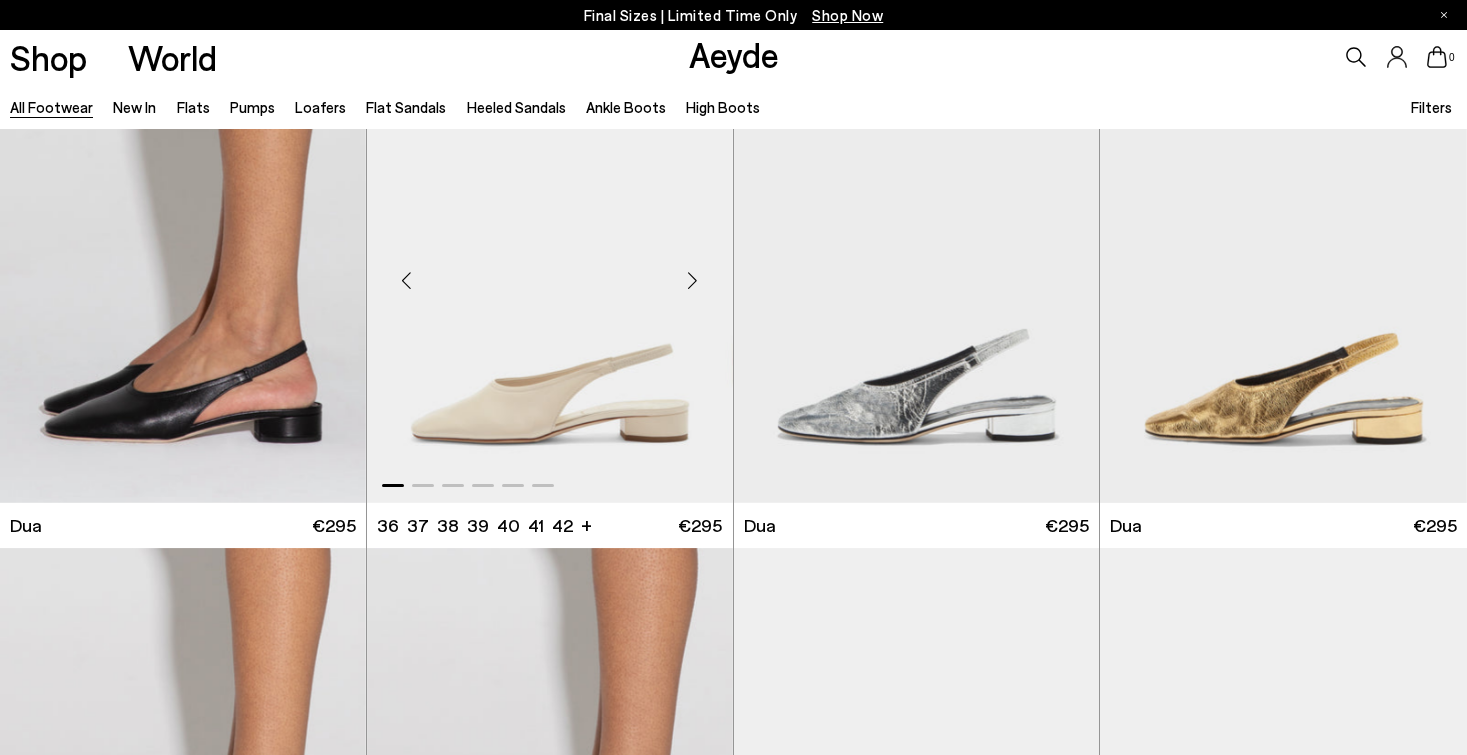 click at bounding box center [693, 281] 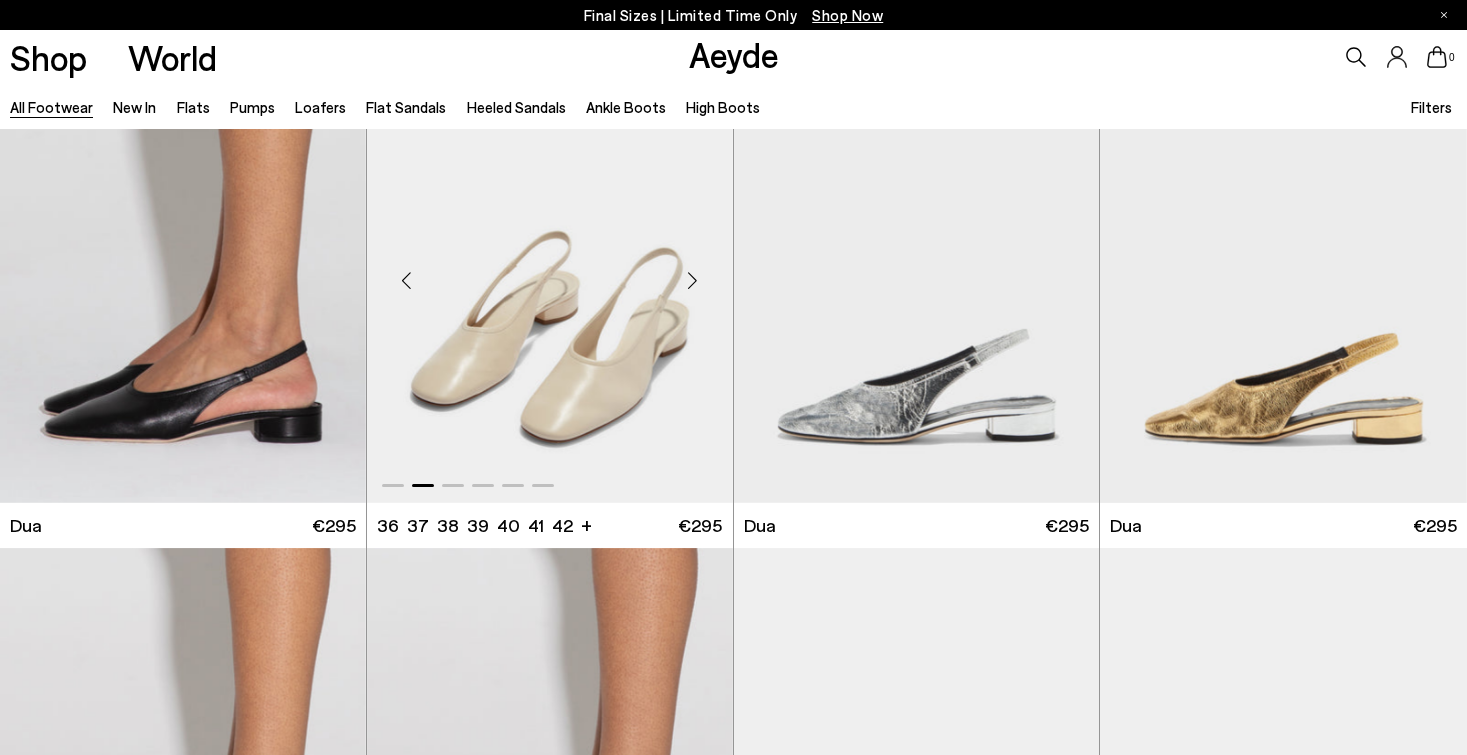 click at bounding box center [693, 281] 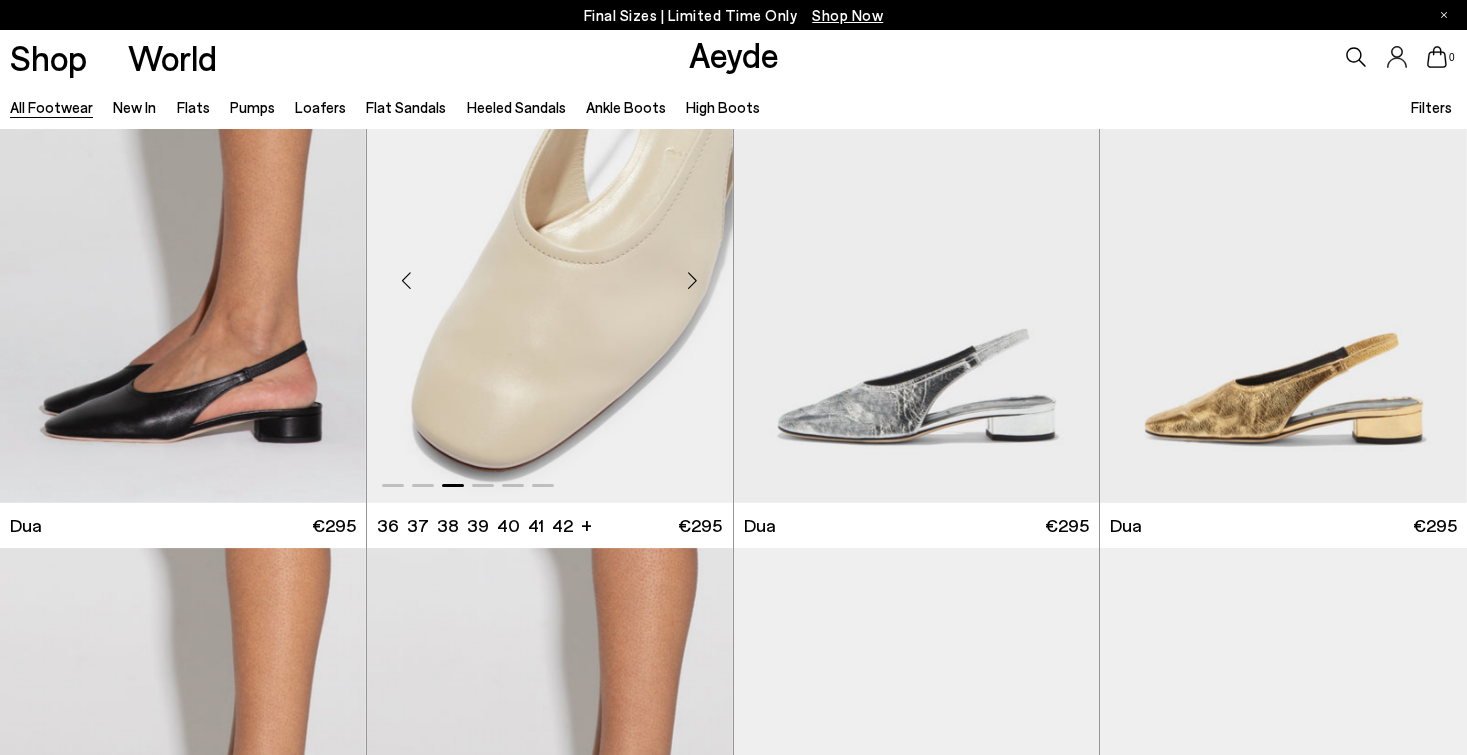 click at bounding box center (693, 281) 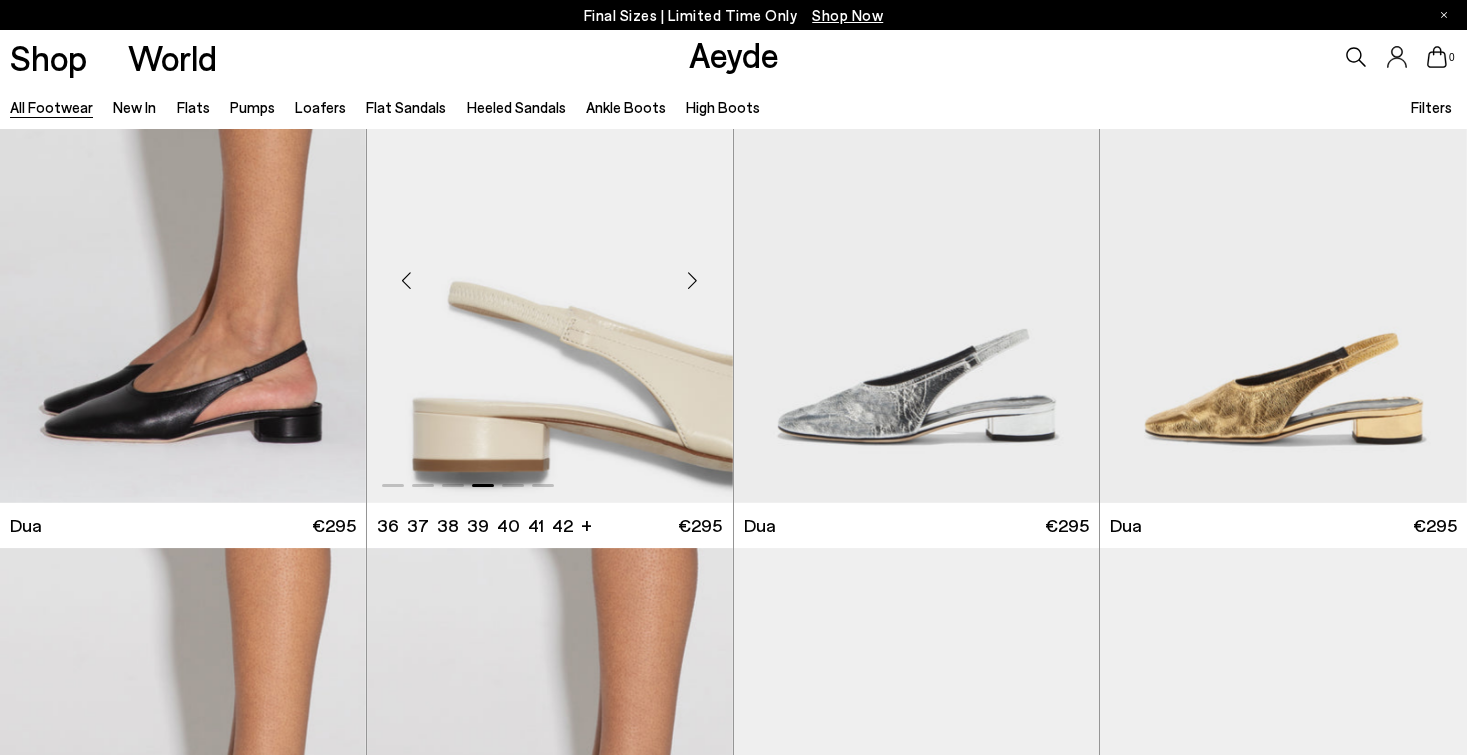 click at bounding box center (693, 281) 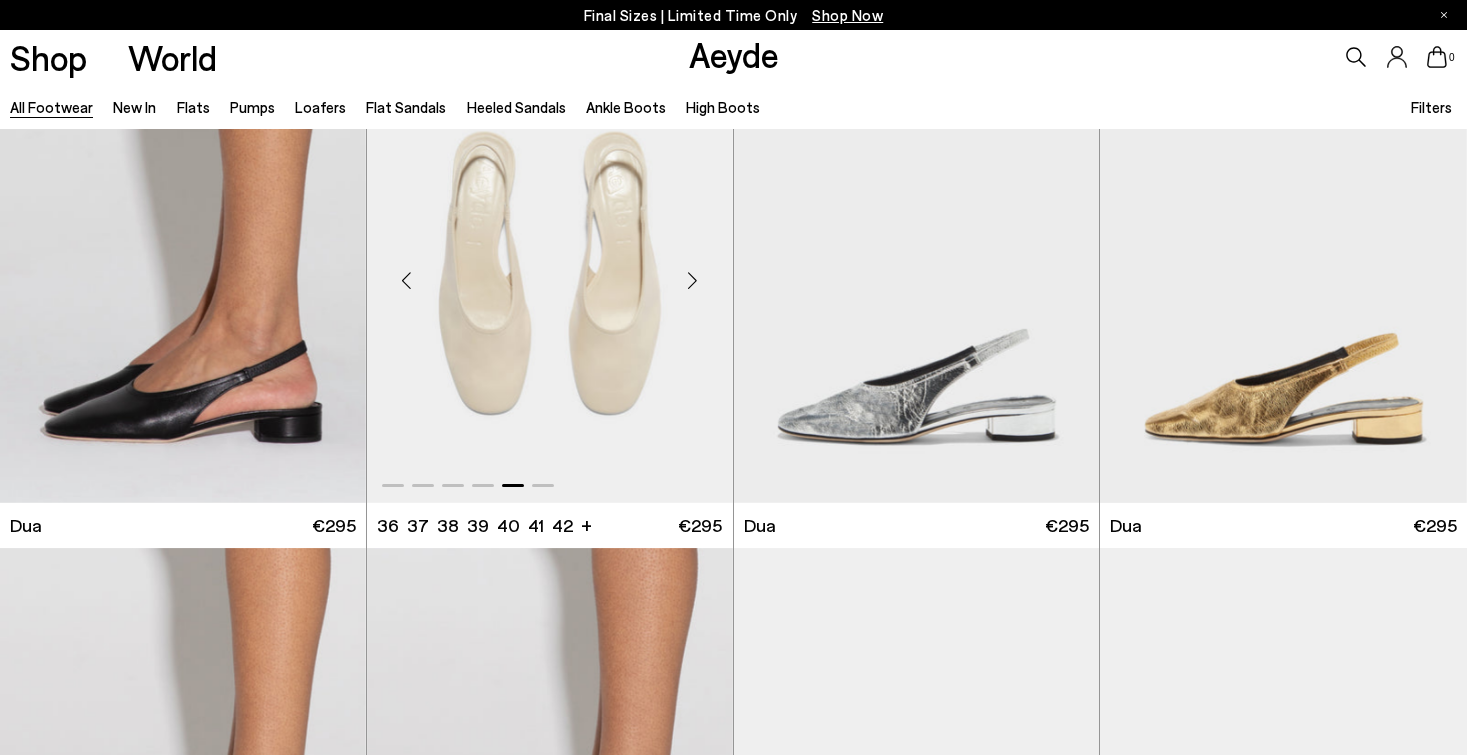 click at bounding box center [693, 281] 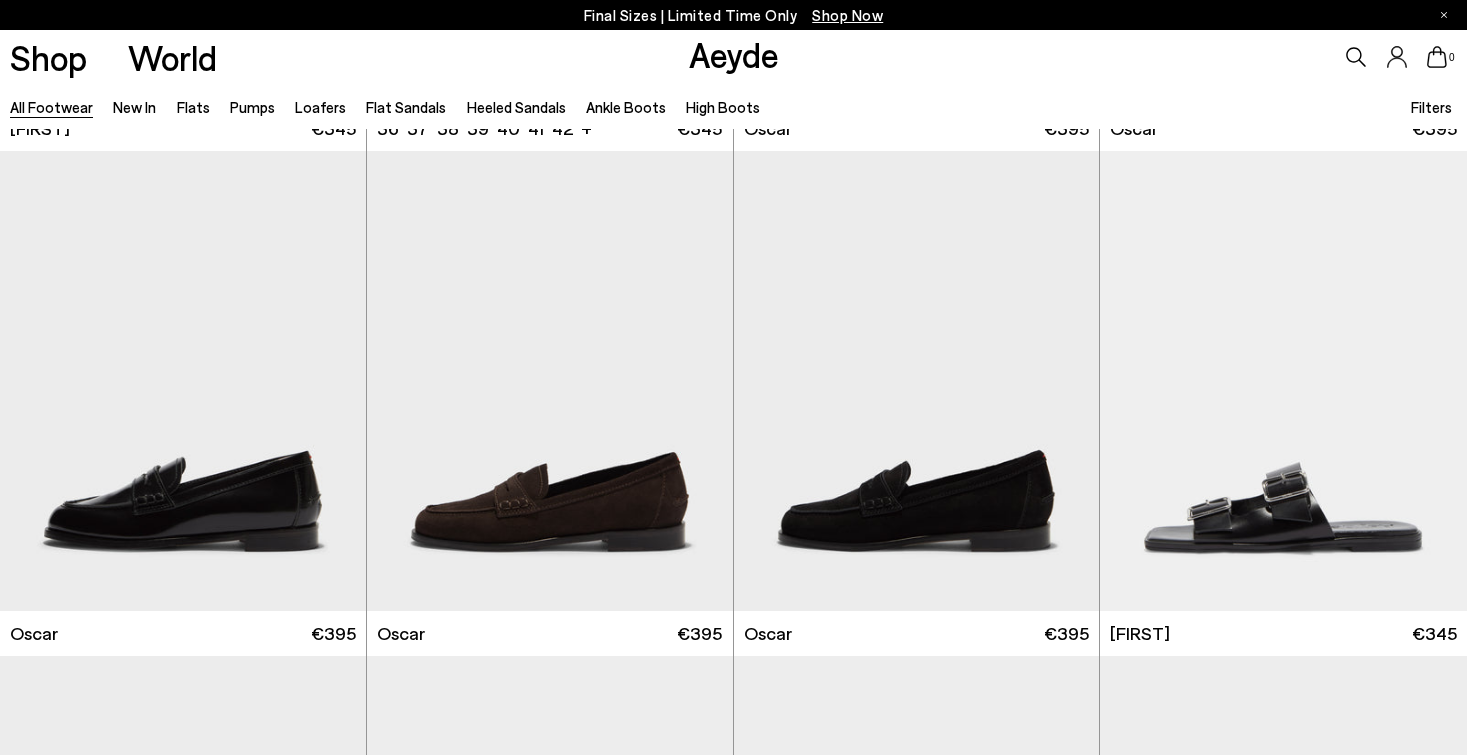 scroll, scrollTop: 18695, scrollLeft: 0, axis: vertical 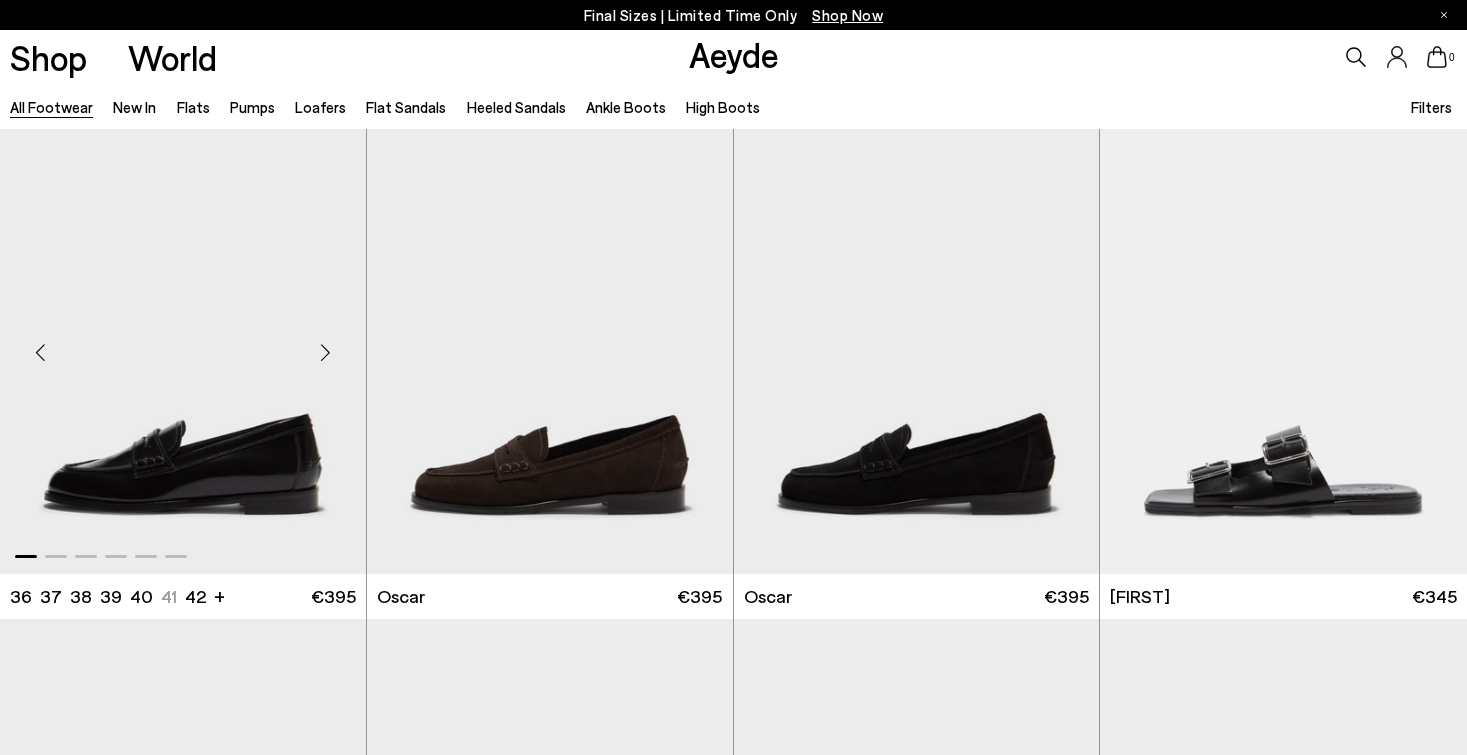 click at bounding box center [326, 352] 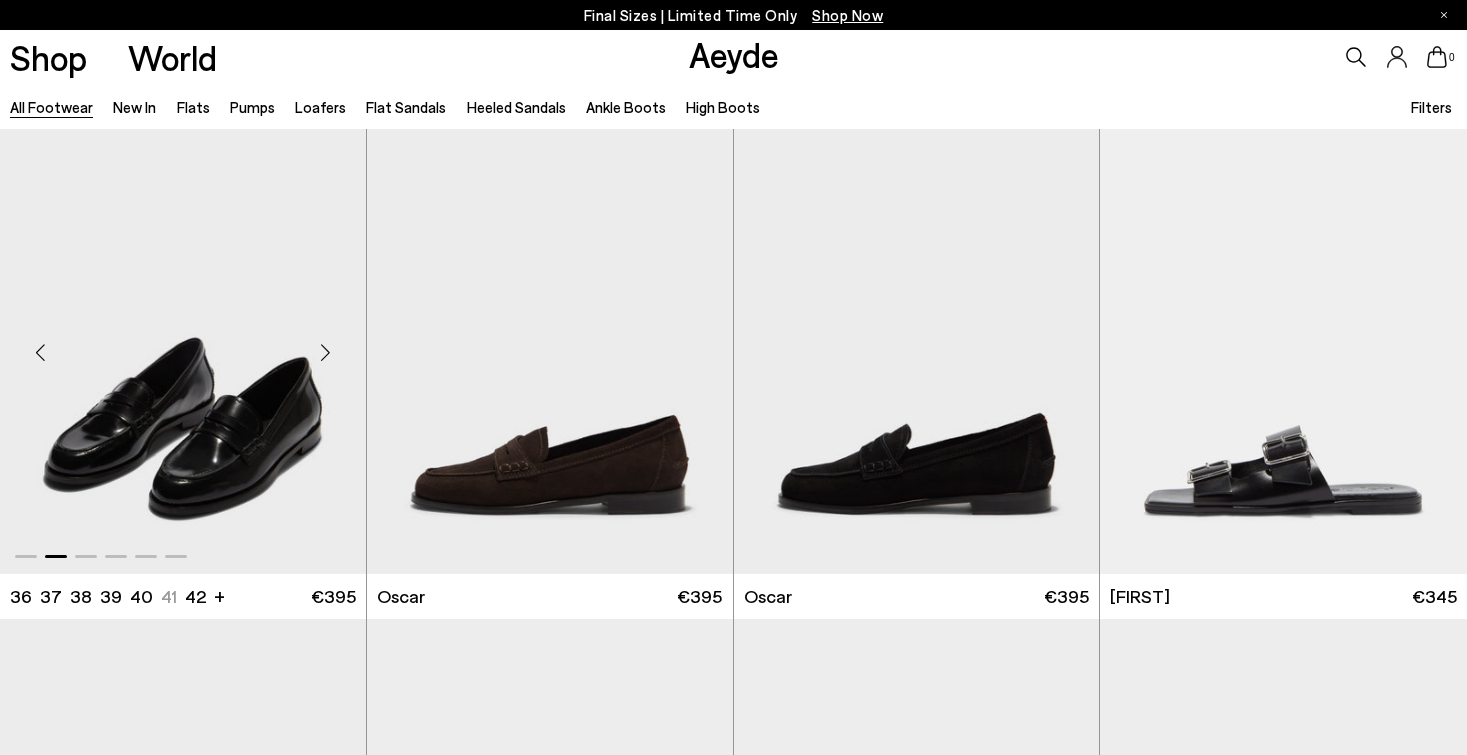 click at bounding box center [326, 352] 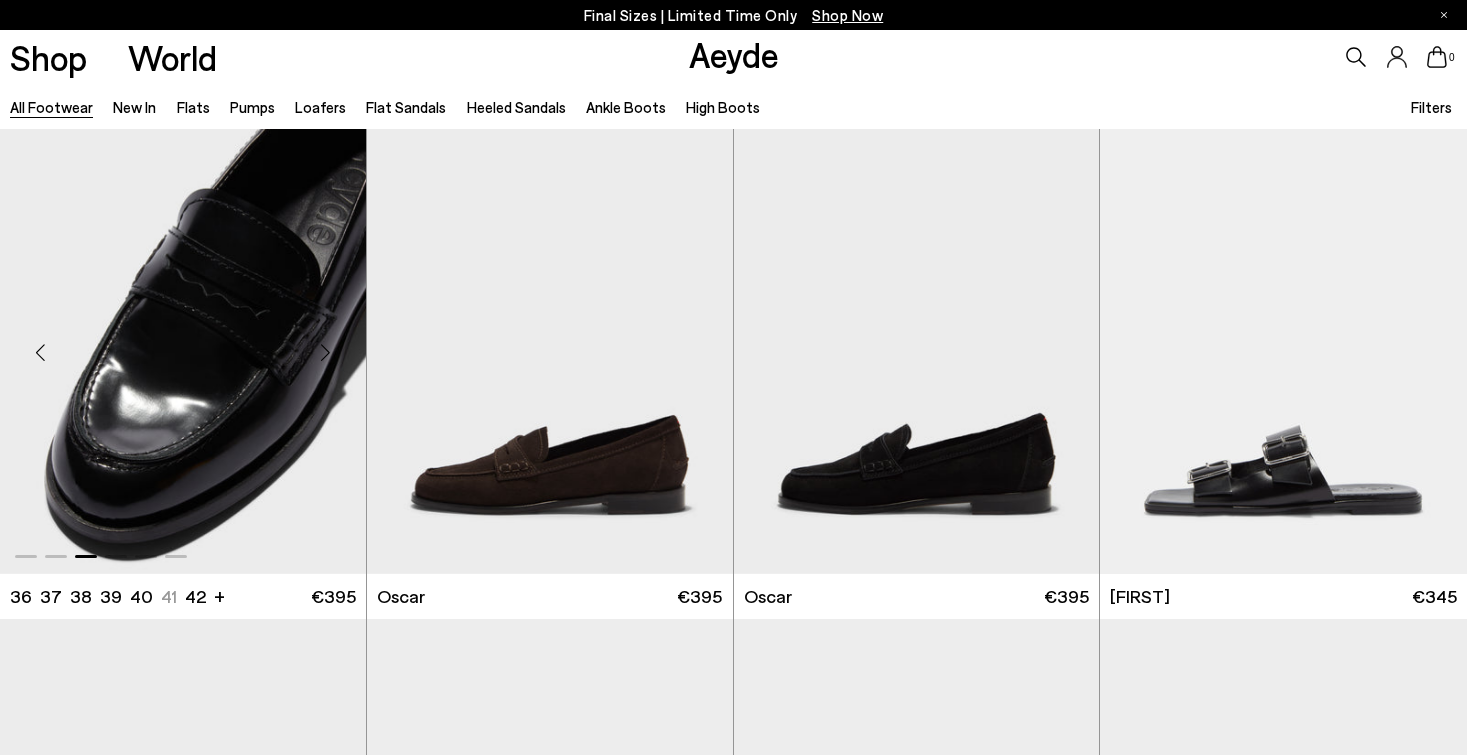 click at bounding box center (326, 352) 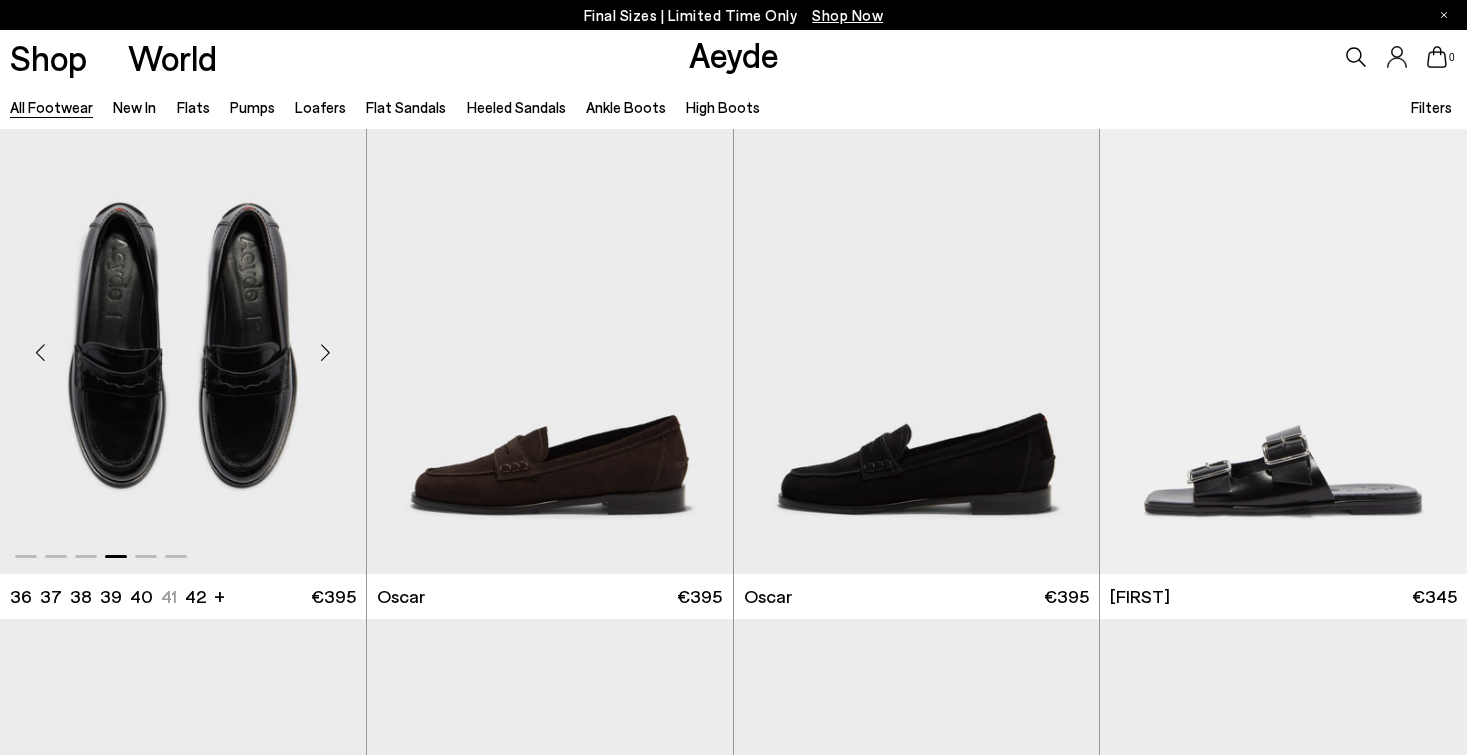 click at bounding box center (326, 352) 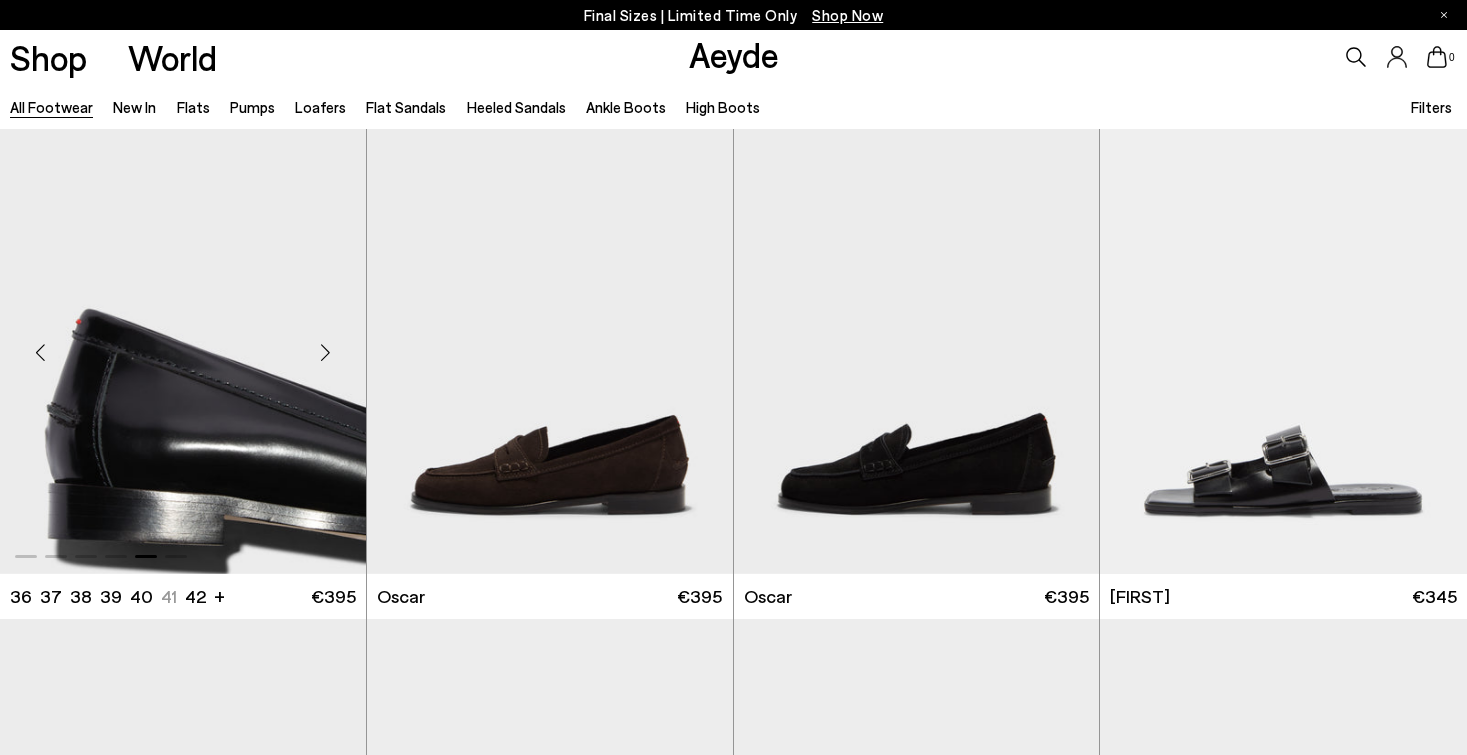 click at bounding box center [326, 352] 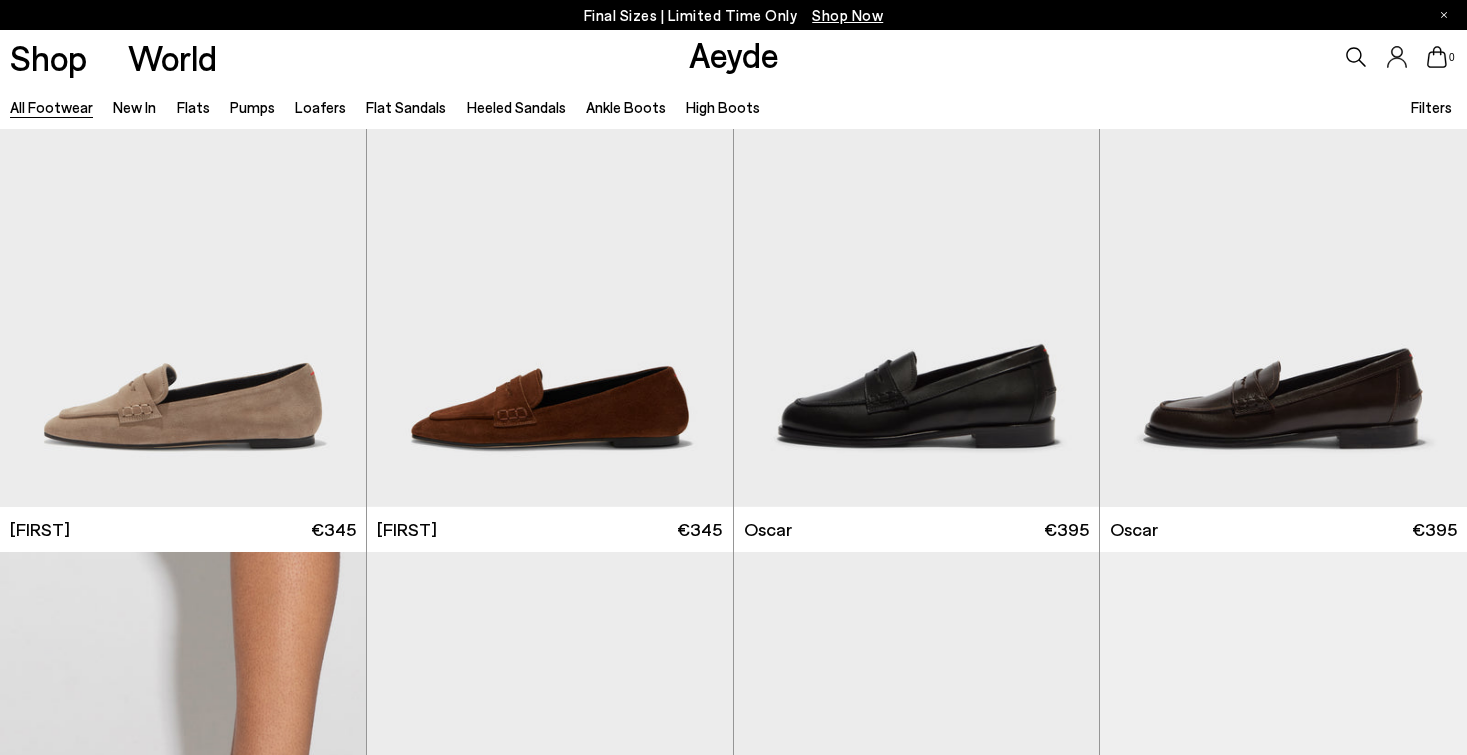 scroll, scrollTop: 18136, scrollLeft: 0, axis: vertical 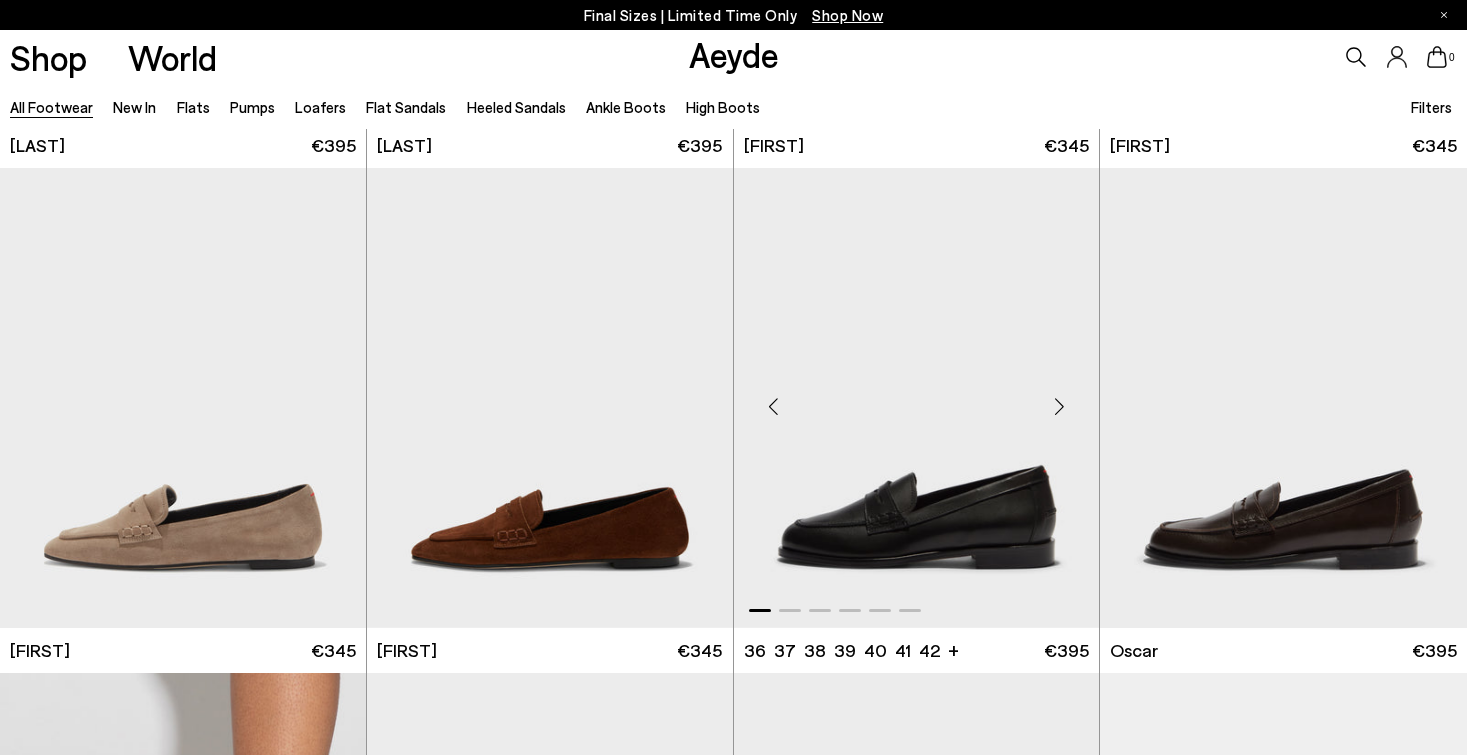 click at bounding box center [1059, 406] 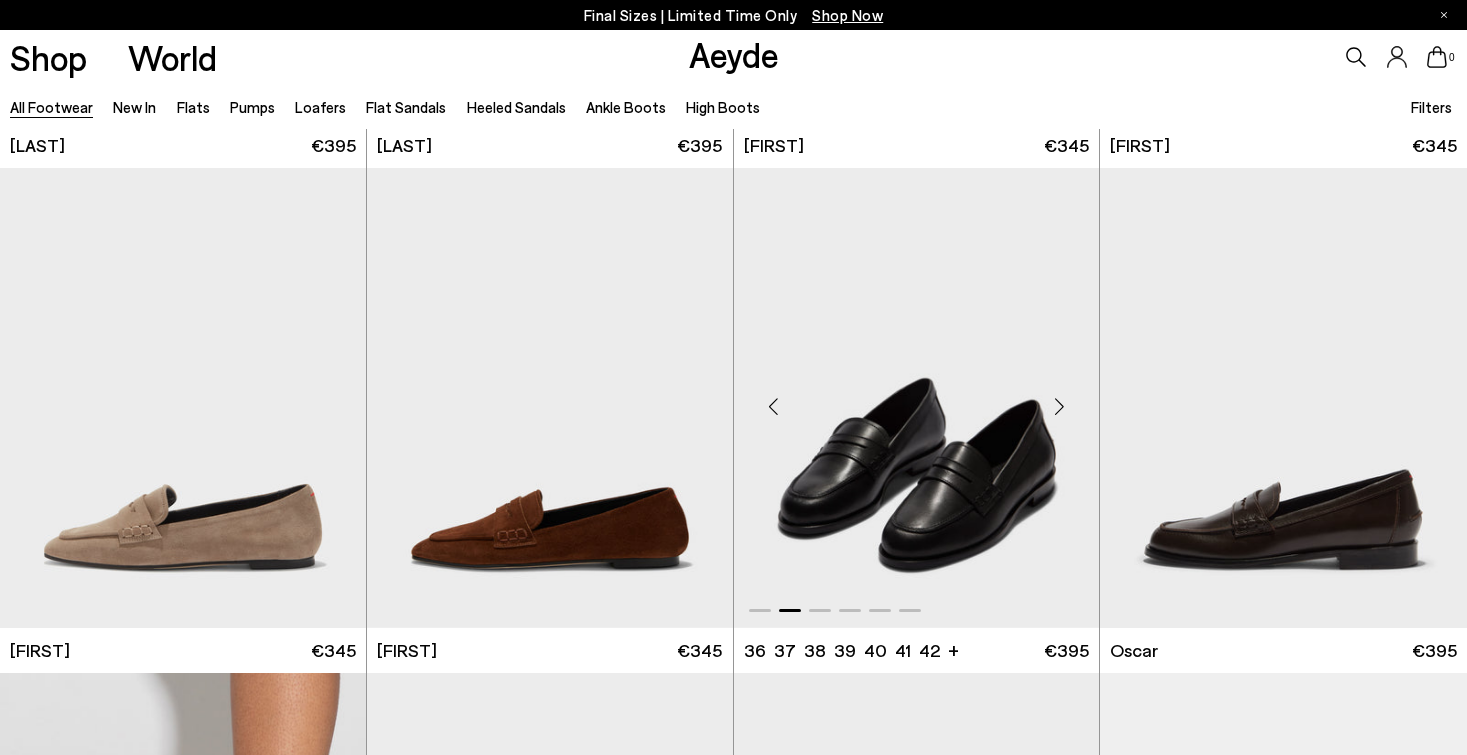 click at bounding box center (1059, 406) 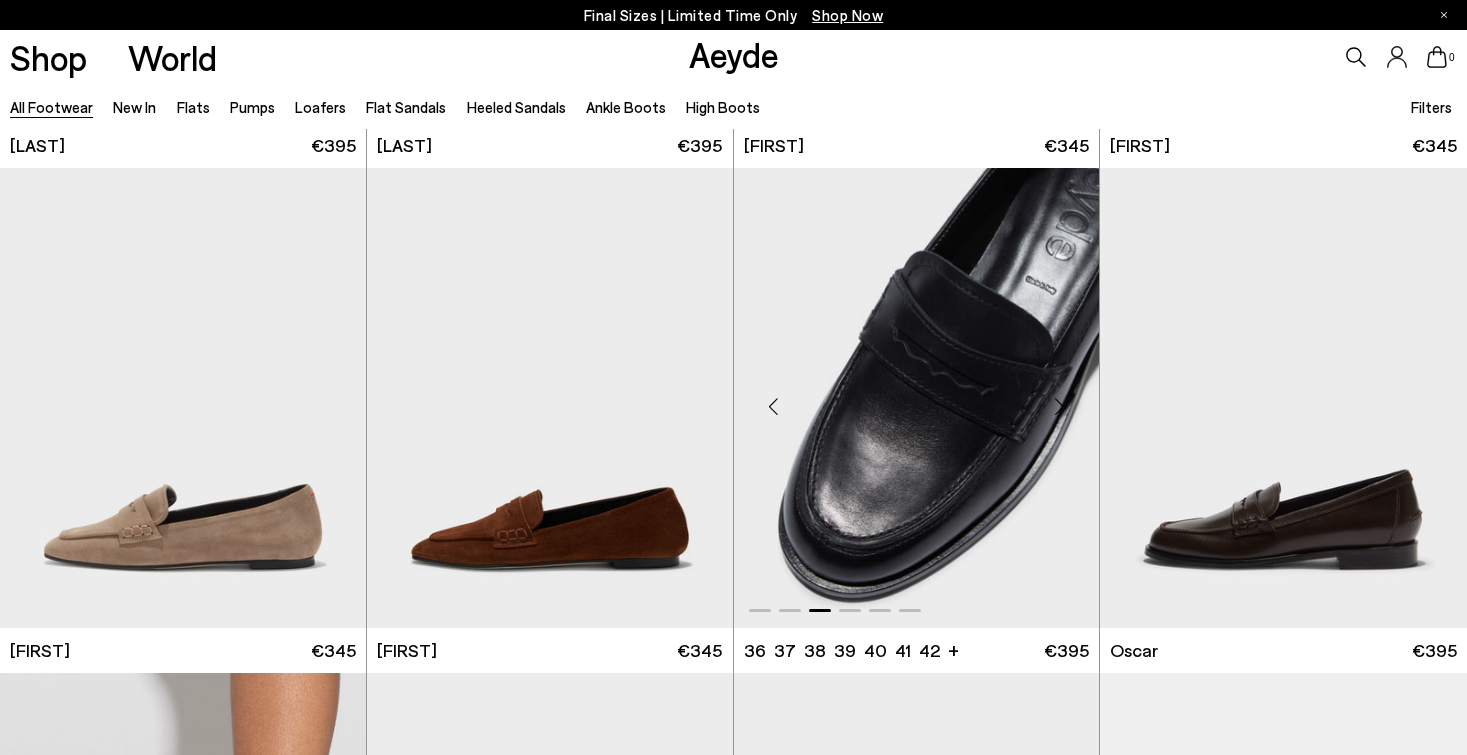 click at bounding box center (1059, 406) 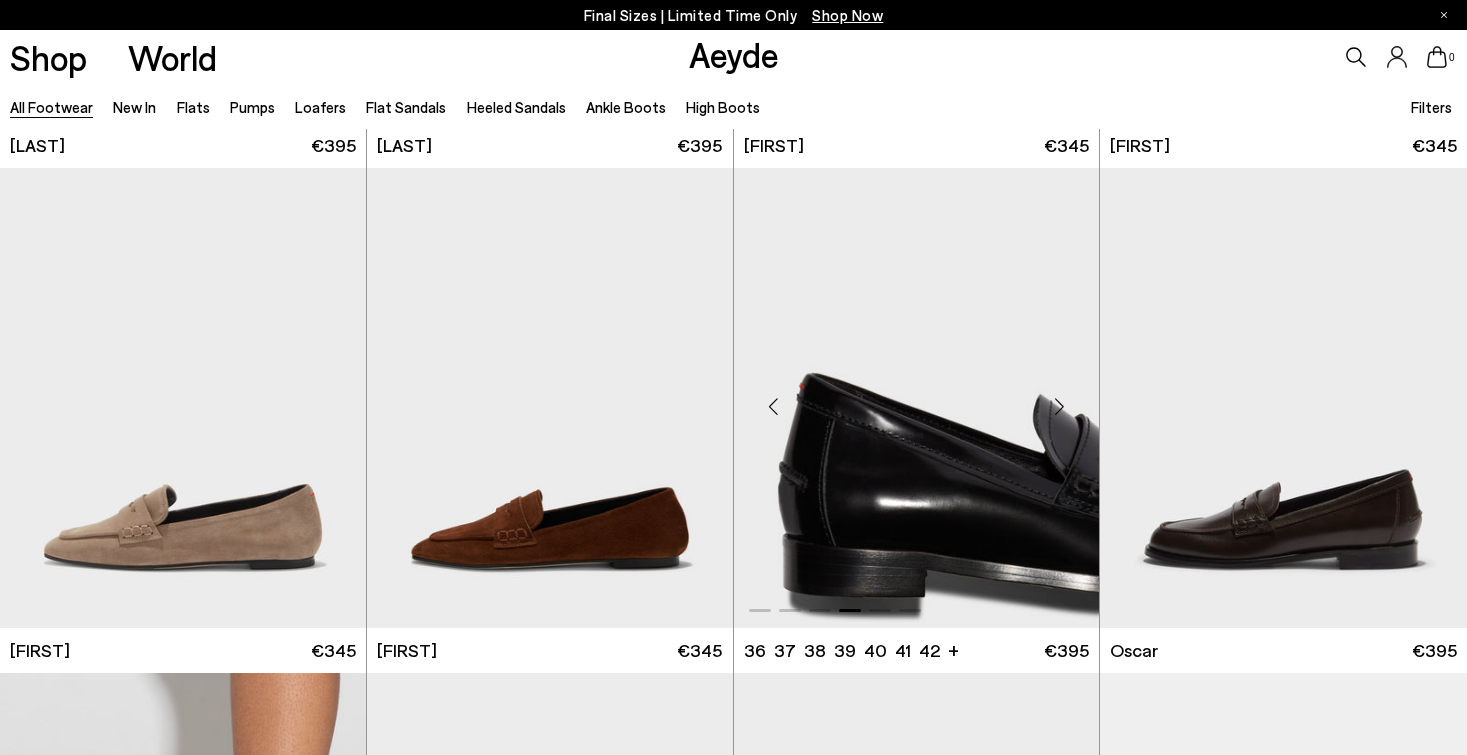 click at bounding box center [1059, 406] 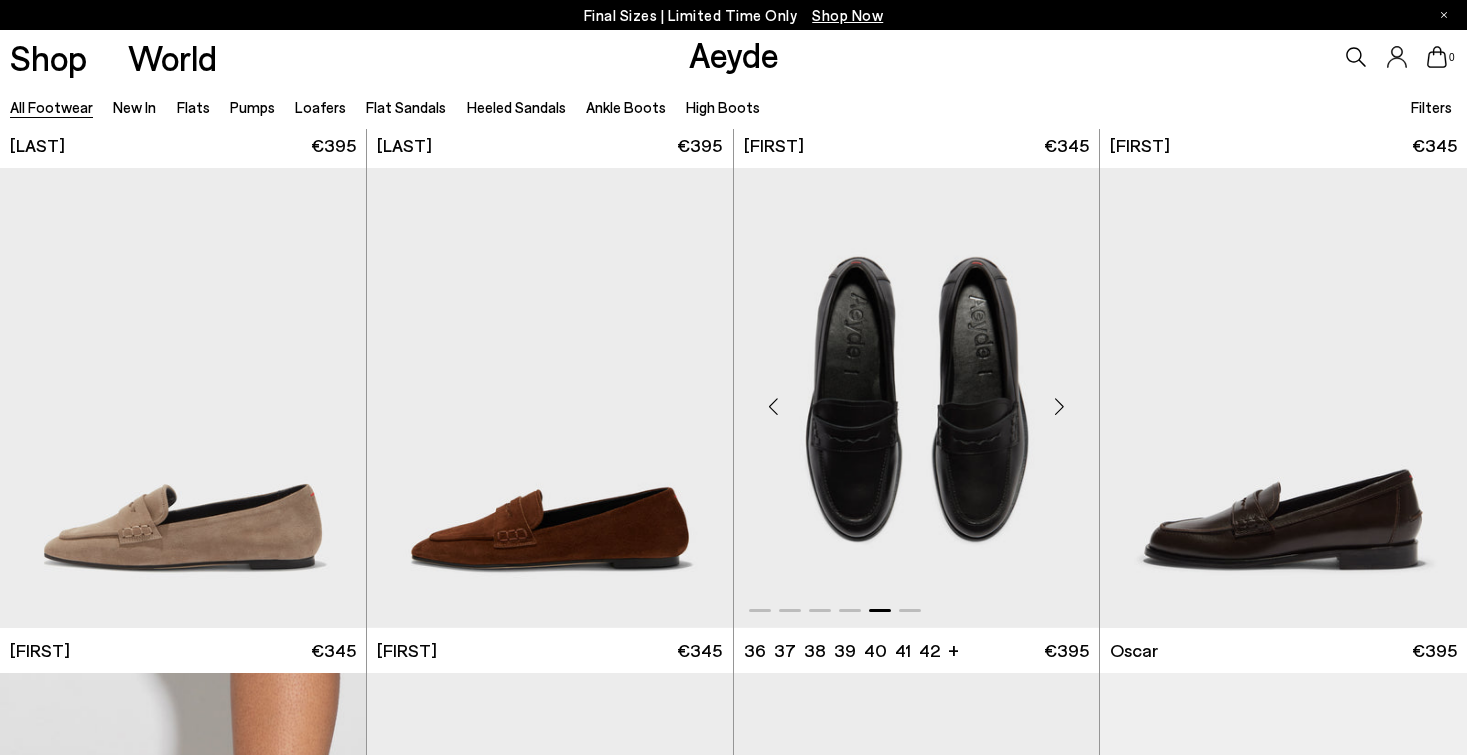 click at bounding box center (1059, 406) 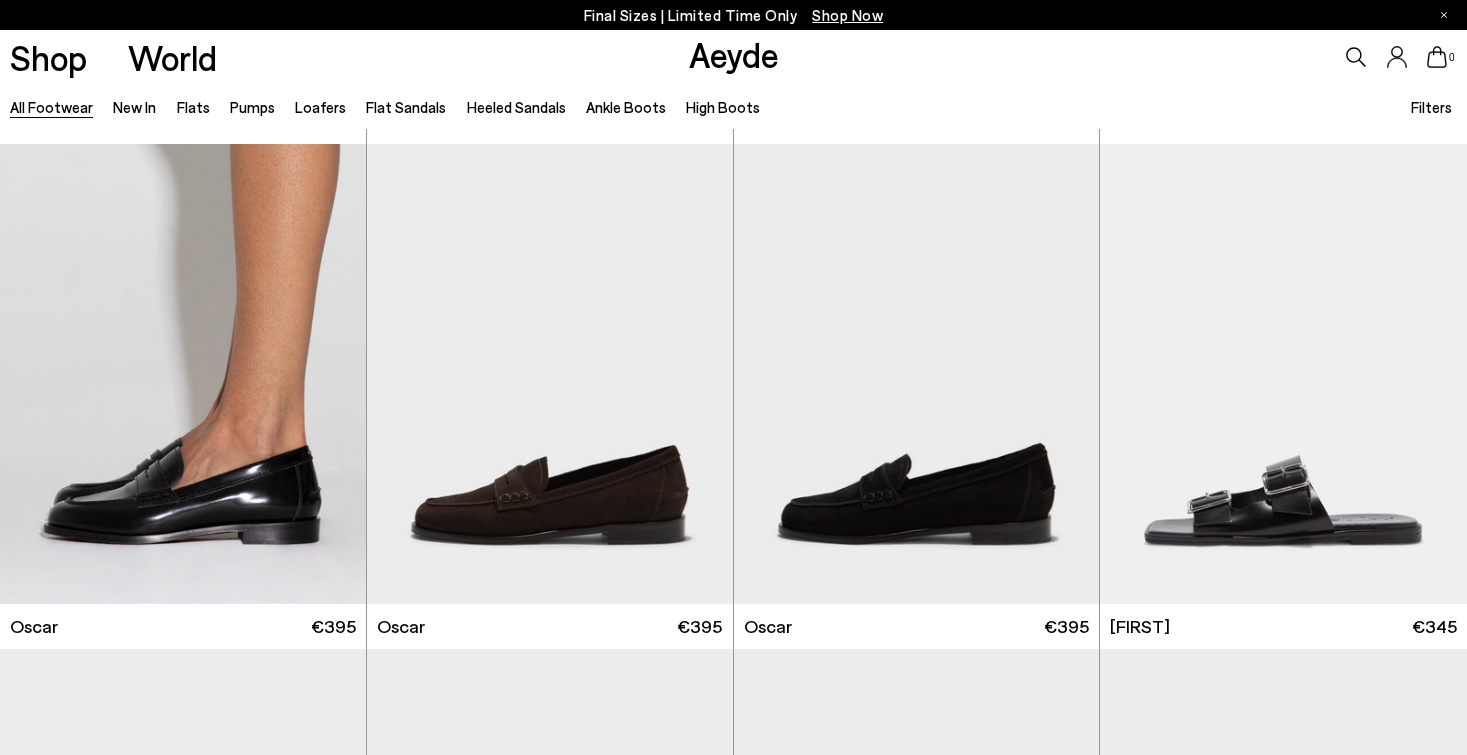 scroll, scrollTop: 18667, scrollLeft: 0, axis: vertical 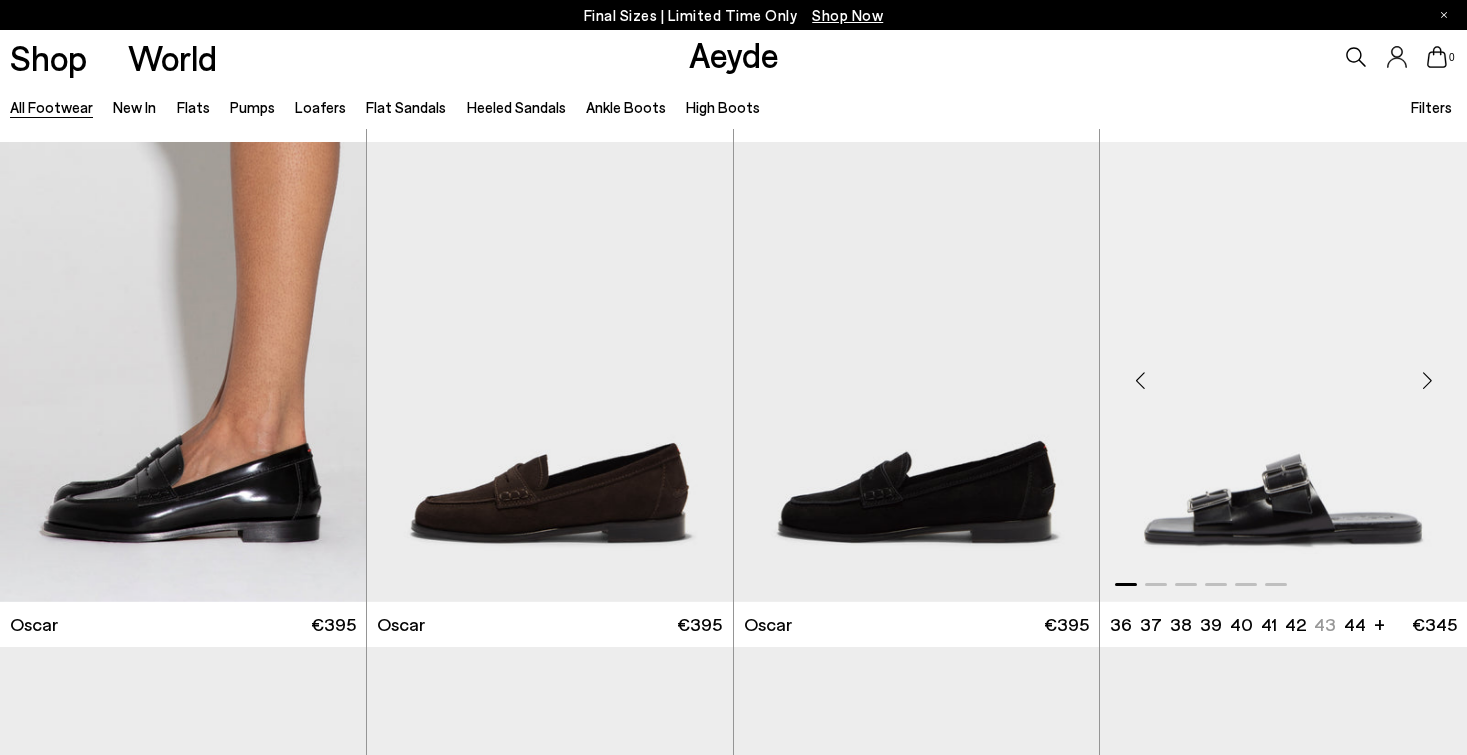 click at bounding box center [1427, 380] 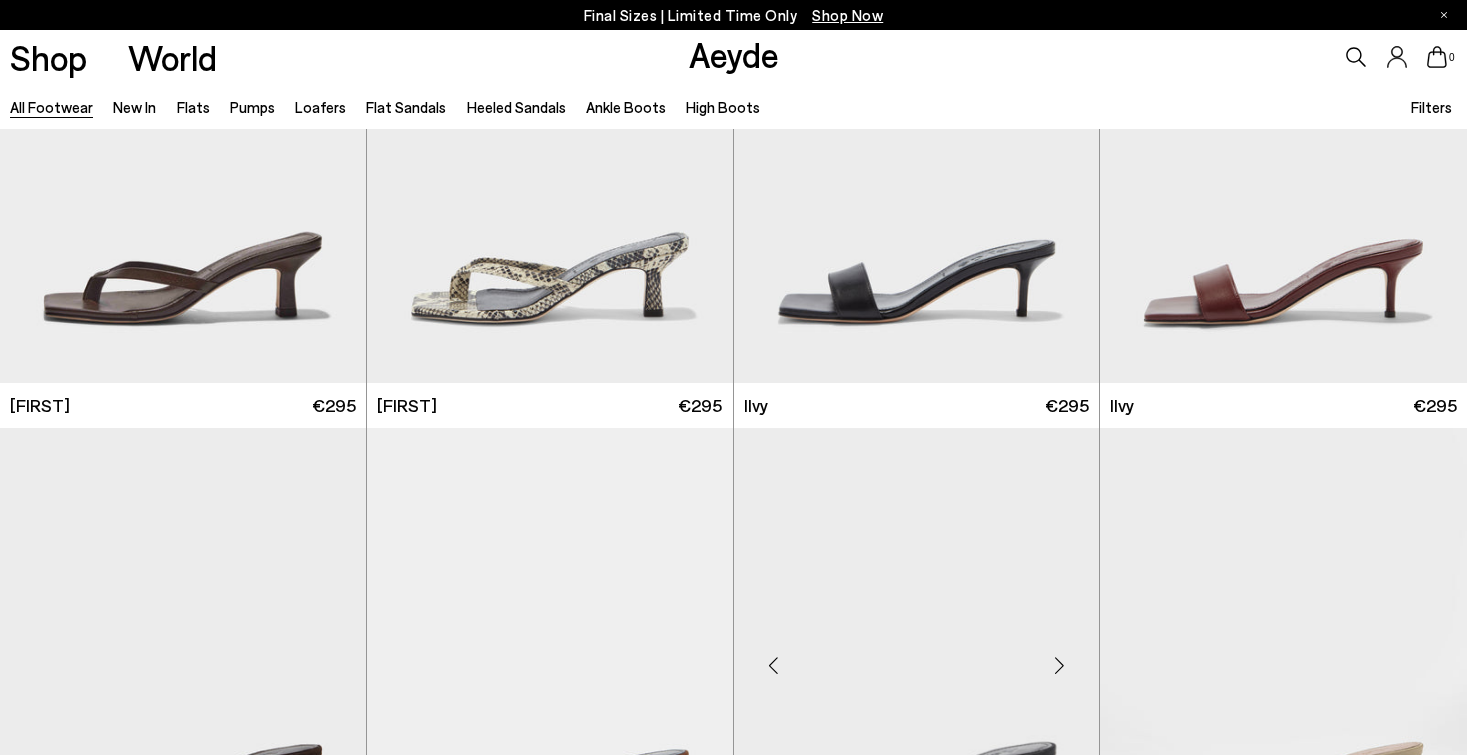 scroll, scrollTop: 19738, scrollLeft: 0, axis: vertical 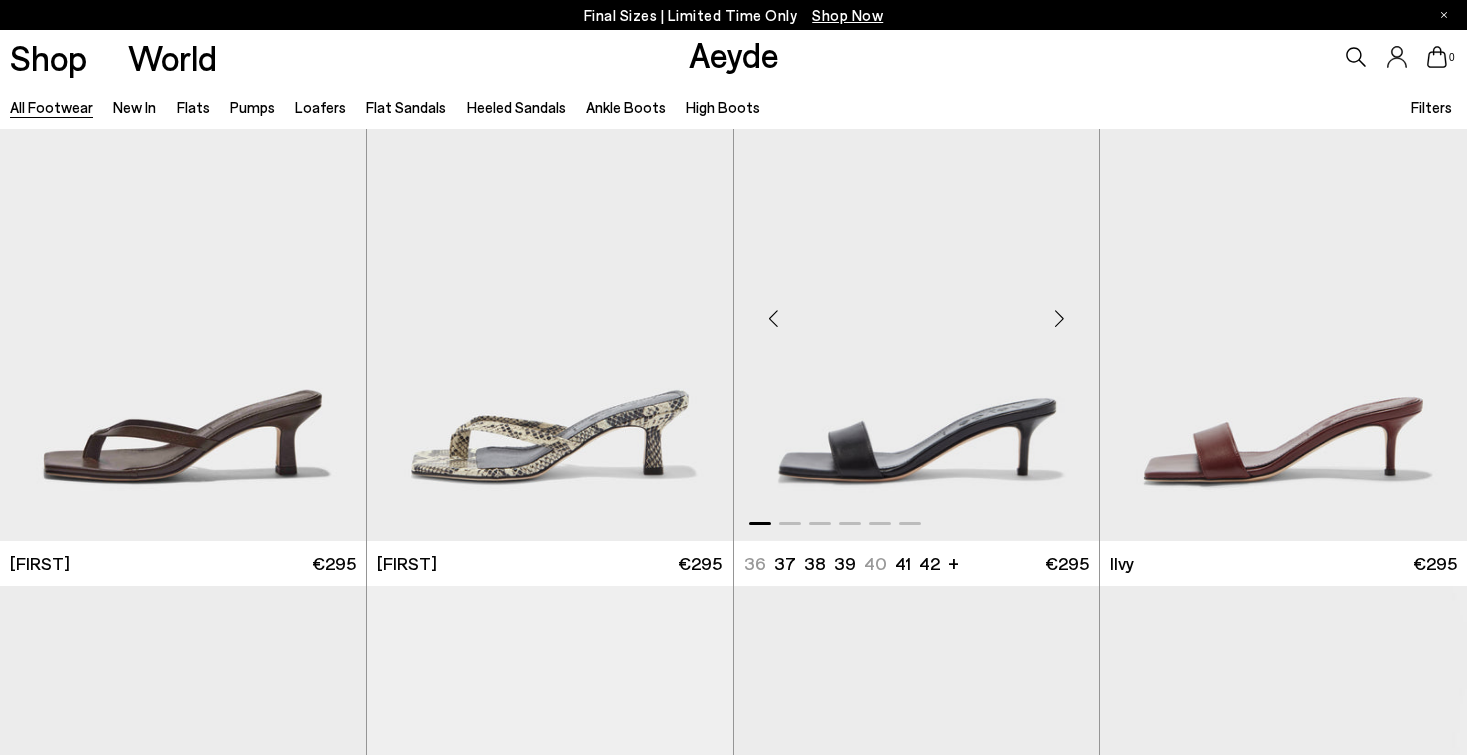 click at bounding box center (1059, 319) 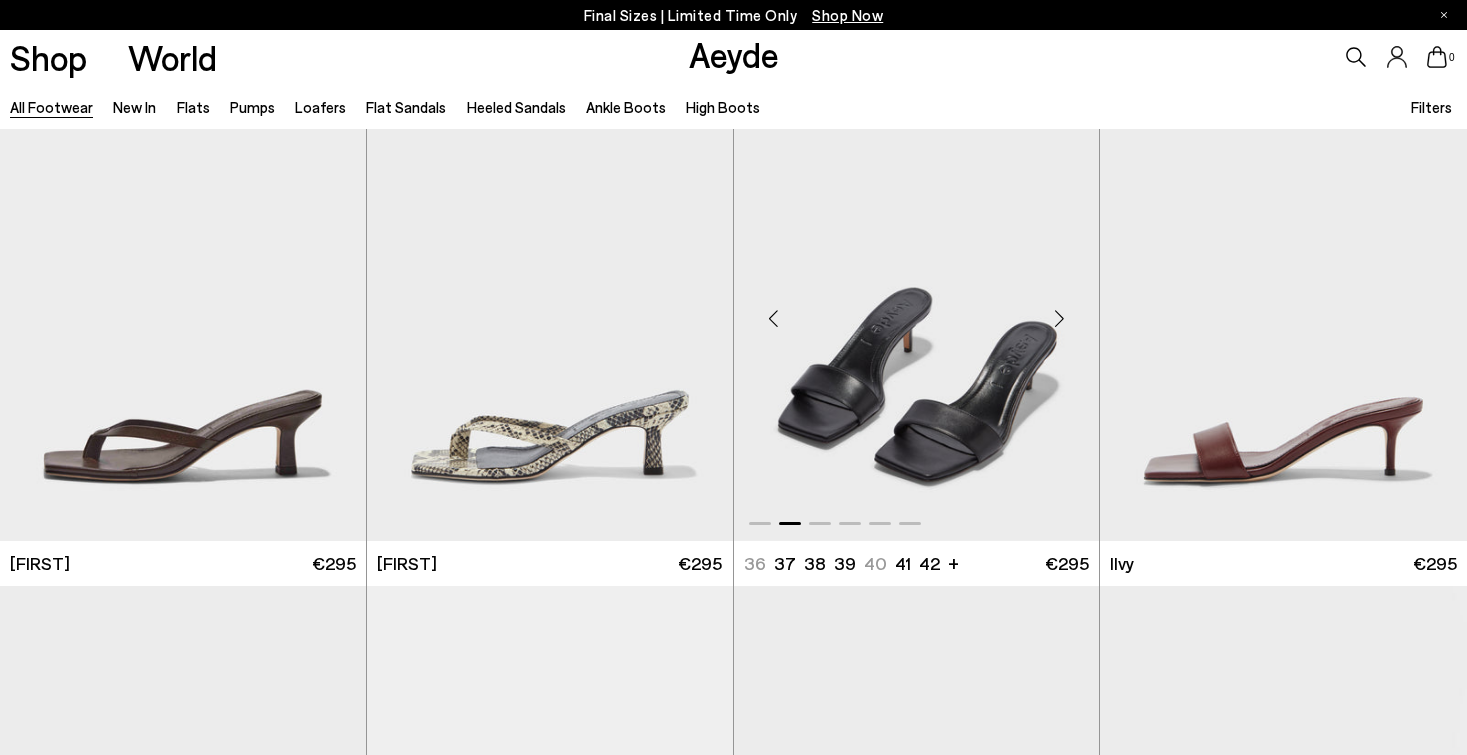 click at bounding box center (1059, 319) 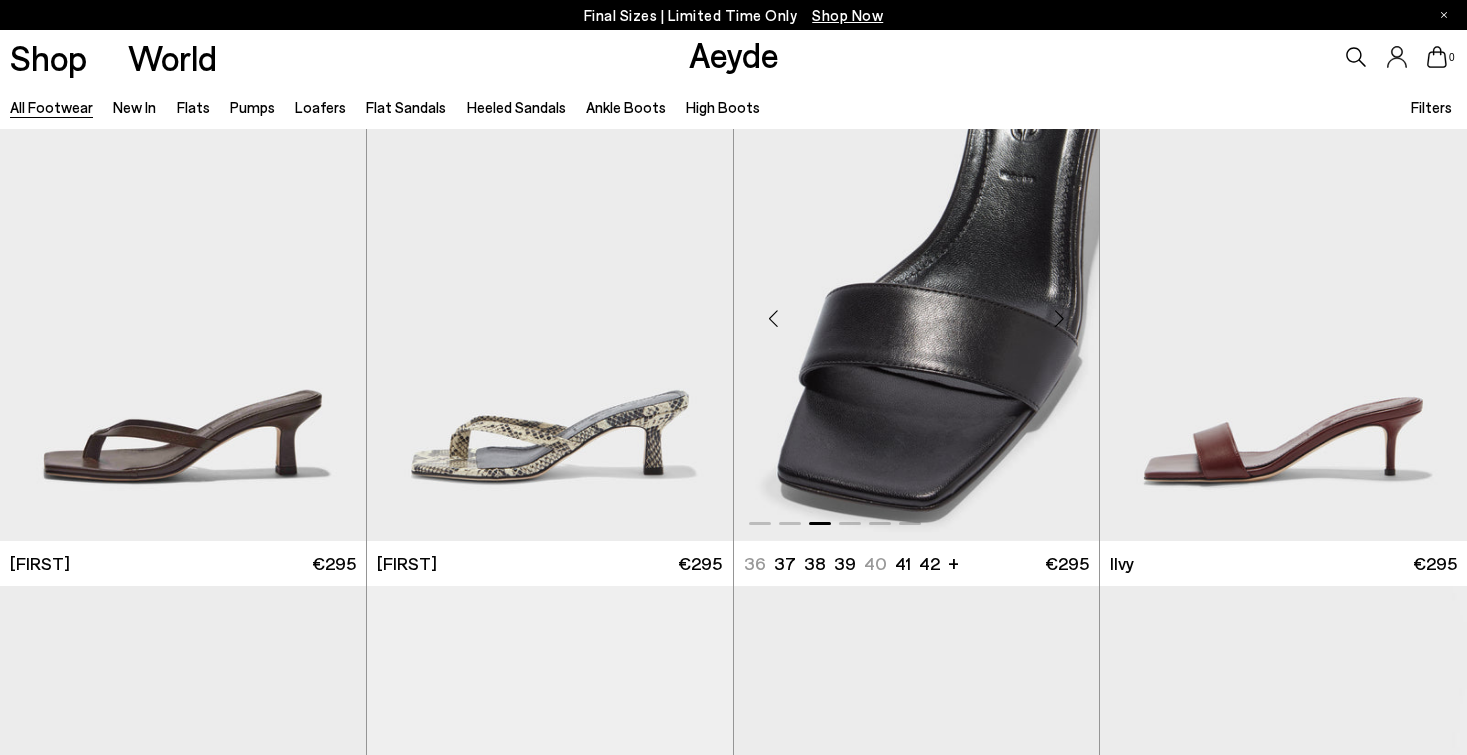 click at bounding box center (1059, 319) 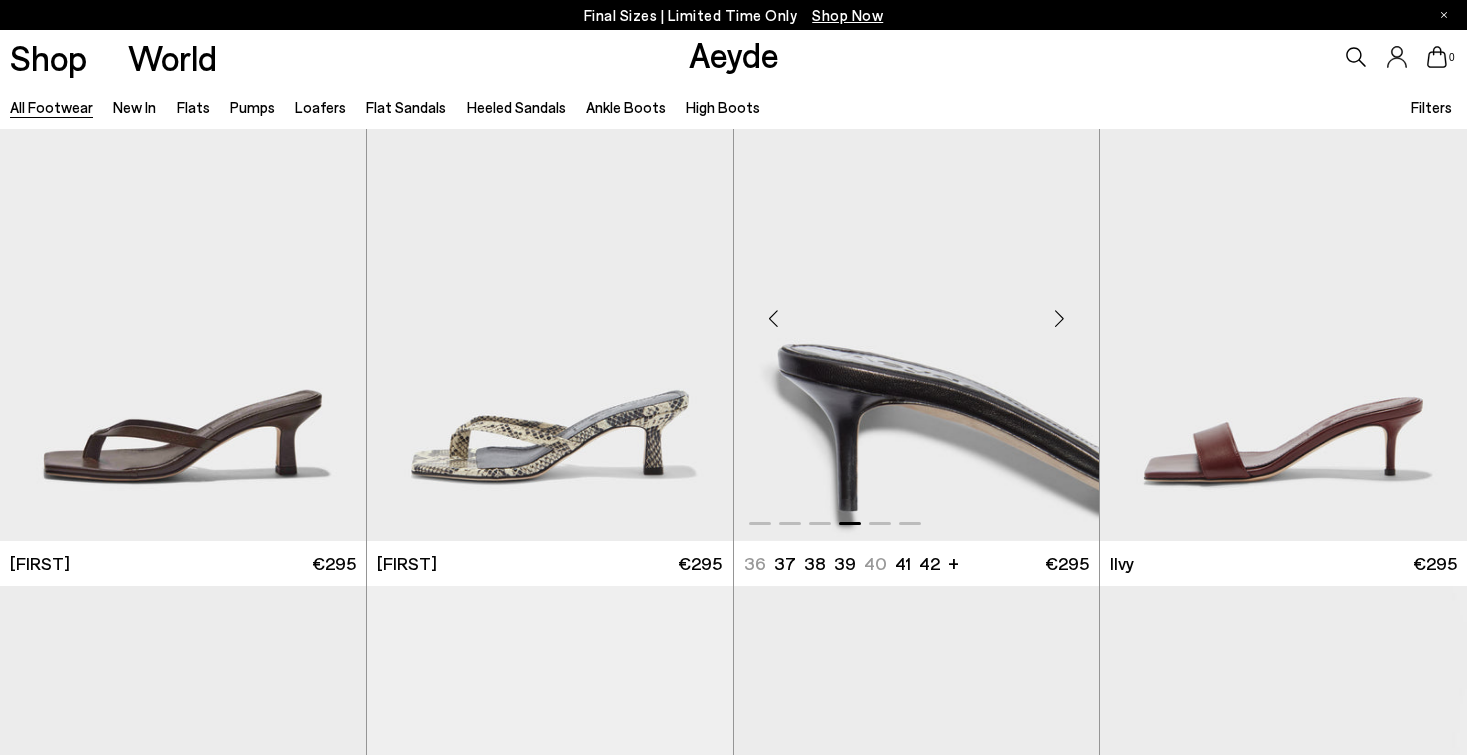 click at bounding box center [1059, 319] 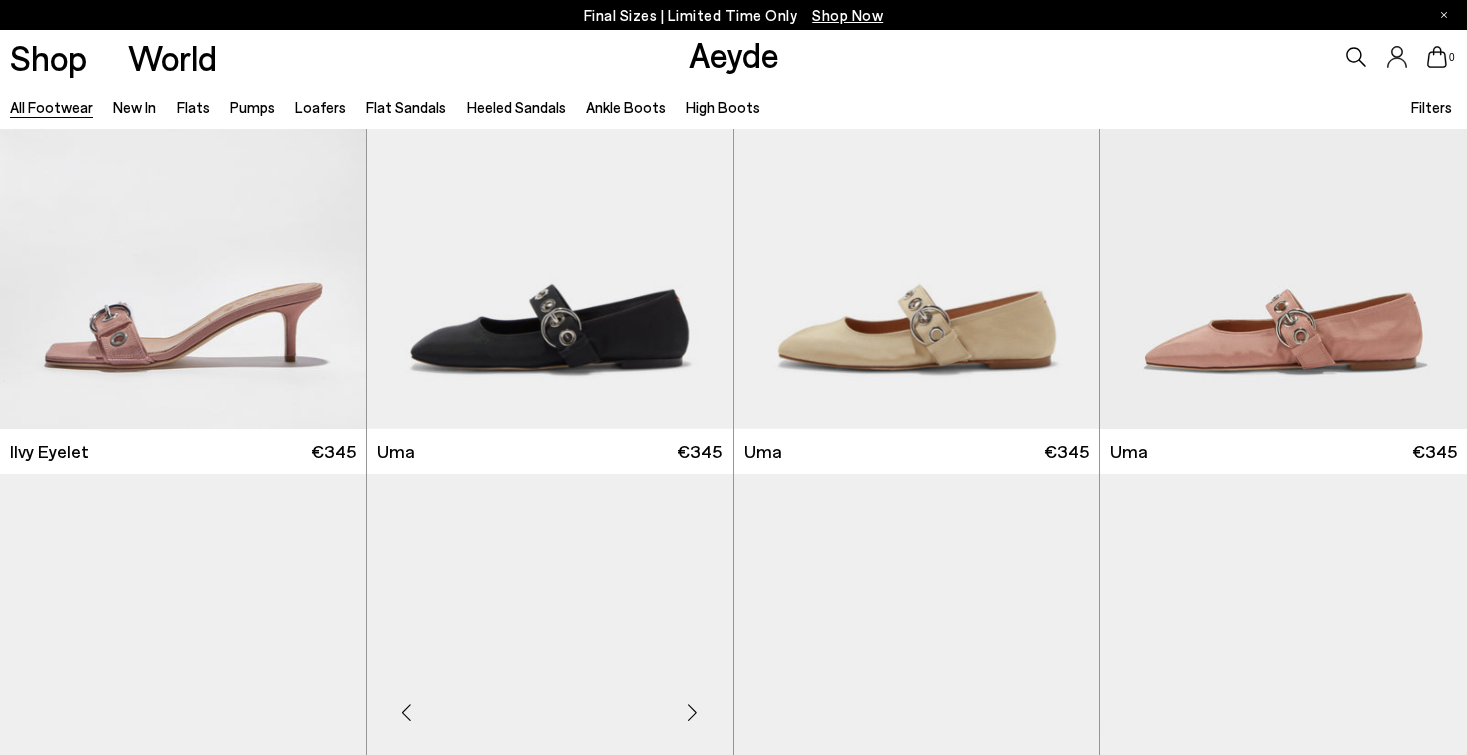 scroll, scrollTop: 20760, scrollLeft: 0, axis: vertical 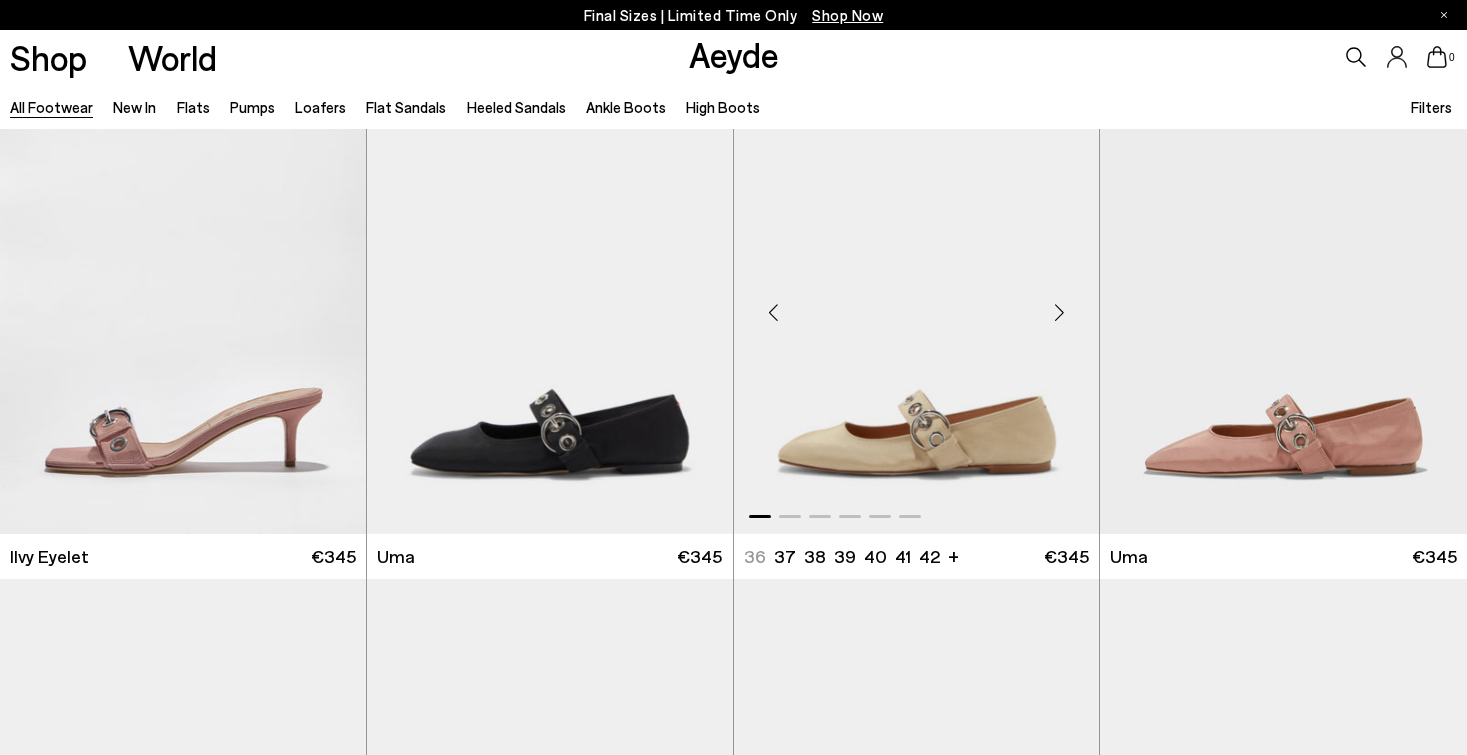 click at bounding box center [917, 305] 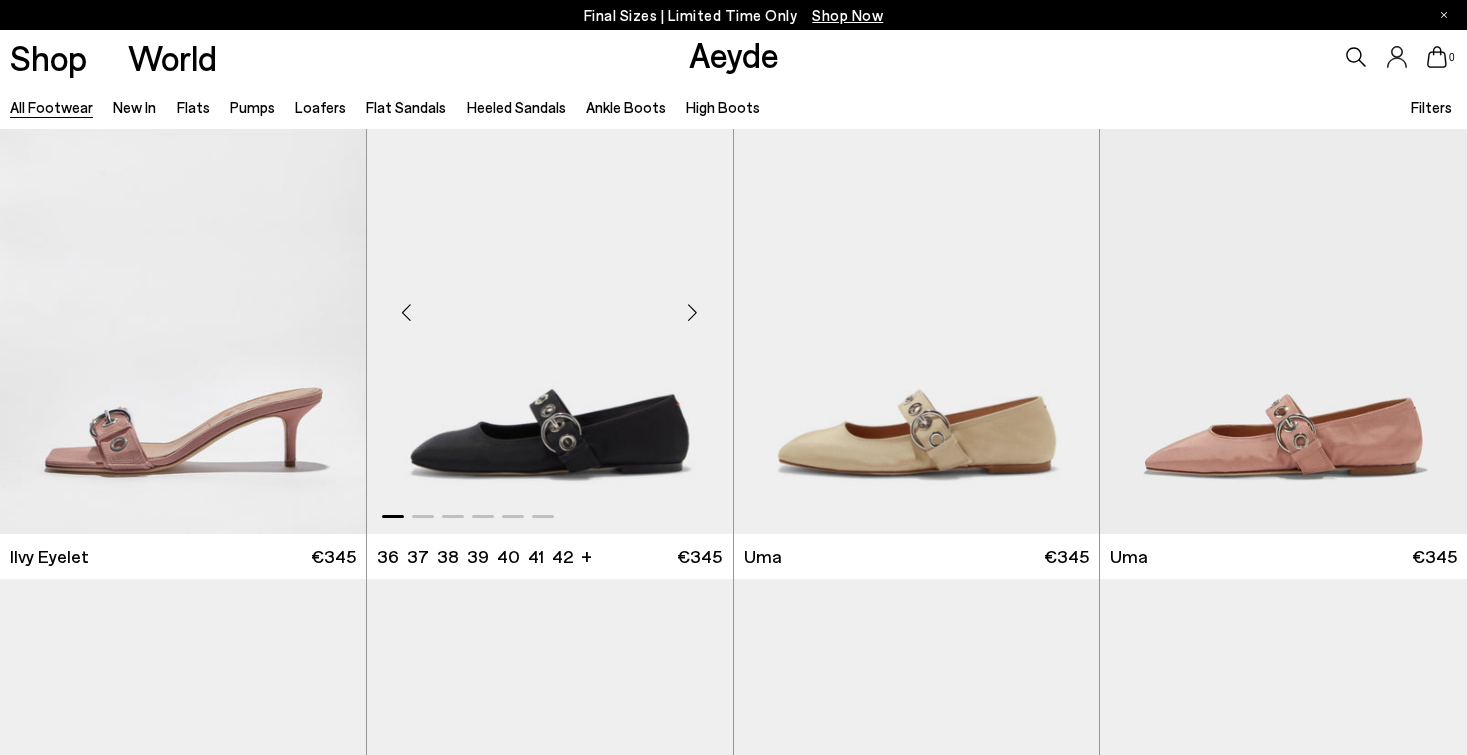 click at bounding box center [550, 305] 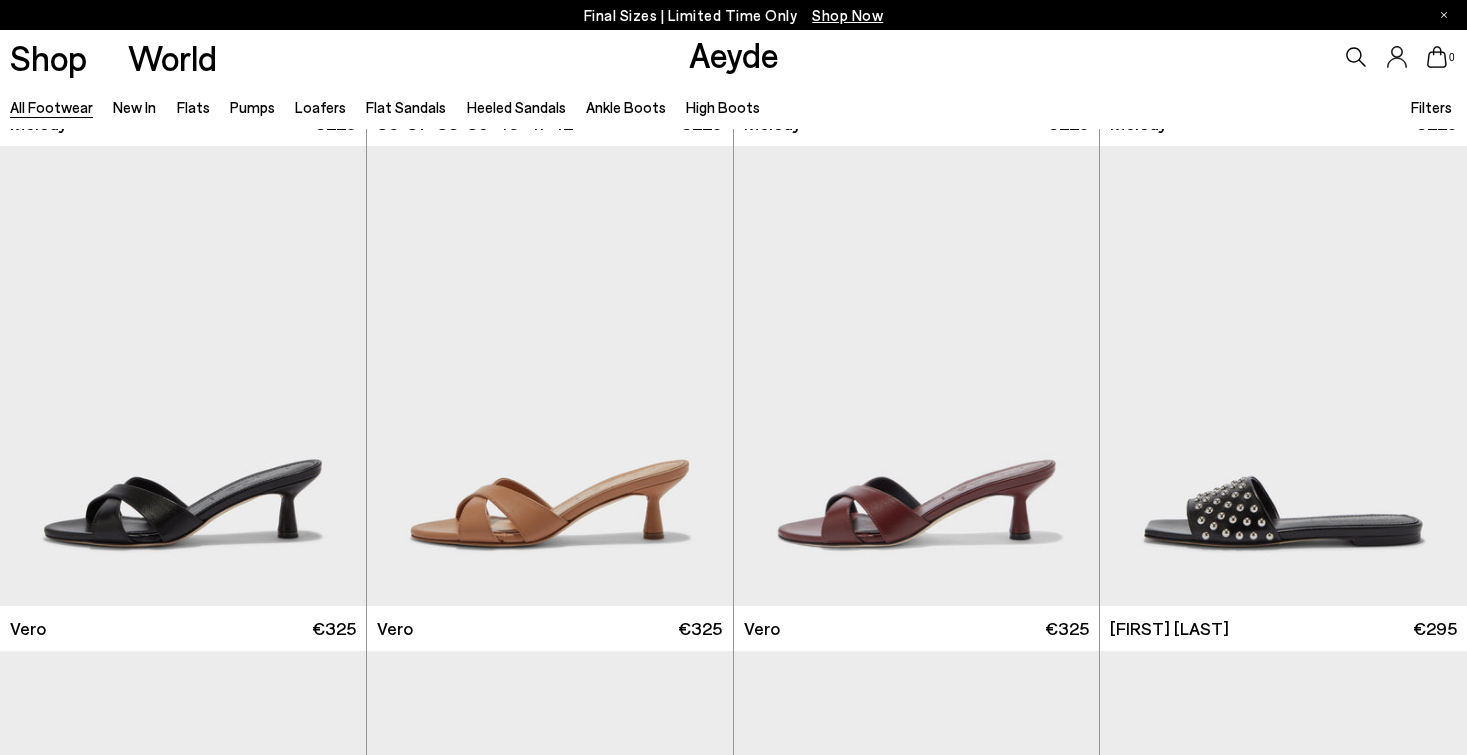 scroll, scrollTop: 22227, scrollLeft: 0, axis: vertical 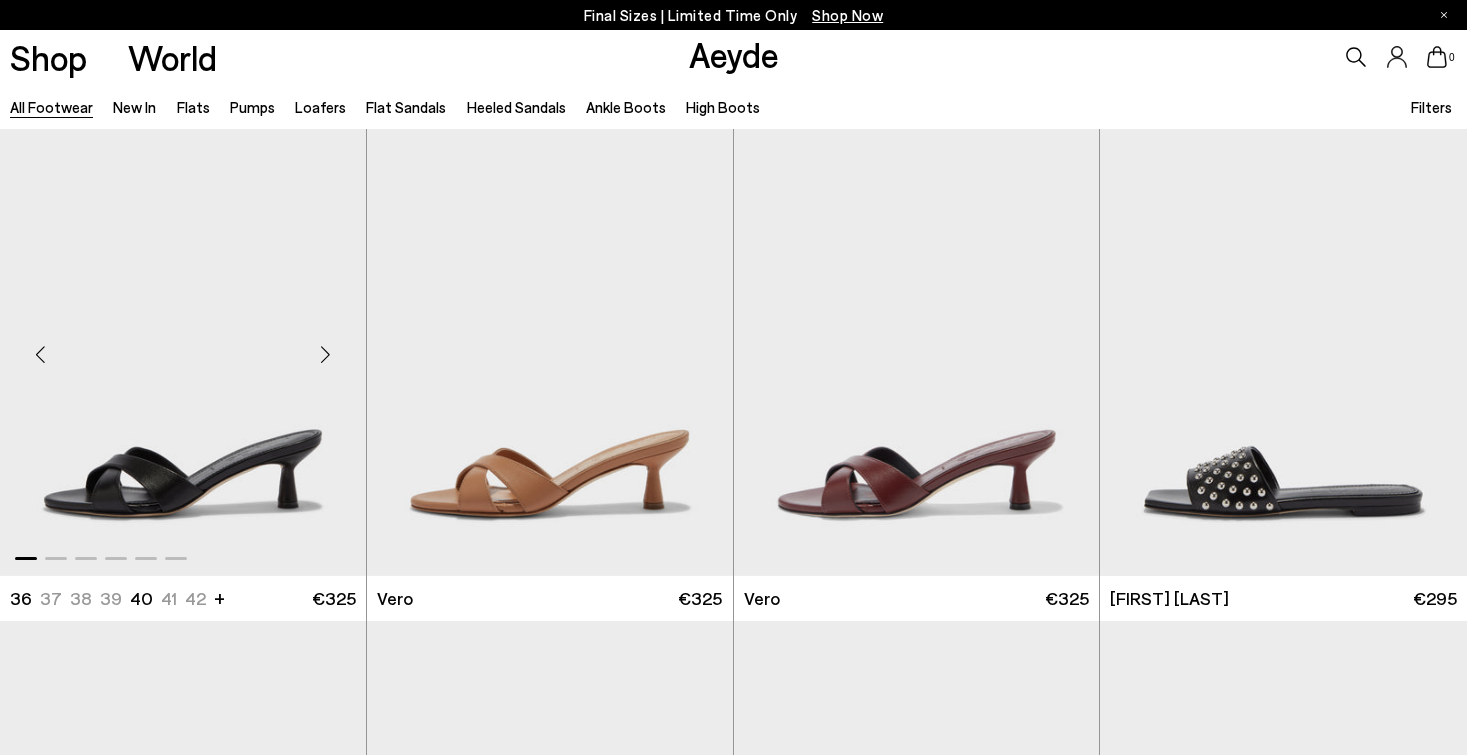 click at bounding box center (326, 354) 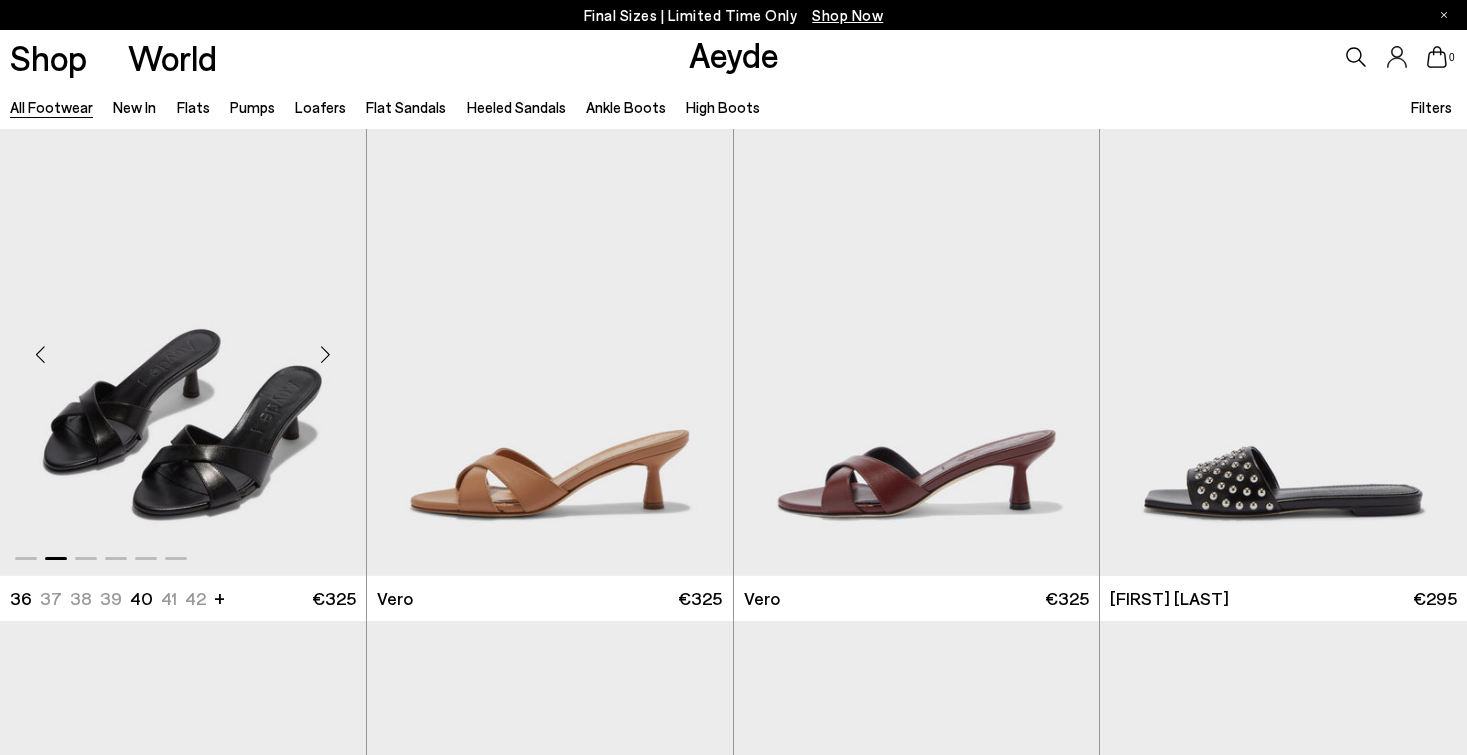 click at bounding box center (326, 354) 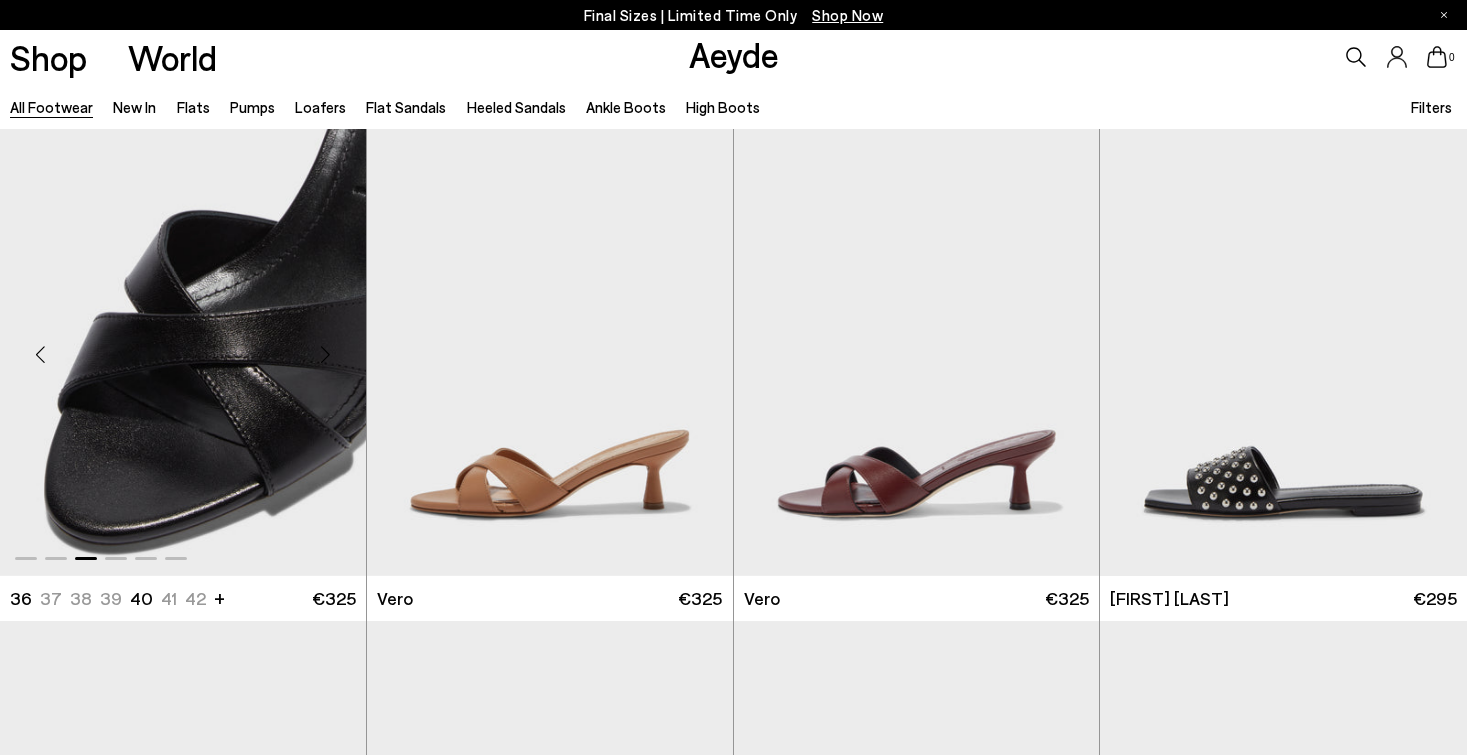 click at bounding box center [326, 354] 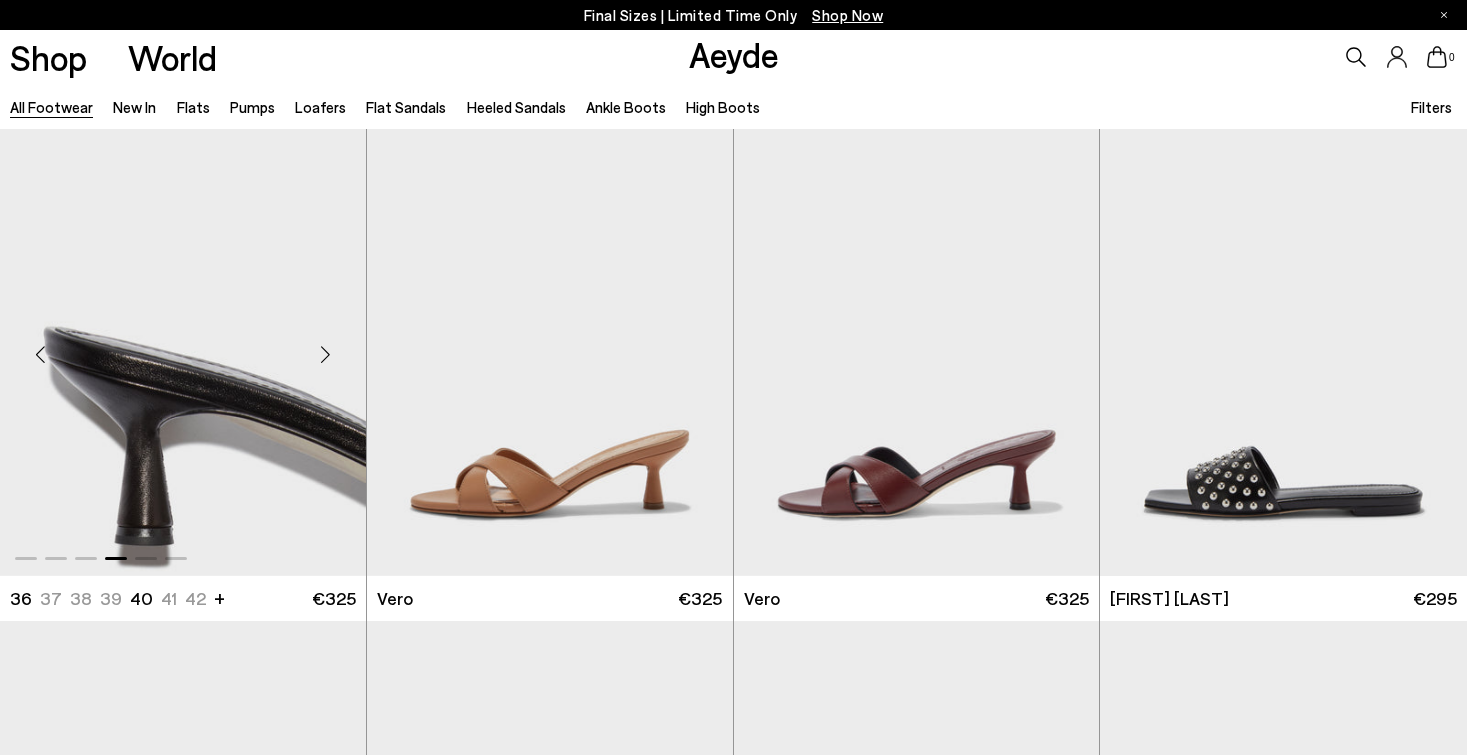 click at bounding box center [326, 354] 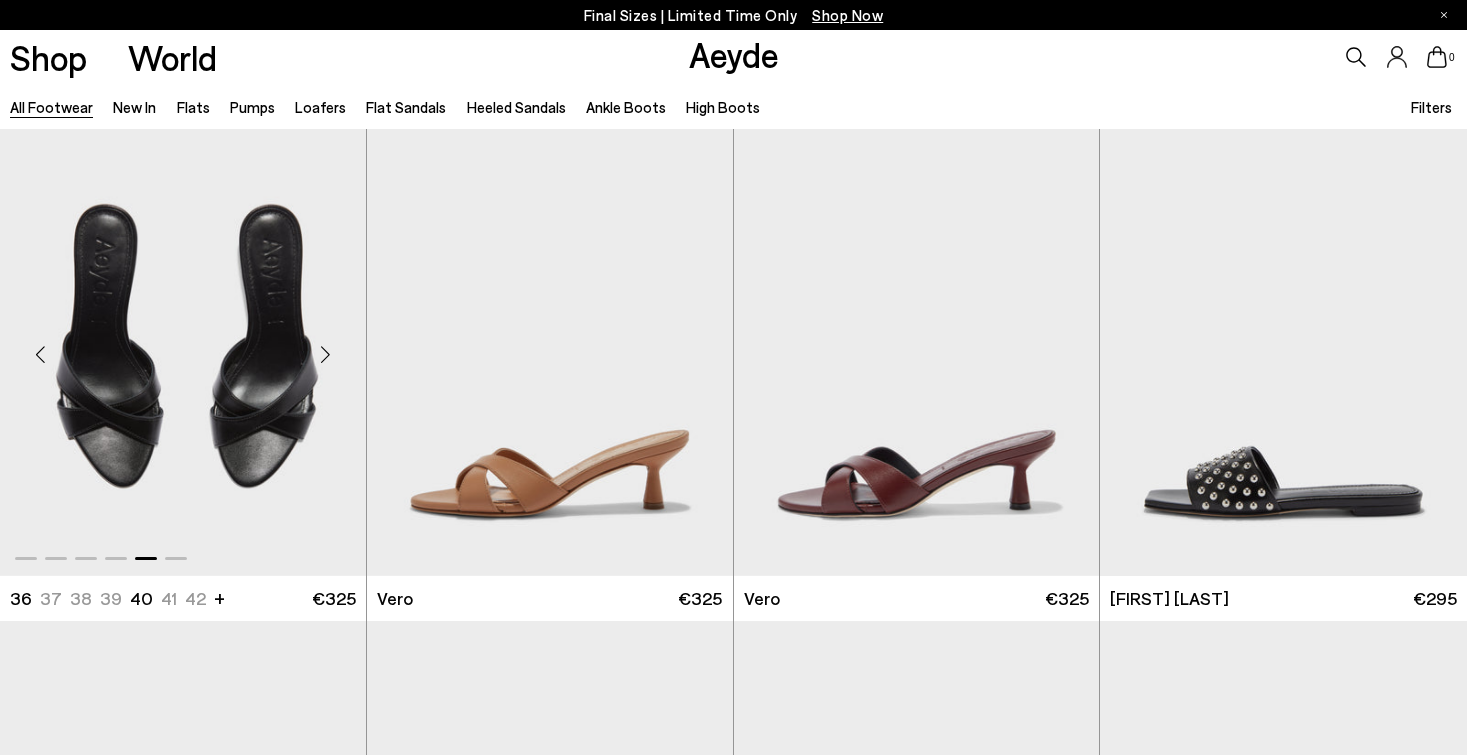 click at bounding box center (326, 354) 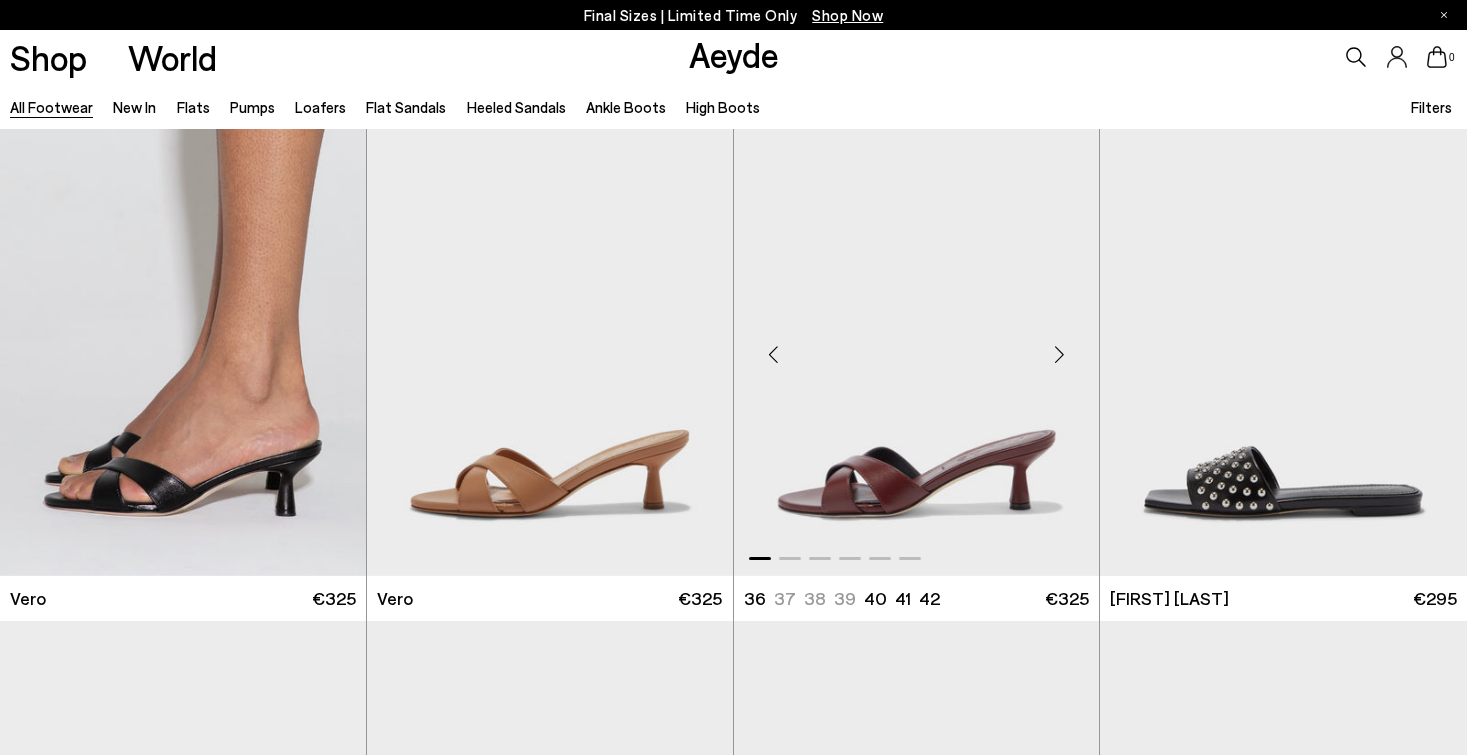 click at bounding box center (1059, 354) 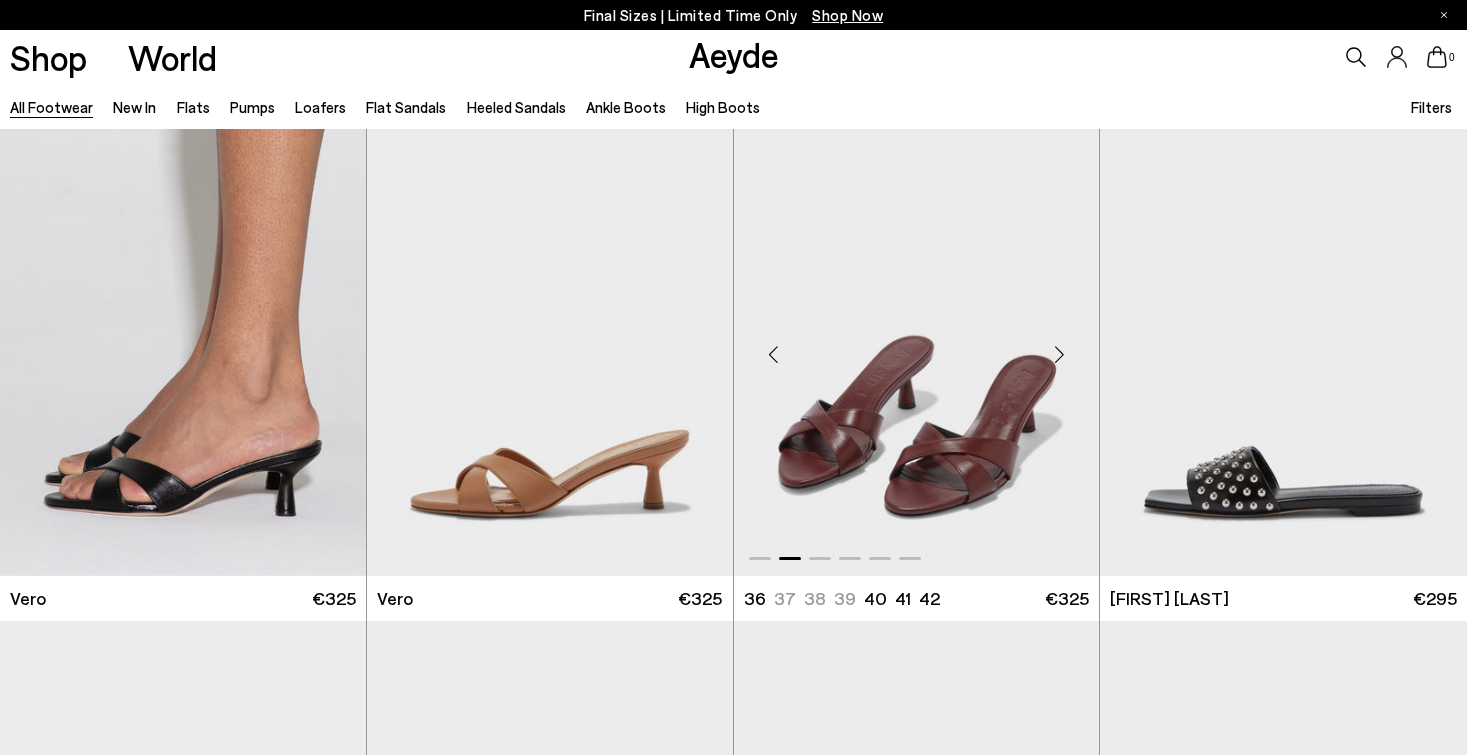 click at bounding box center [1059, 354] 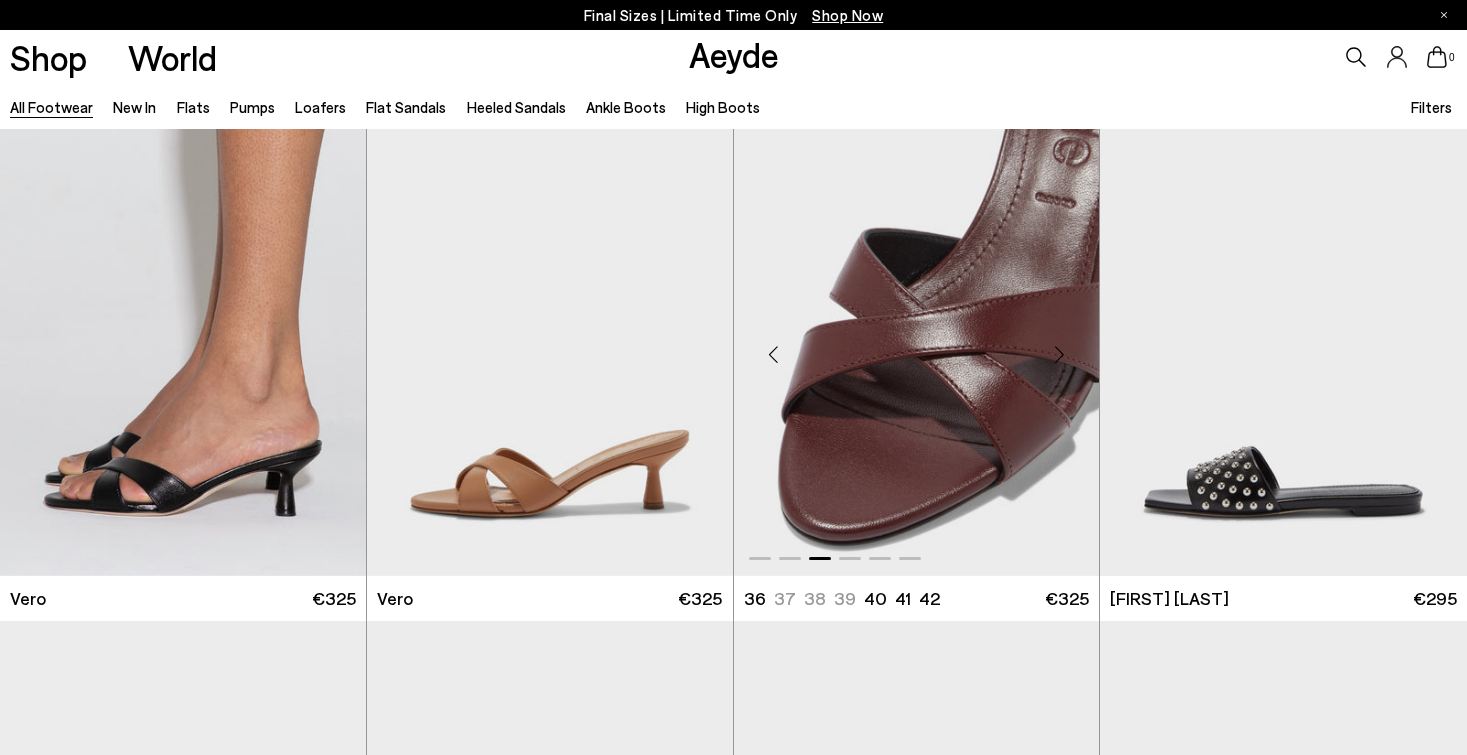 click at bounding box center (1059, 354) 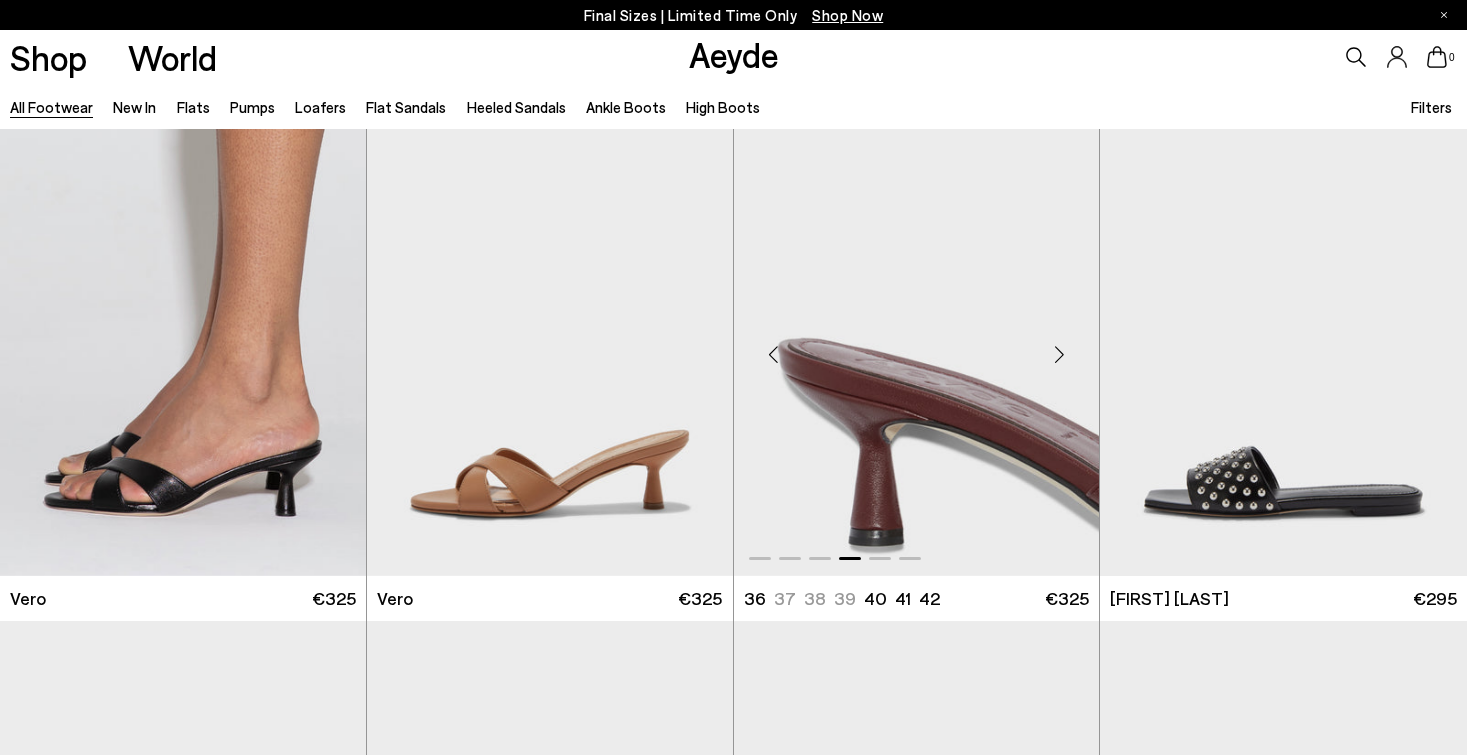 click at bounding box center (1059, 354) 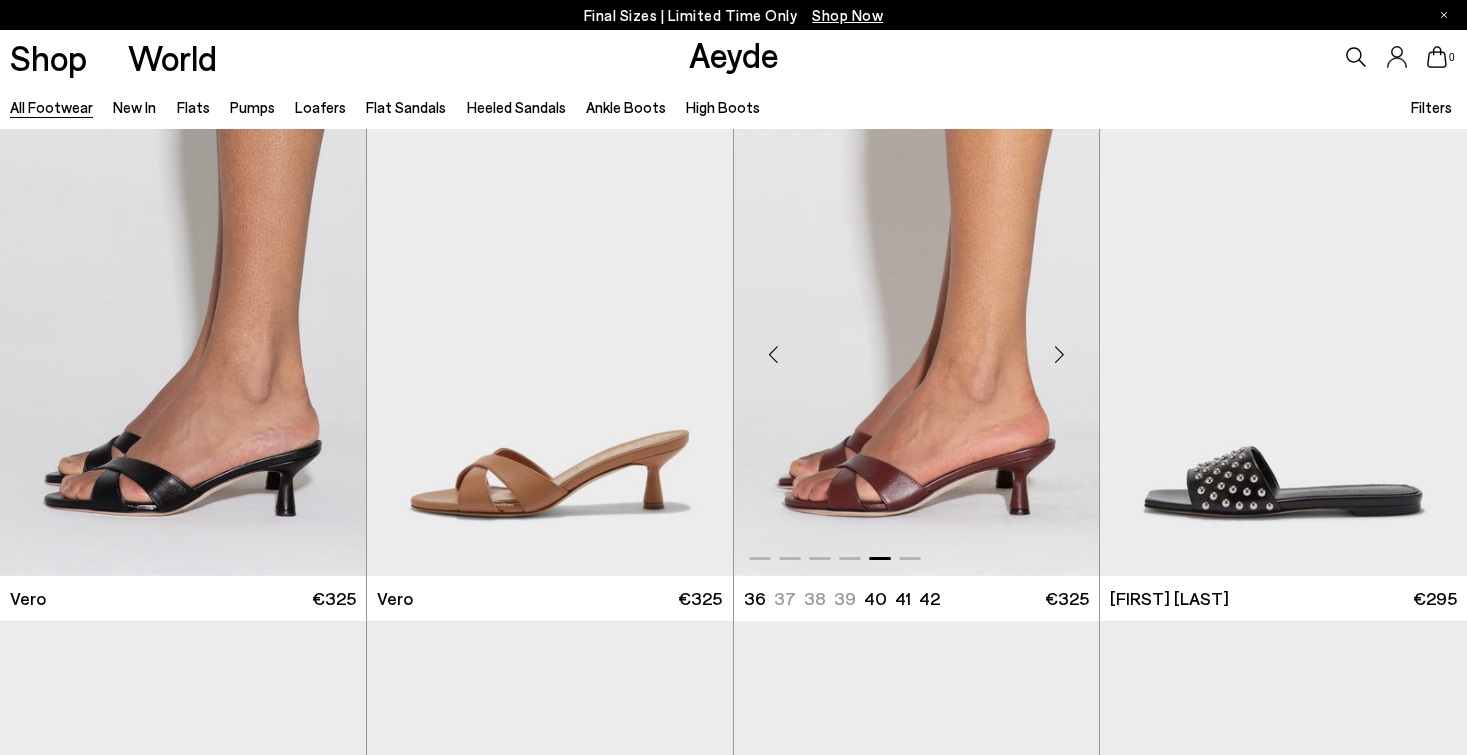 click at bounding box center (1059, 354) 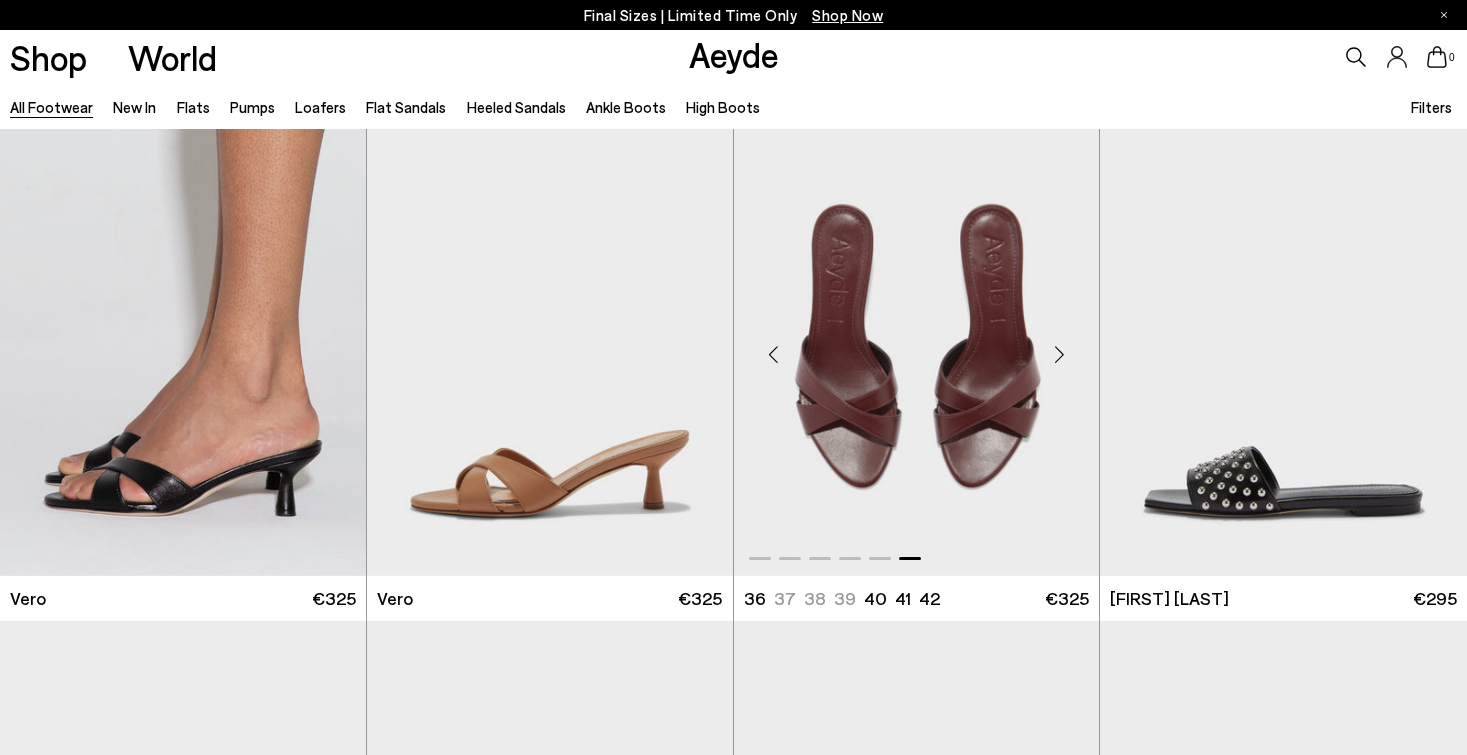 click at bounding box center (1059, 354) 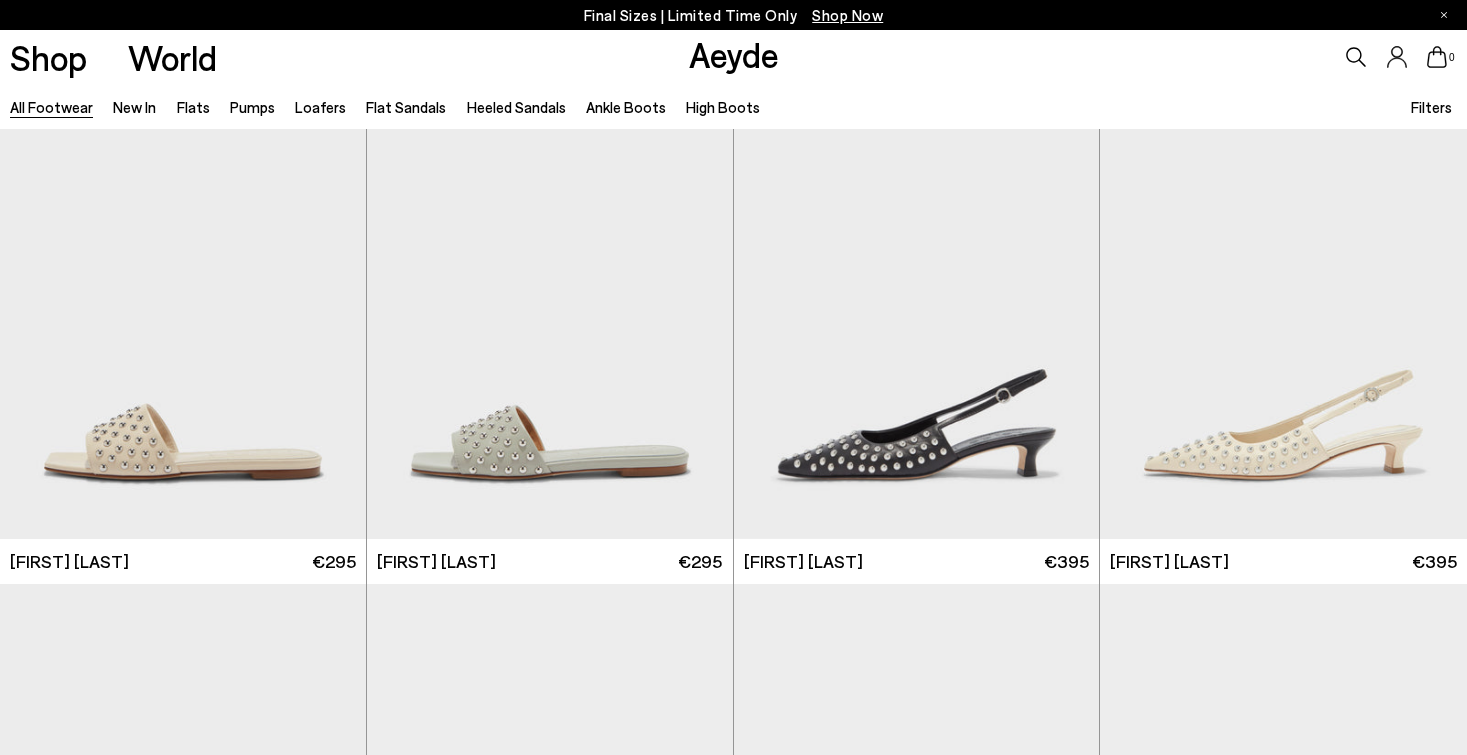 scroll, scrollTop: 22848, scrollLeft: 0, axis: vertical 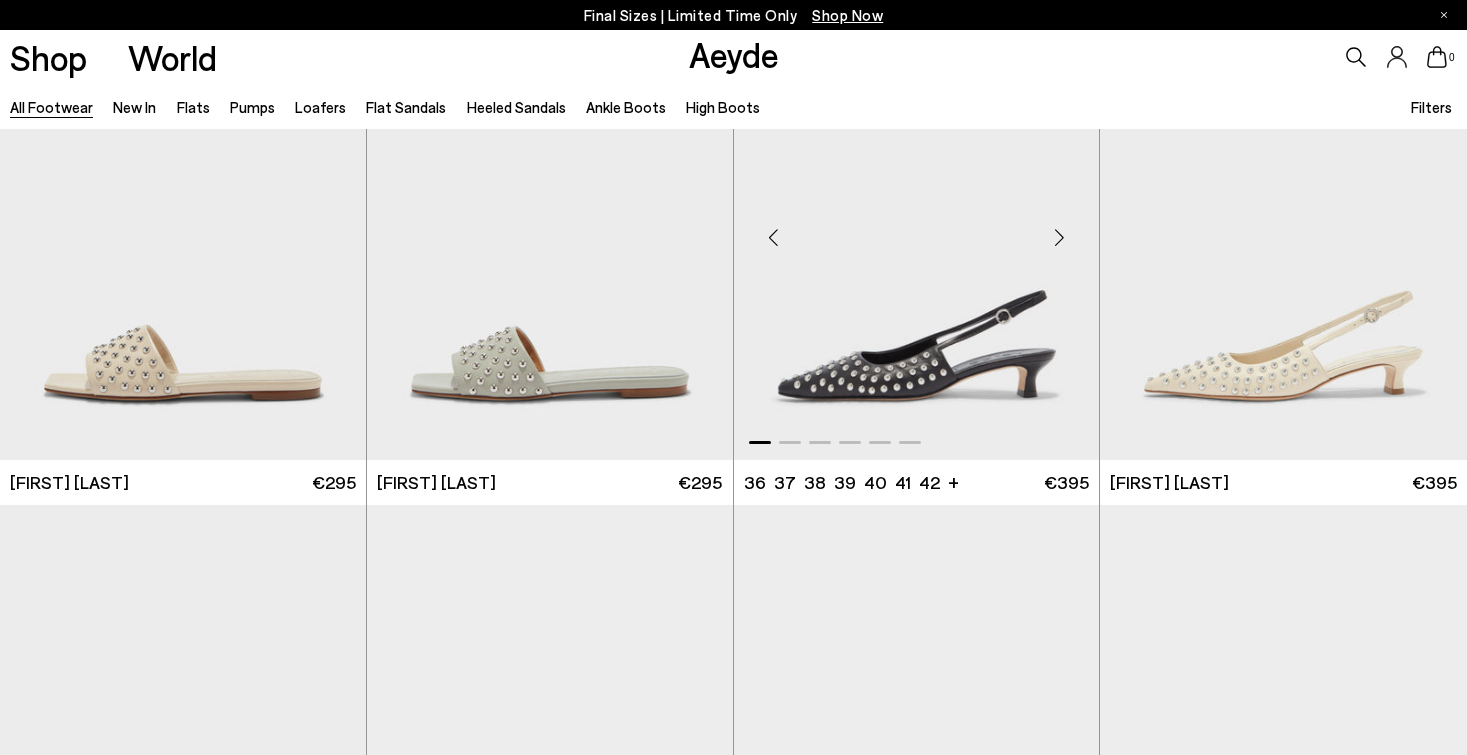 click at bounding box center [1059, 238] 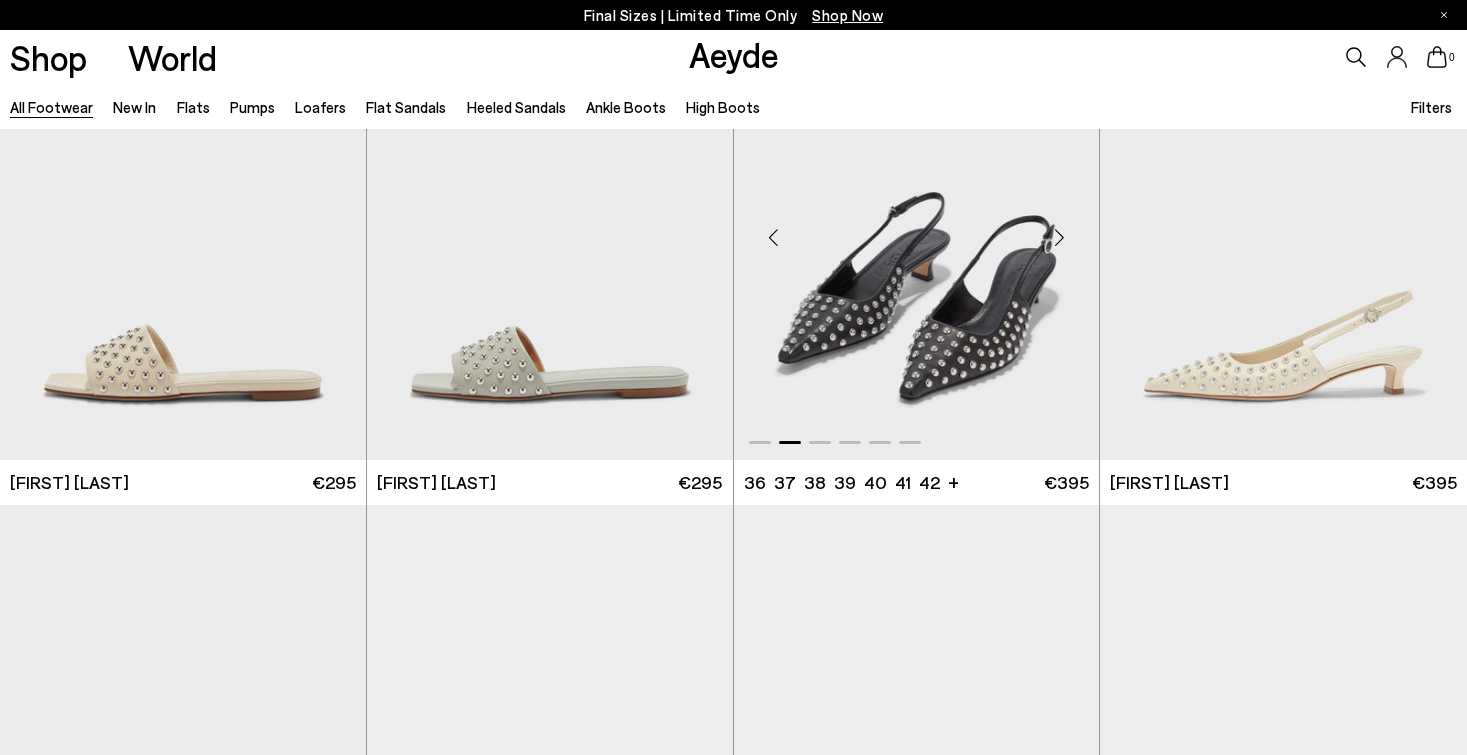 click at bounding box center [1059, 238] 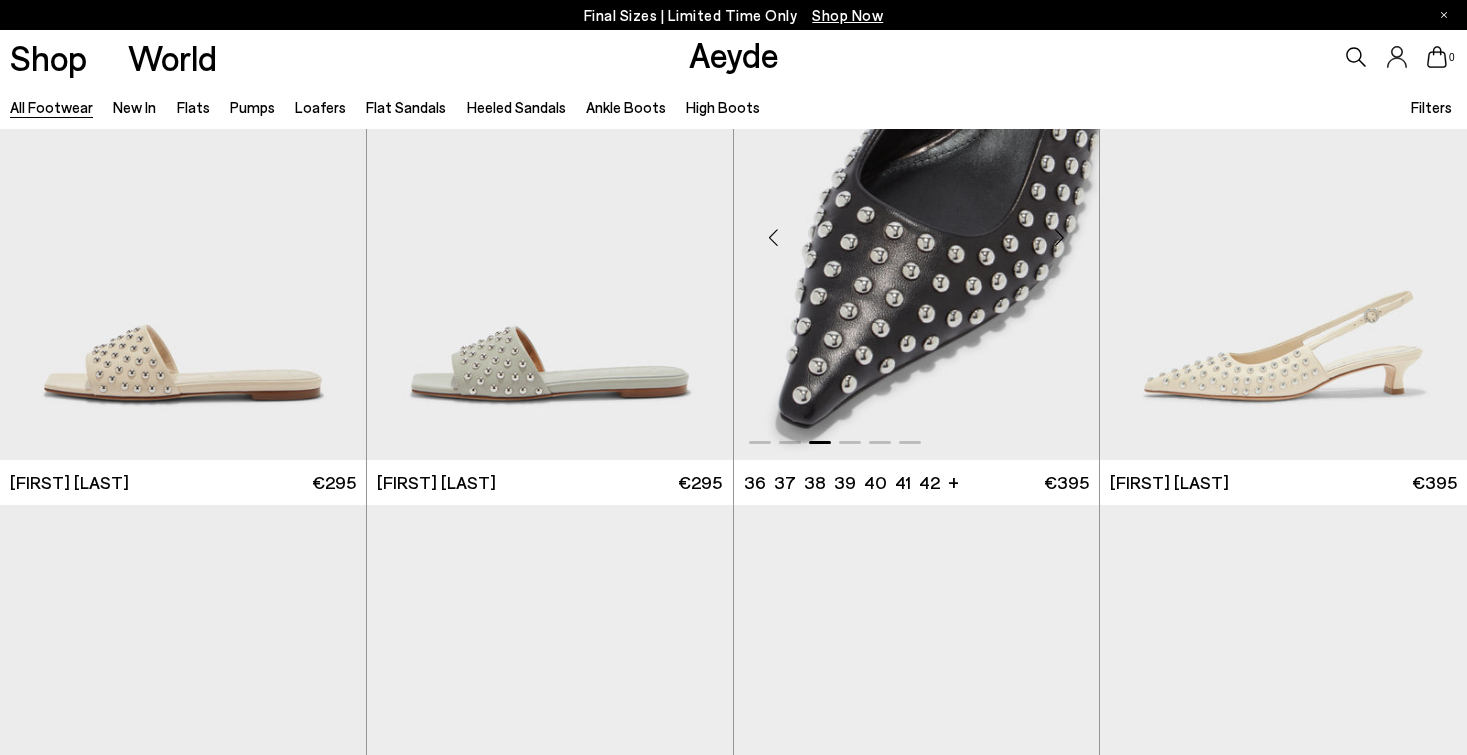 click at bounding box center (1059, 238) 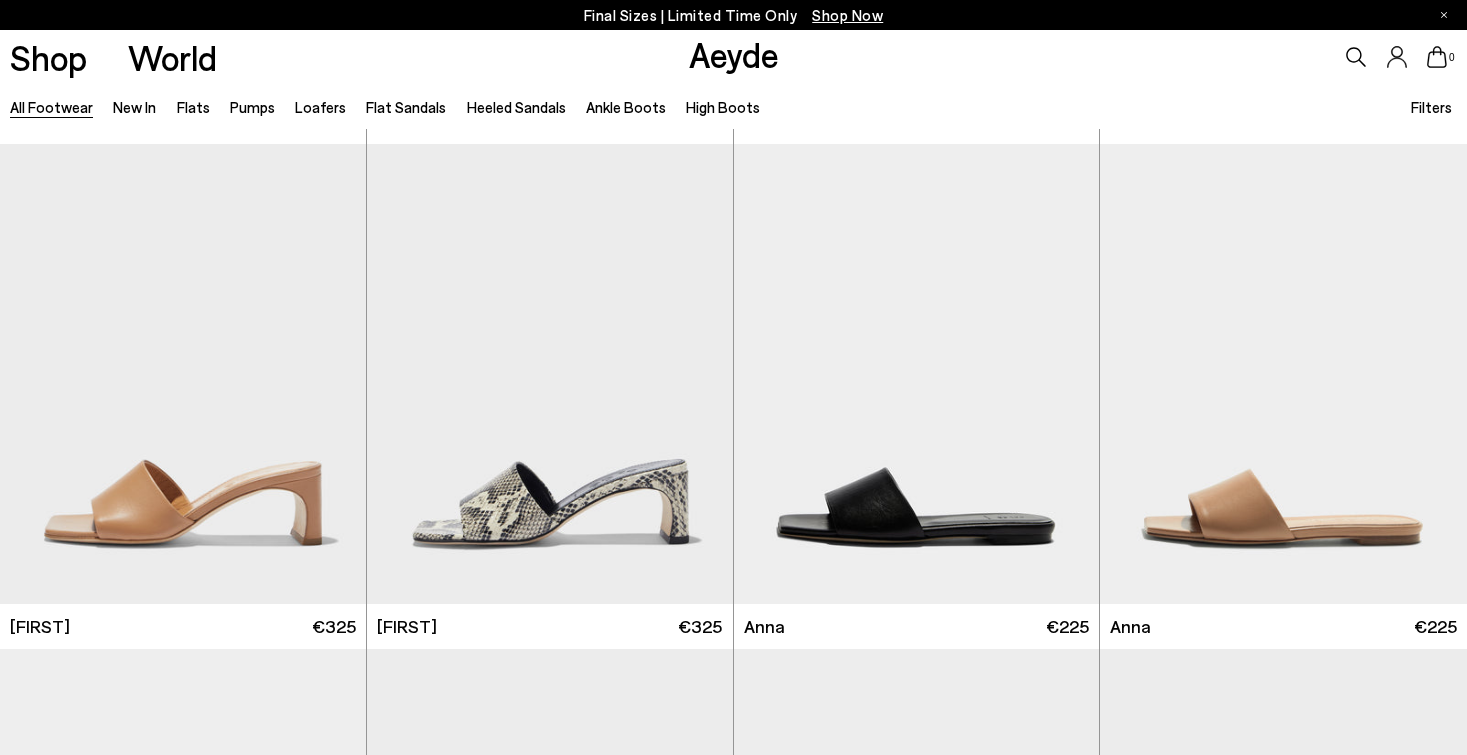 scroll, scrollTop: 24730, scrollLeft: 0, axis: vertical 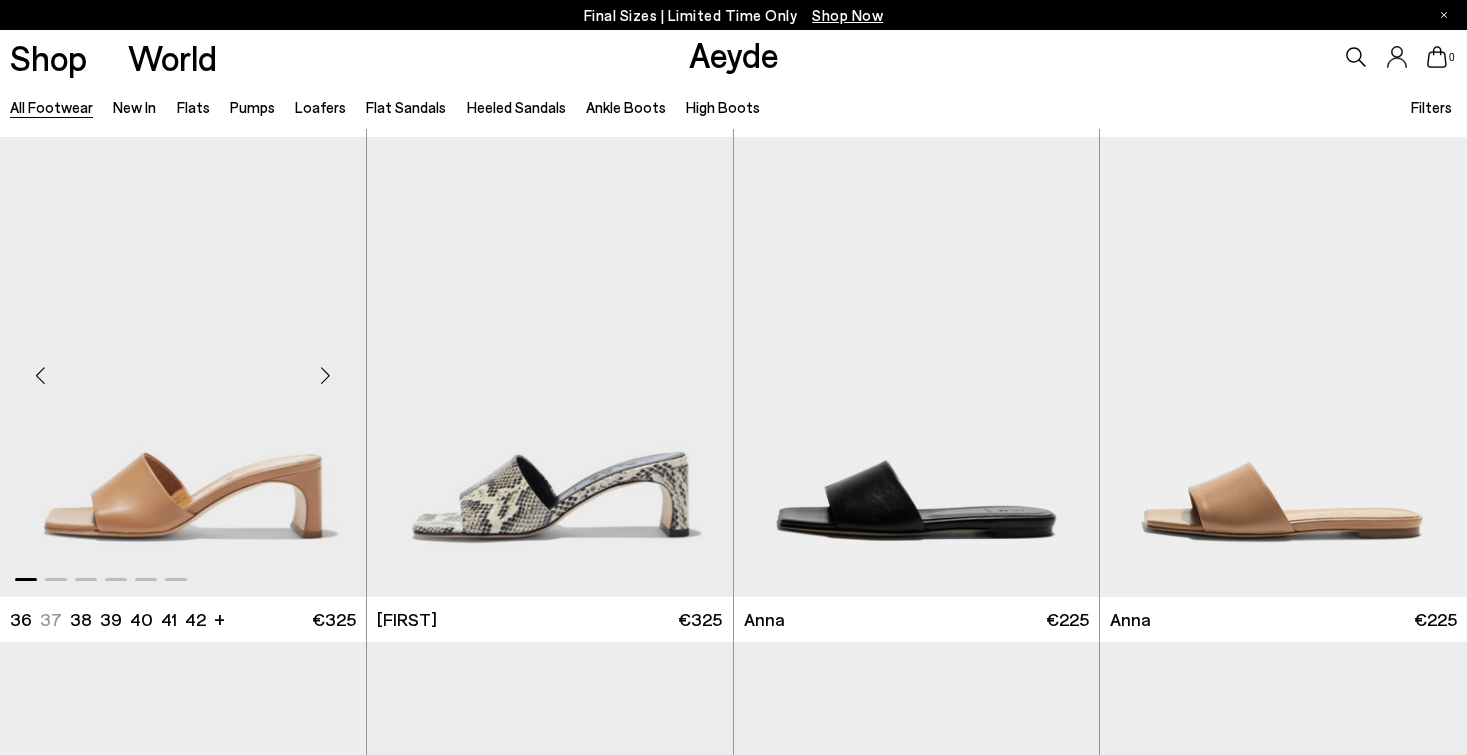 click at bounding box center (326, 375) 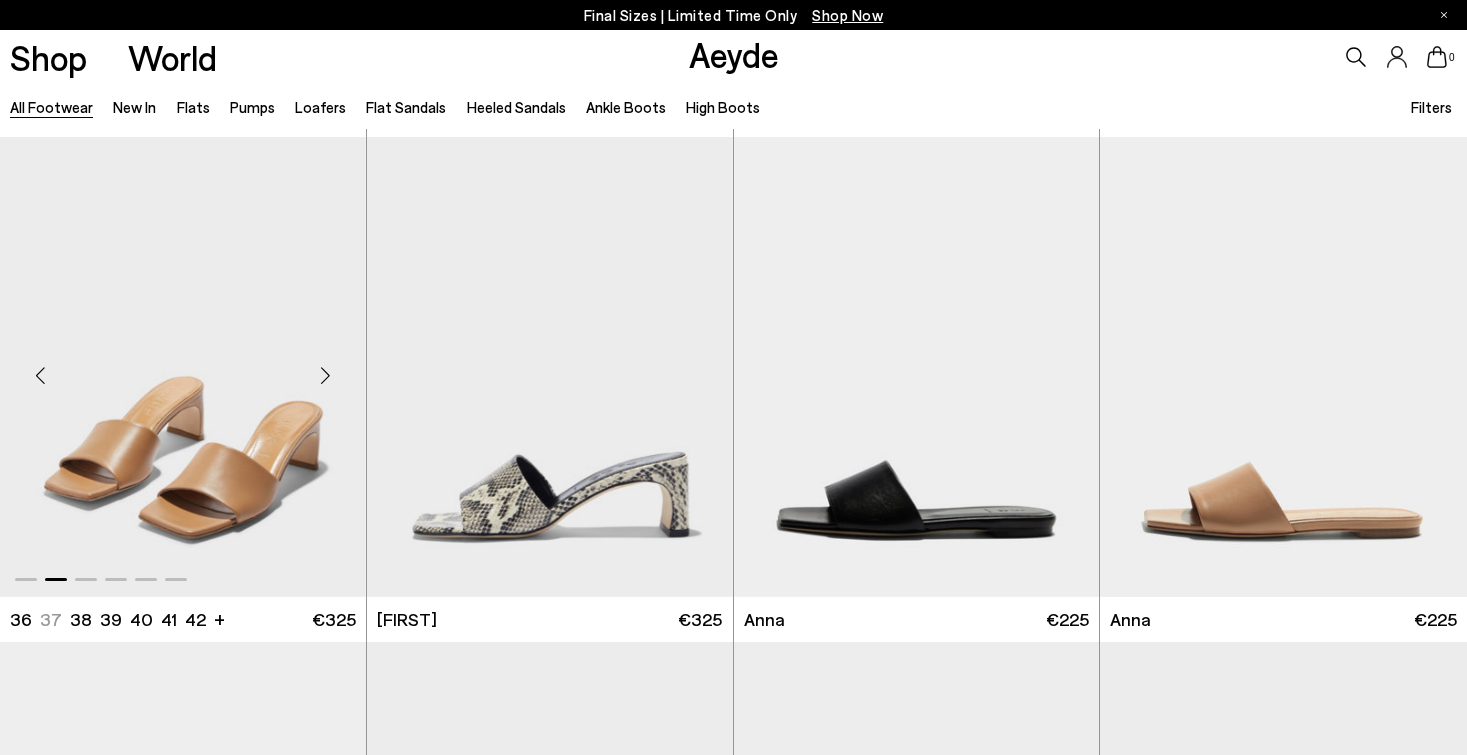 click at bounding box center [326, 375] 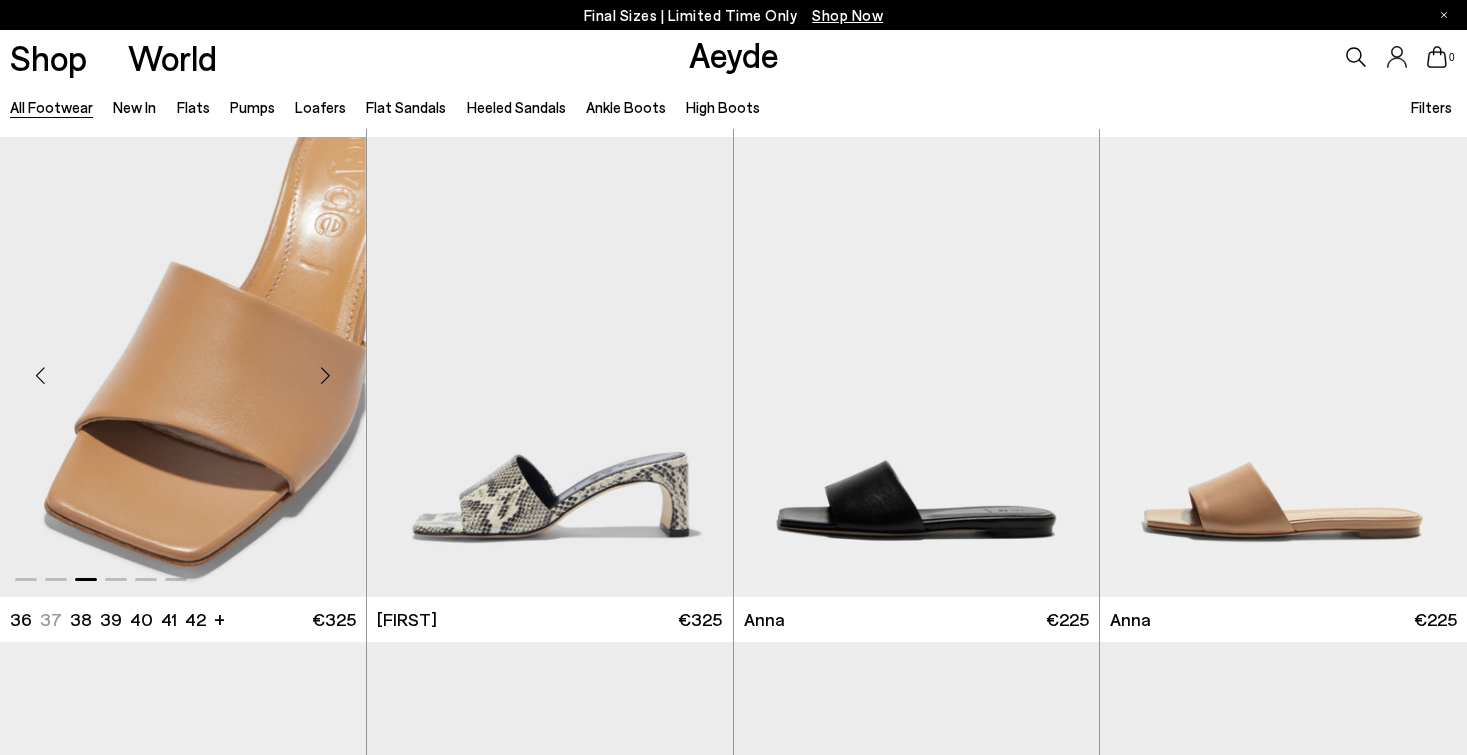 click at bounding box center (326, 375) 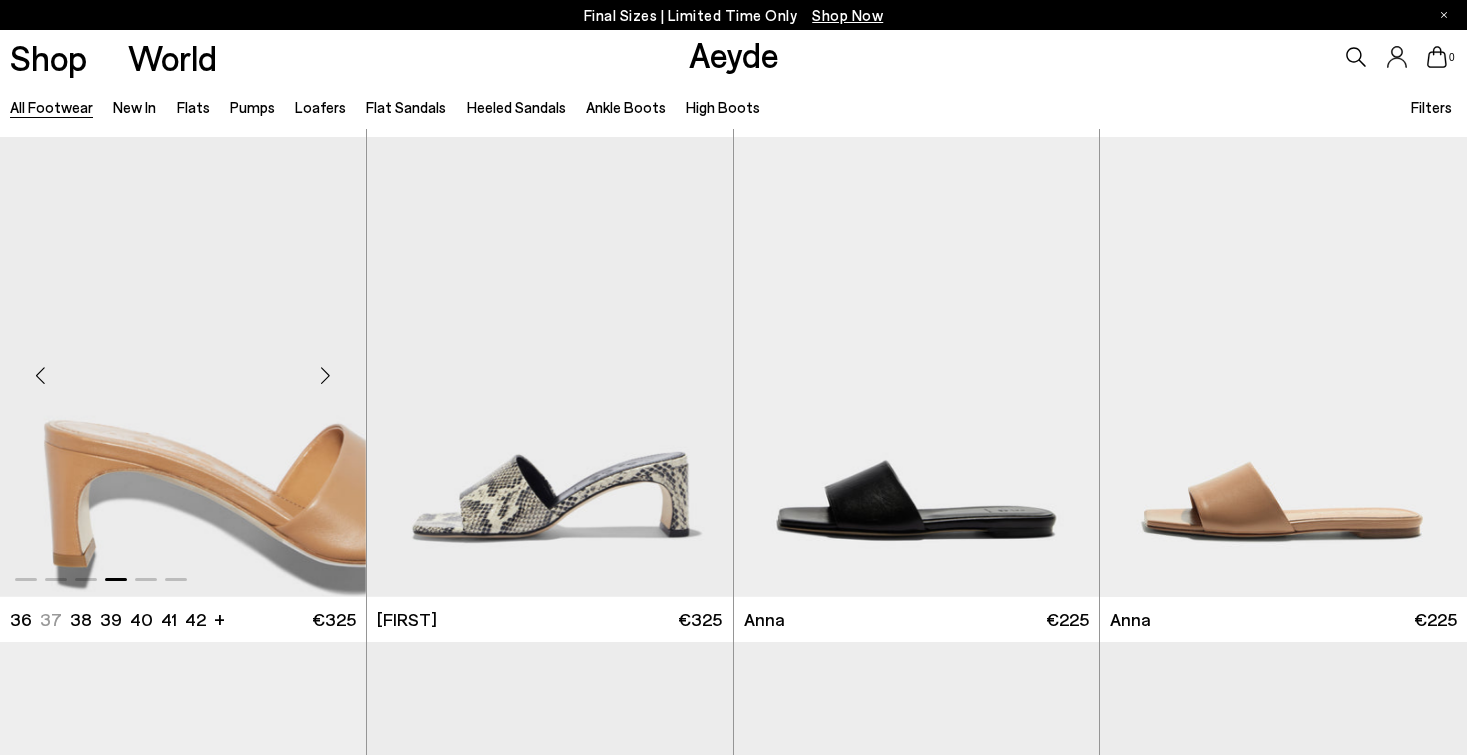 click at bounding box center [326, 375] 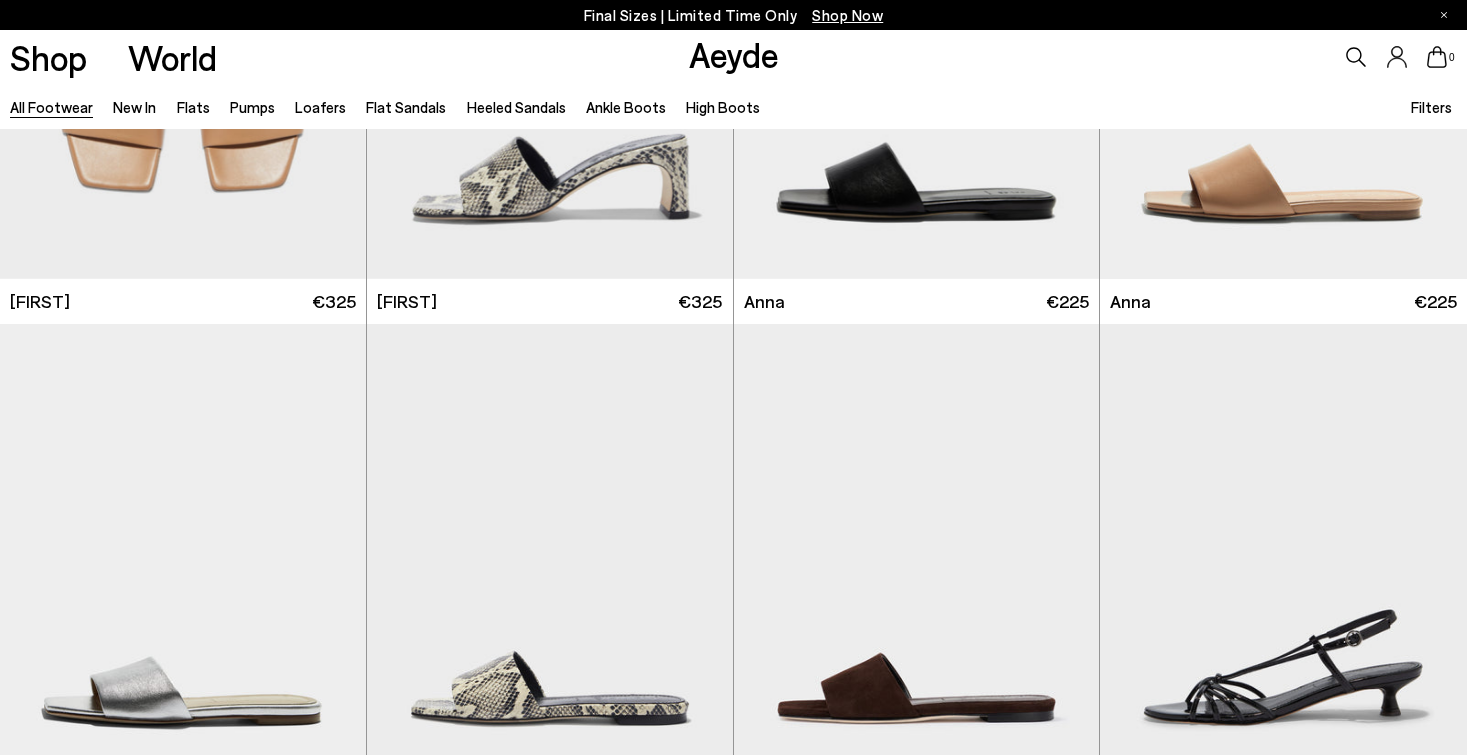 scroll, scrollTop: 25344, scrollLeft: 0, axis: vertical 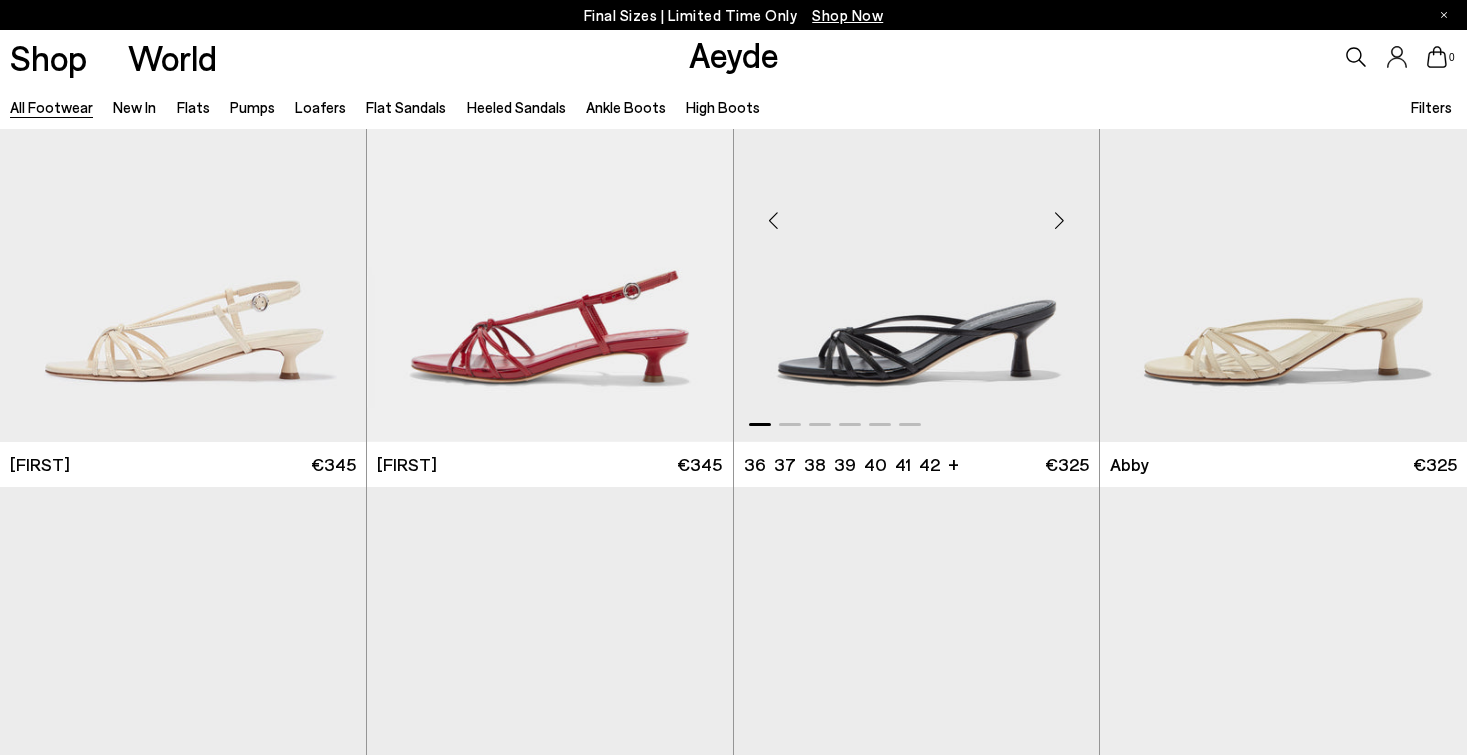 click at bounding box center (1059, 220) 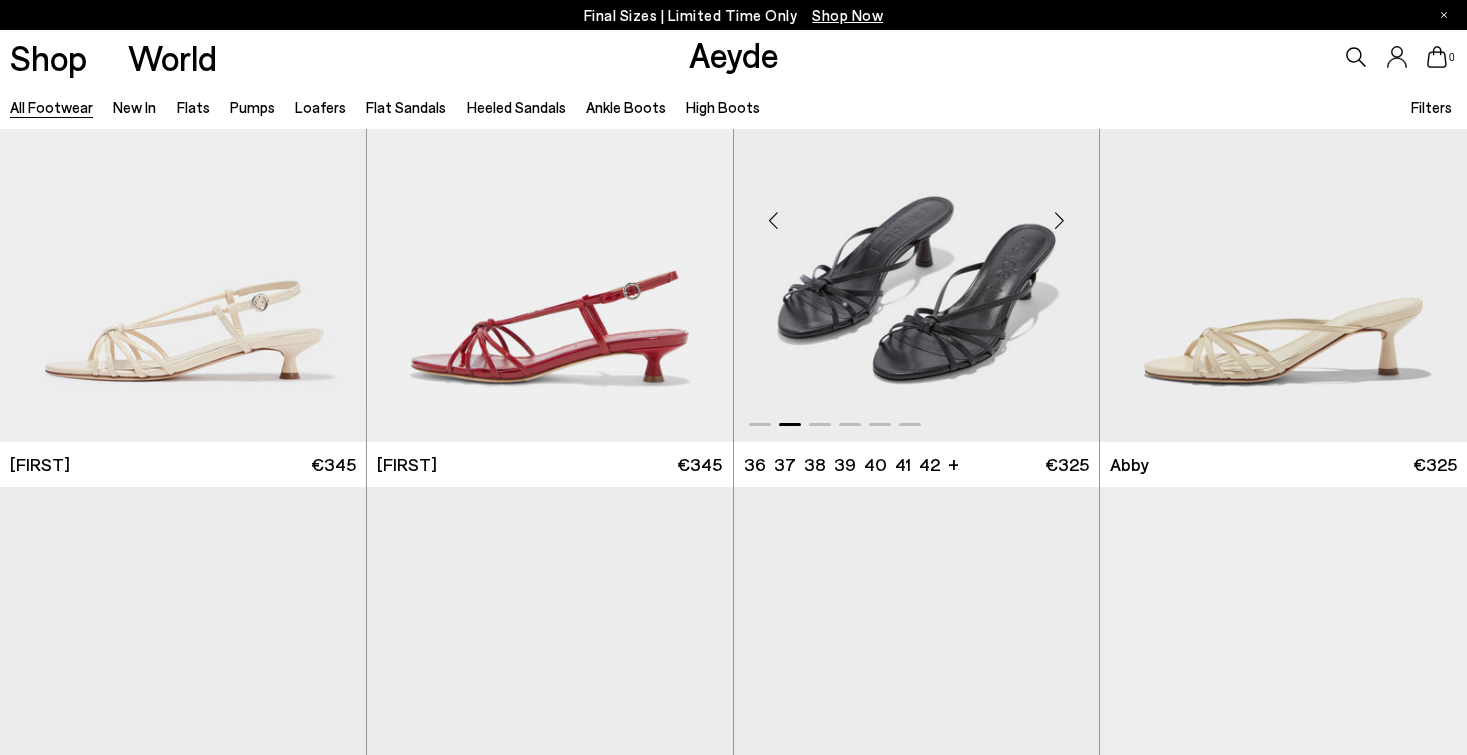 click at bounding box center (1059, 220) 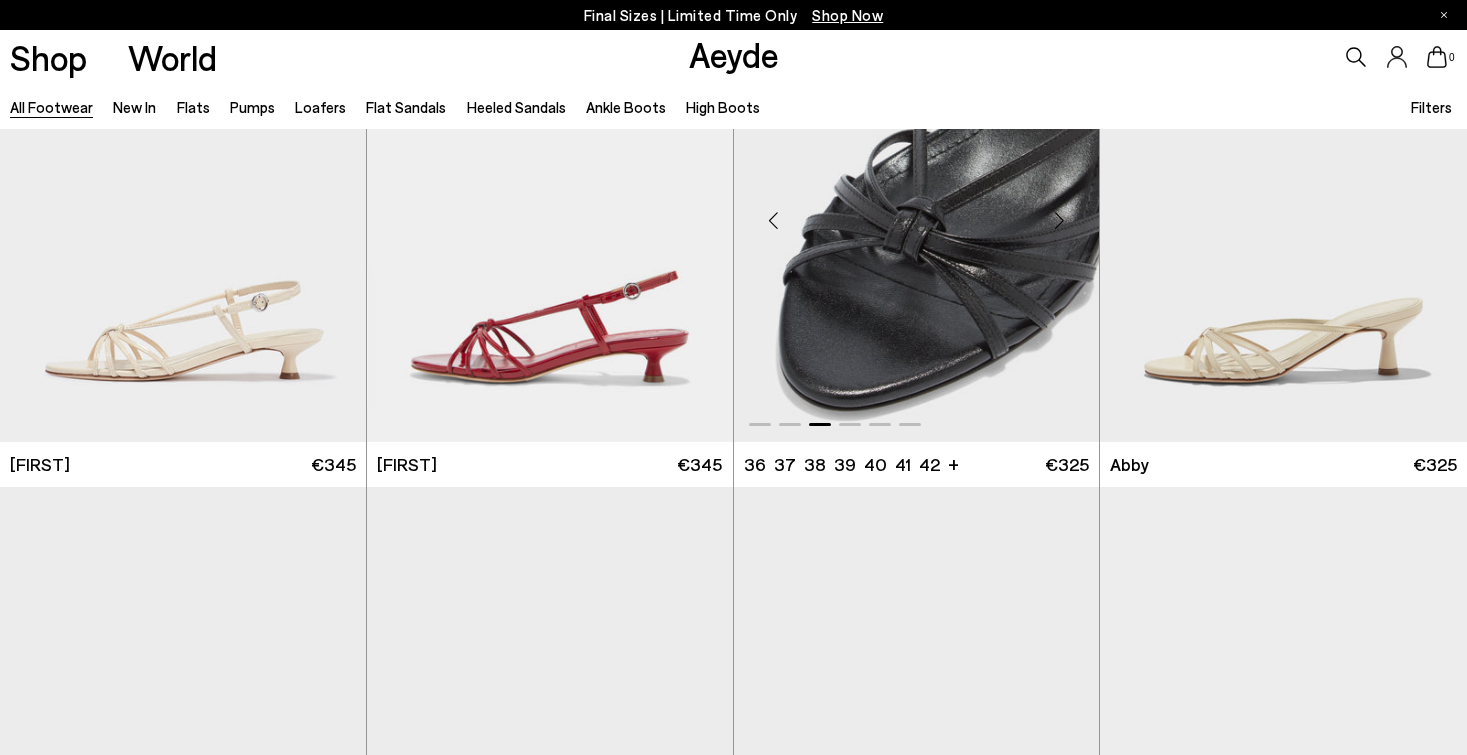 click at bounding box center [1059, 220] 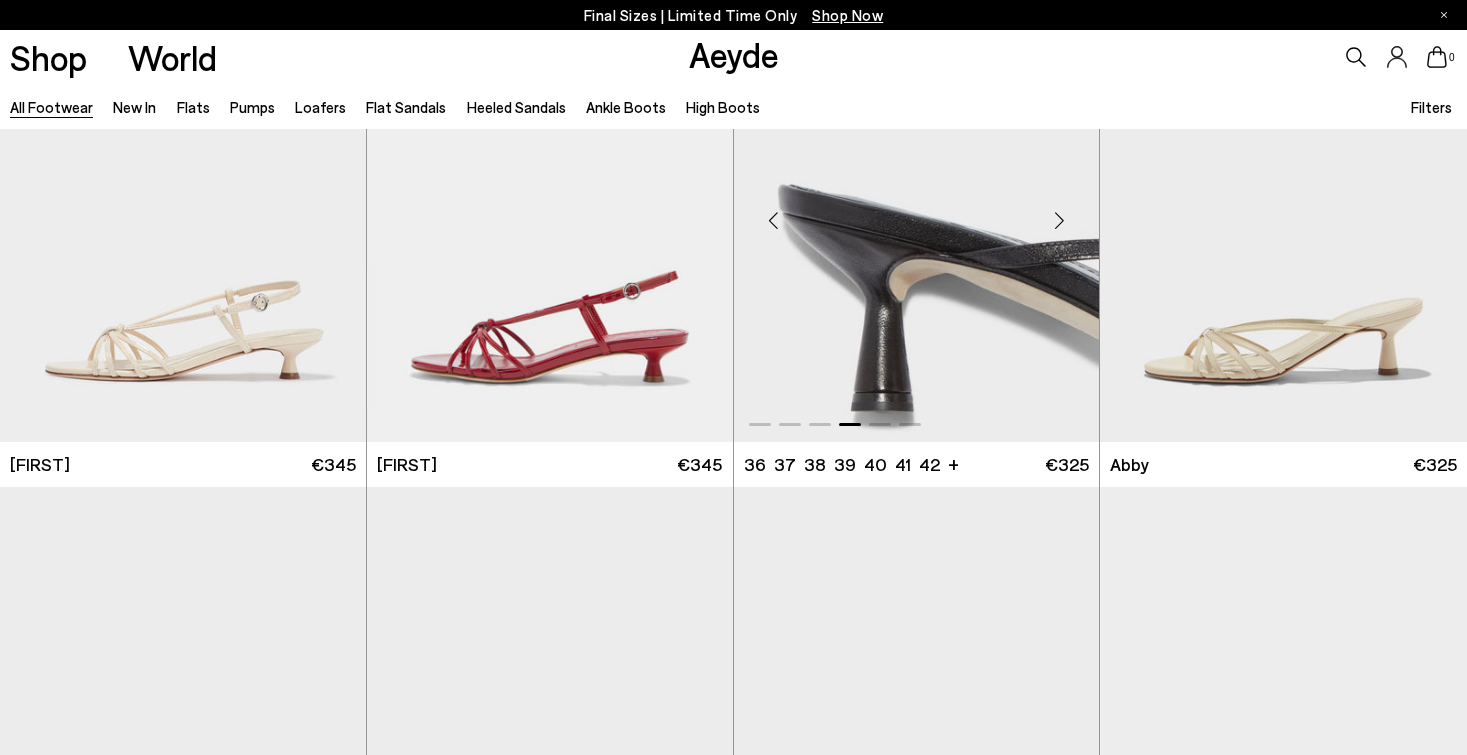 click at bounding box center [1059, 220] 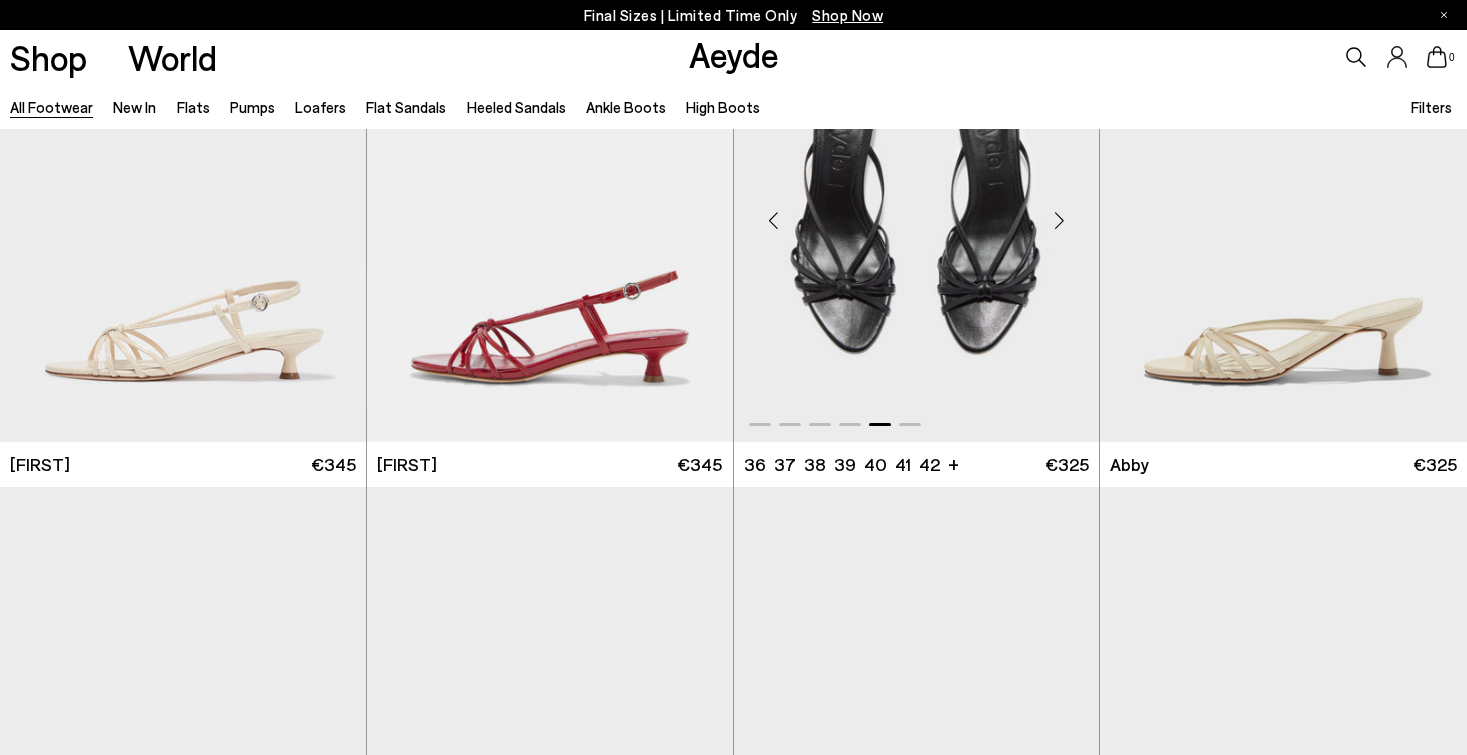 click at bounding box center [1059, 220] 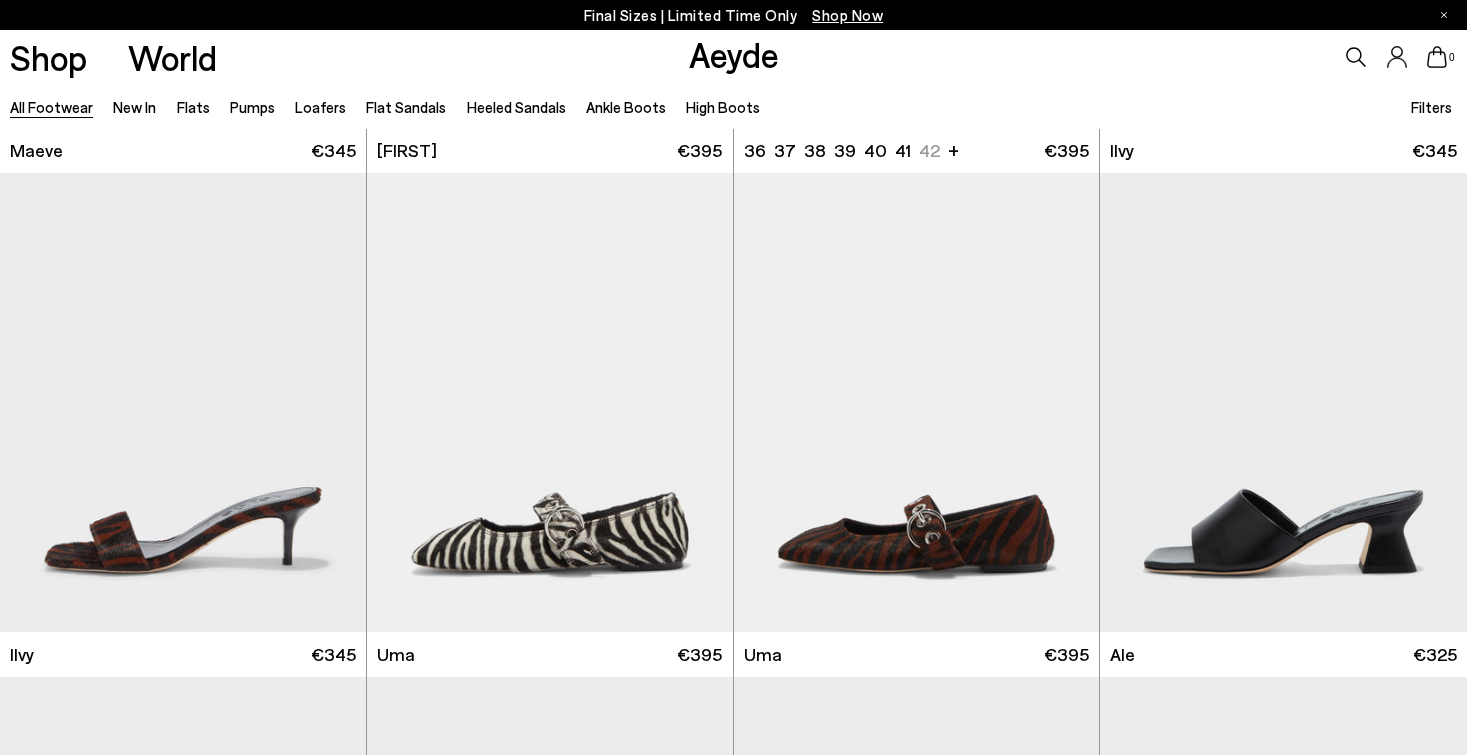 scroll, scrollTop: 27813, scrollLeft: 0, axis: vertical 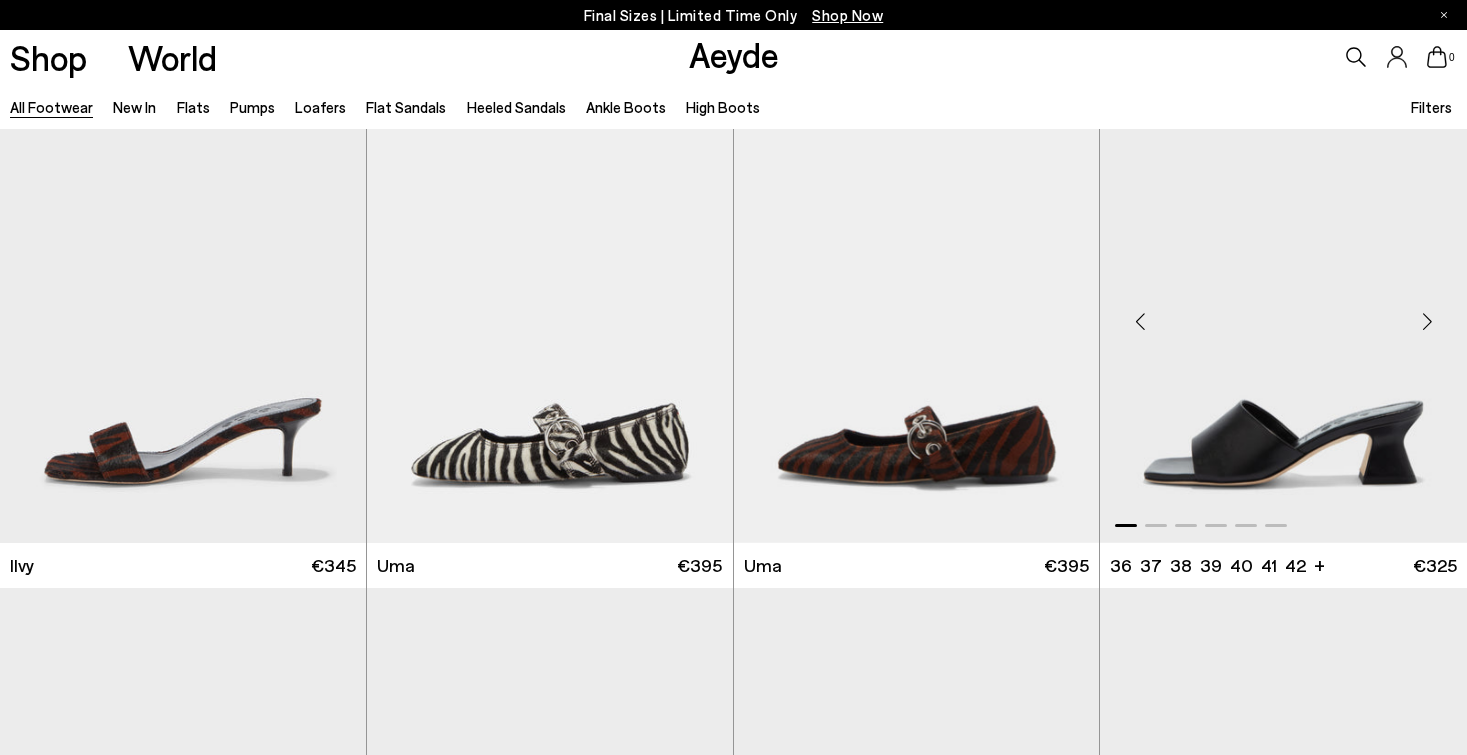 click at bounding box center [1427, 321] 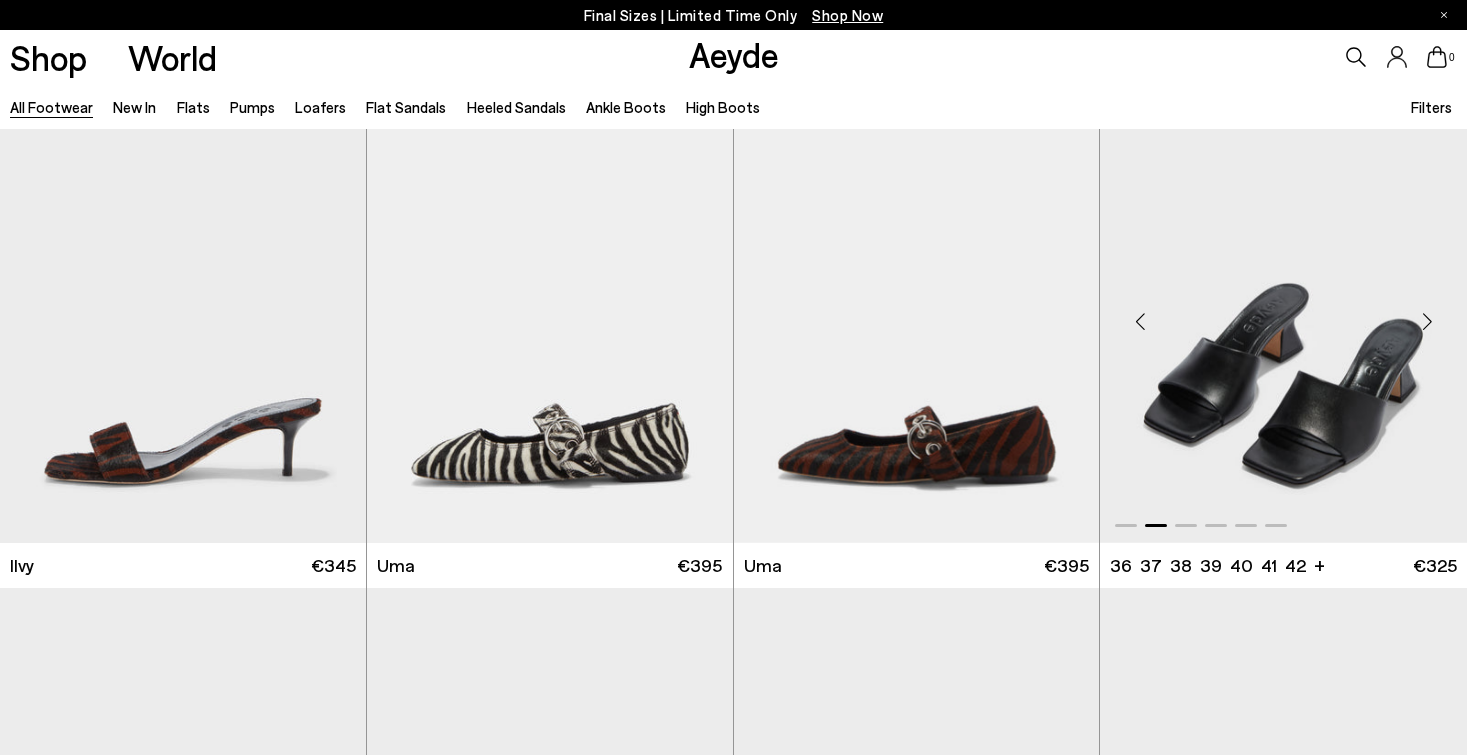 click at bounding box center [1427, 321] 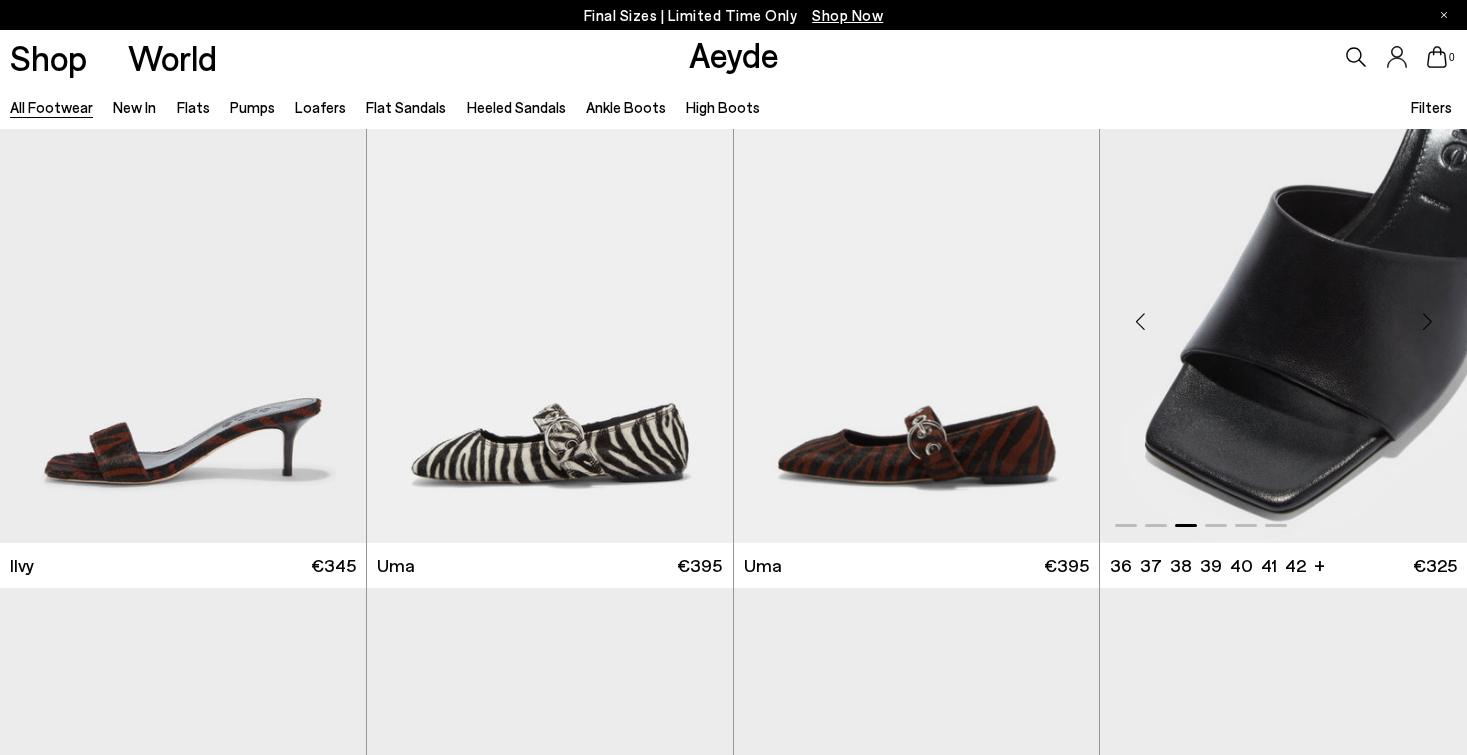 click at bounding box center [1427, 321] 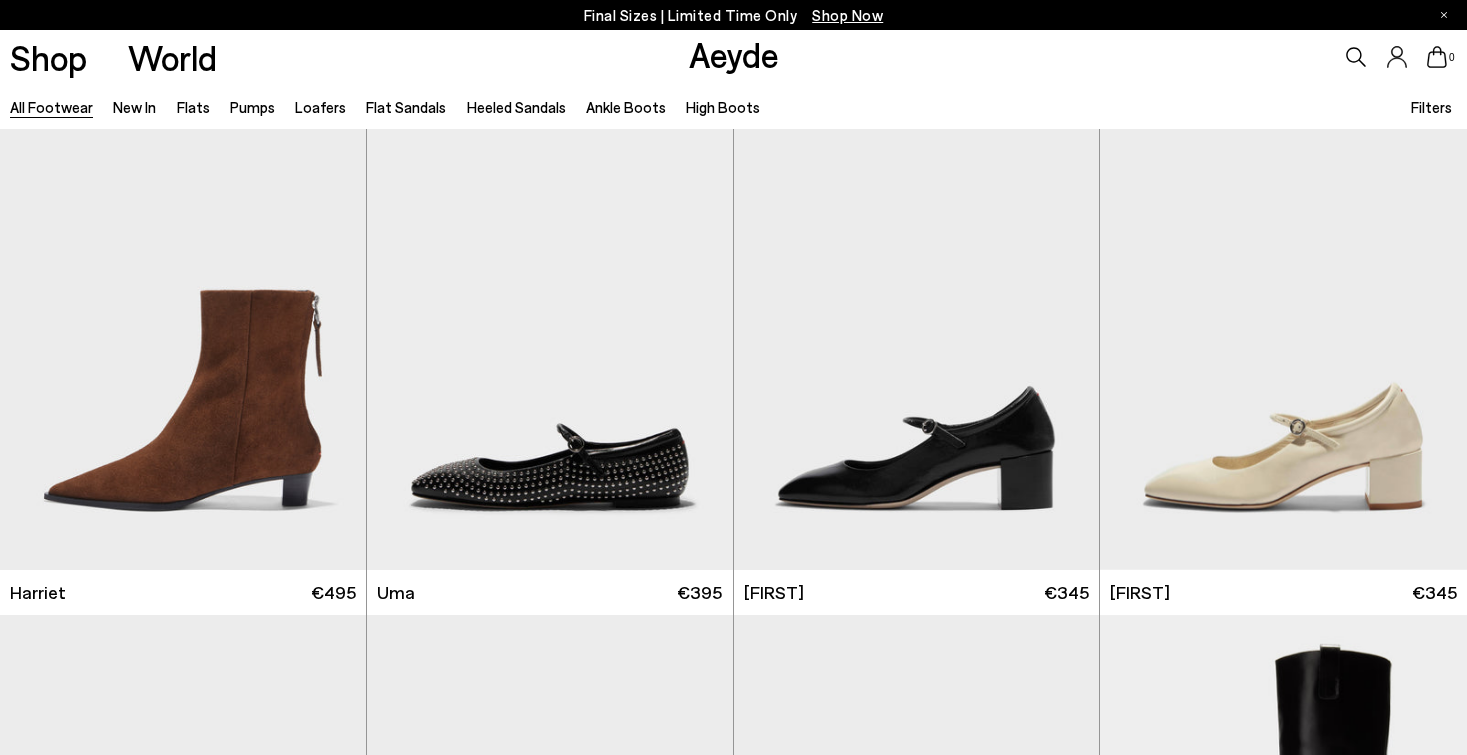 scroll, scrollTop: 30274, scrollLeft: 0, axis: vertical 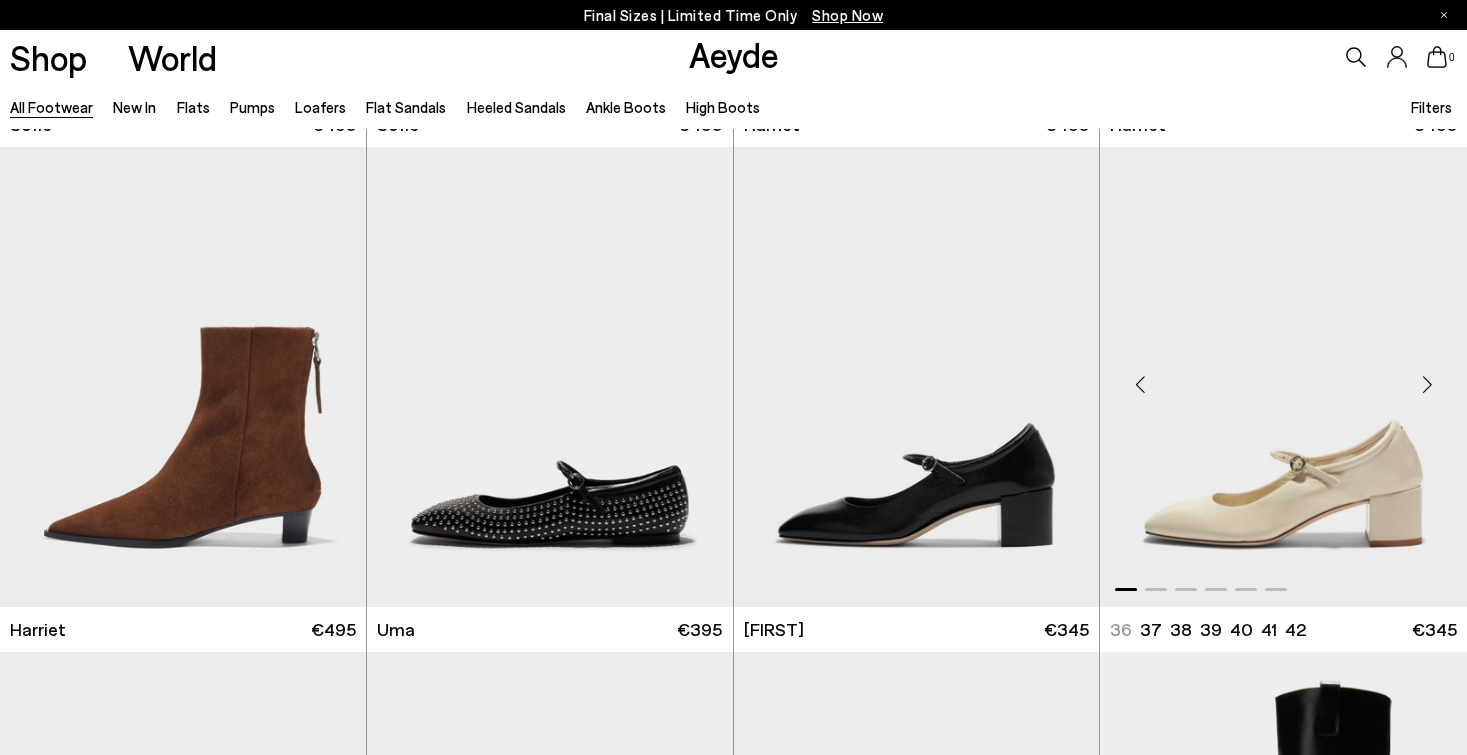 click at bounding box center (1427, 385) 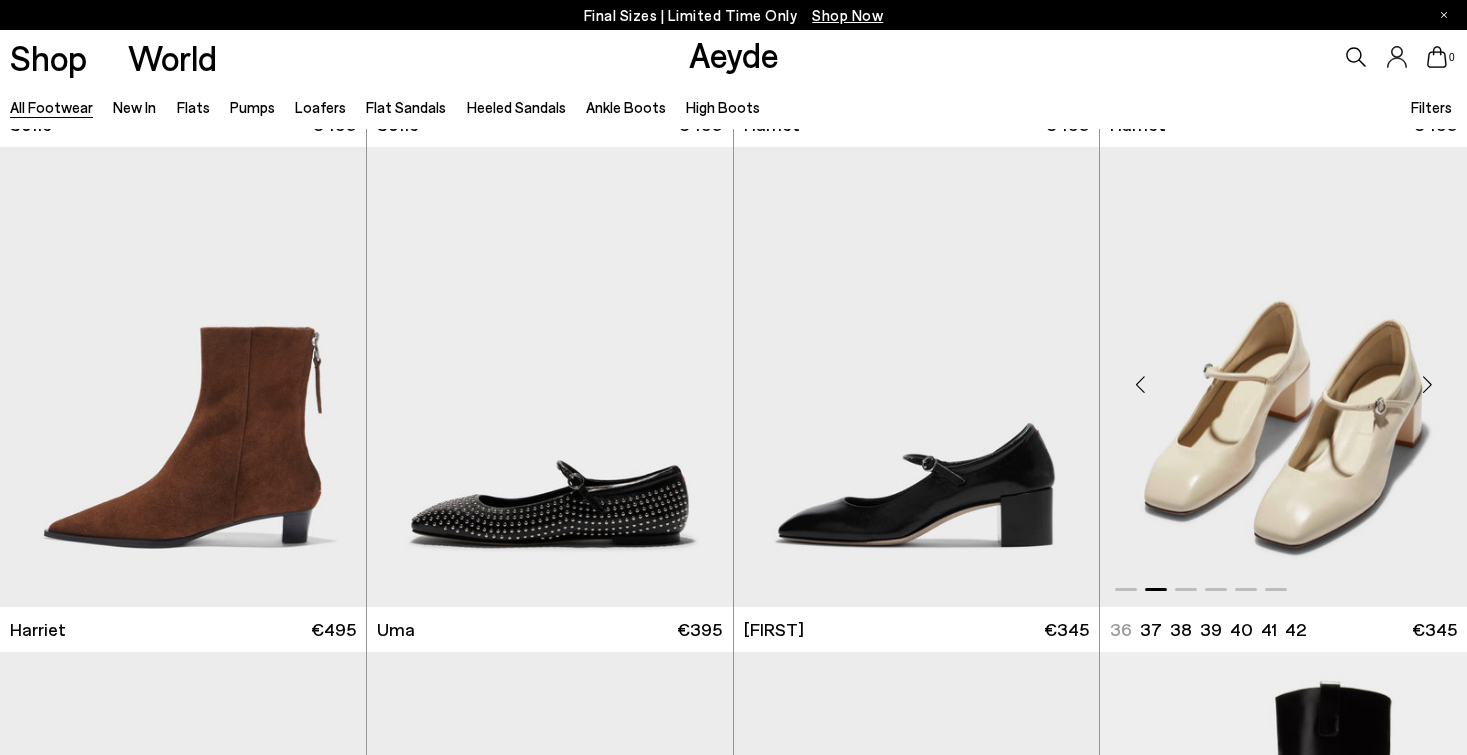 click at bounding box center (1427, 385) 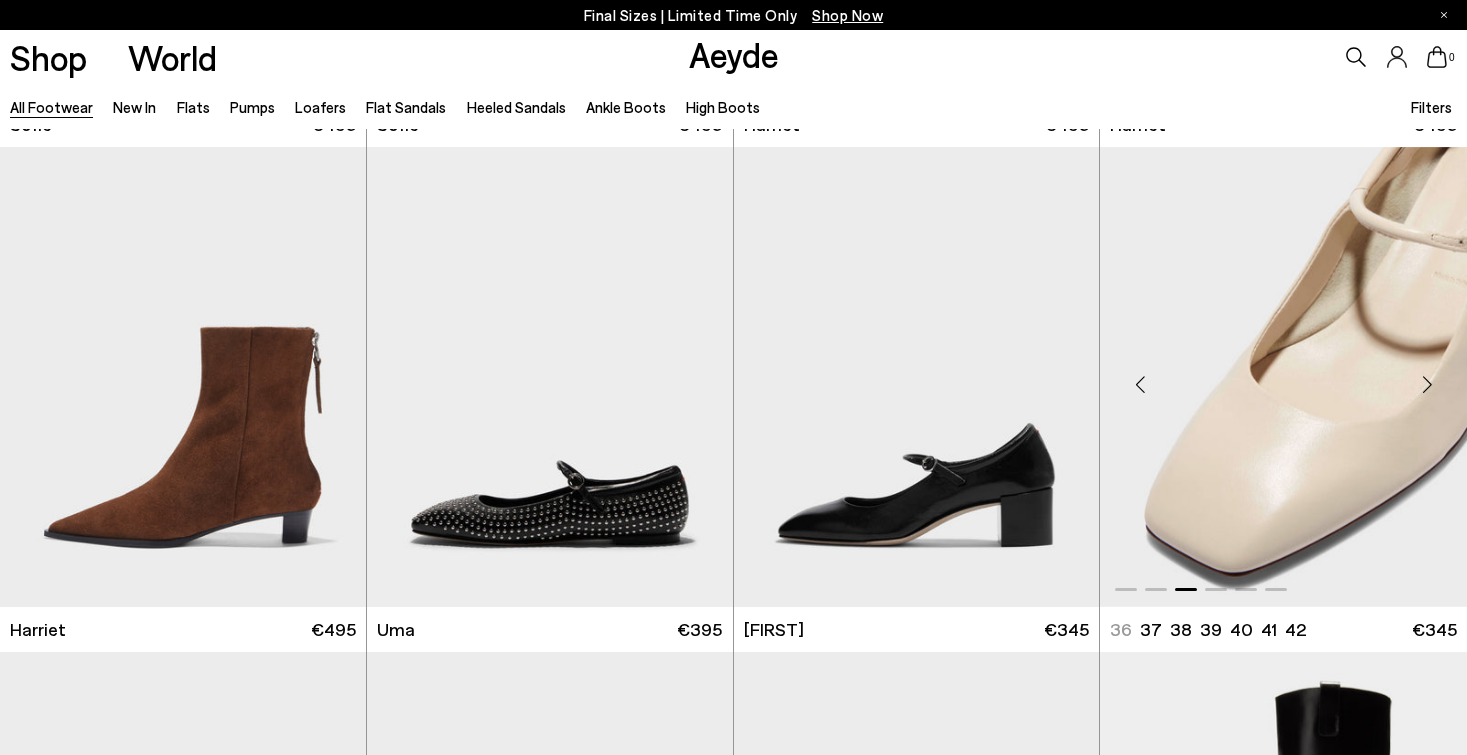 click at bounding box center [1427, 385] 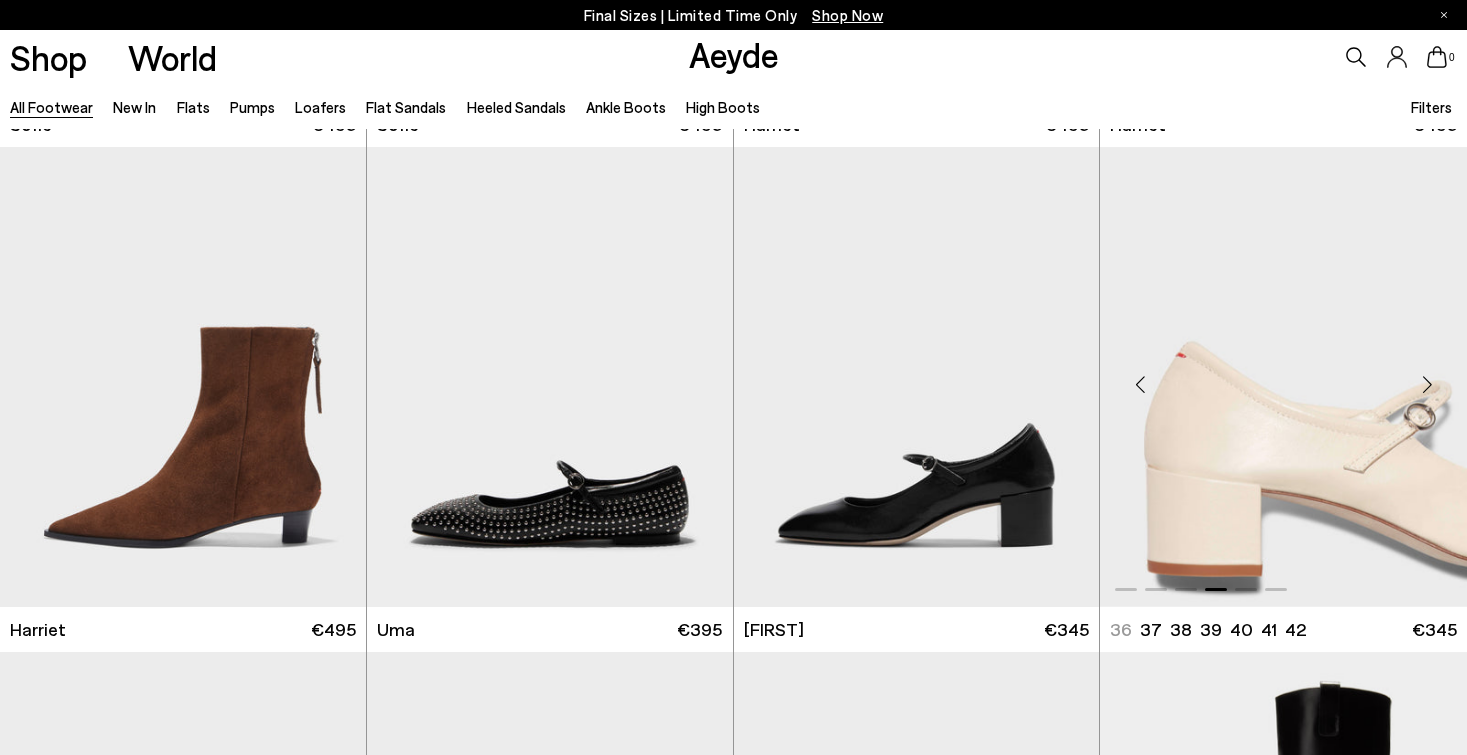 click at bounding box center (1427, 385) 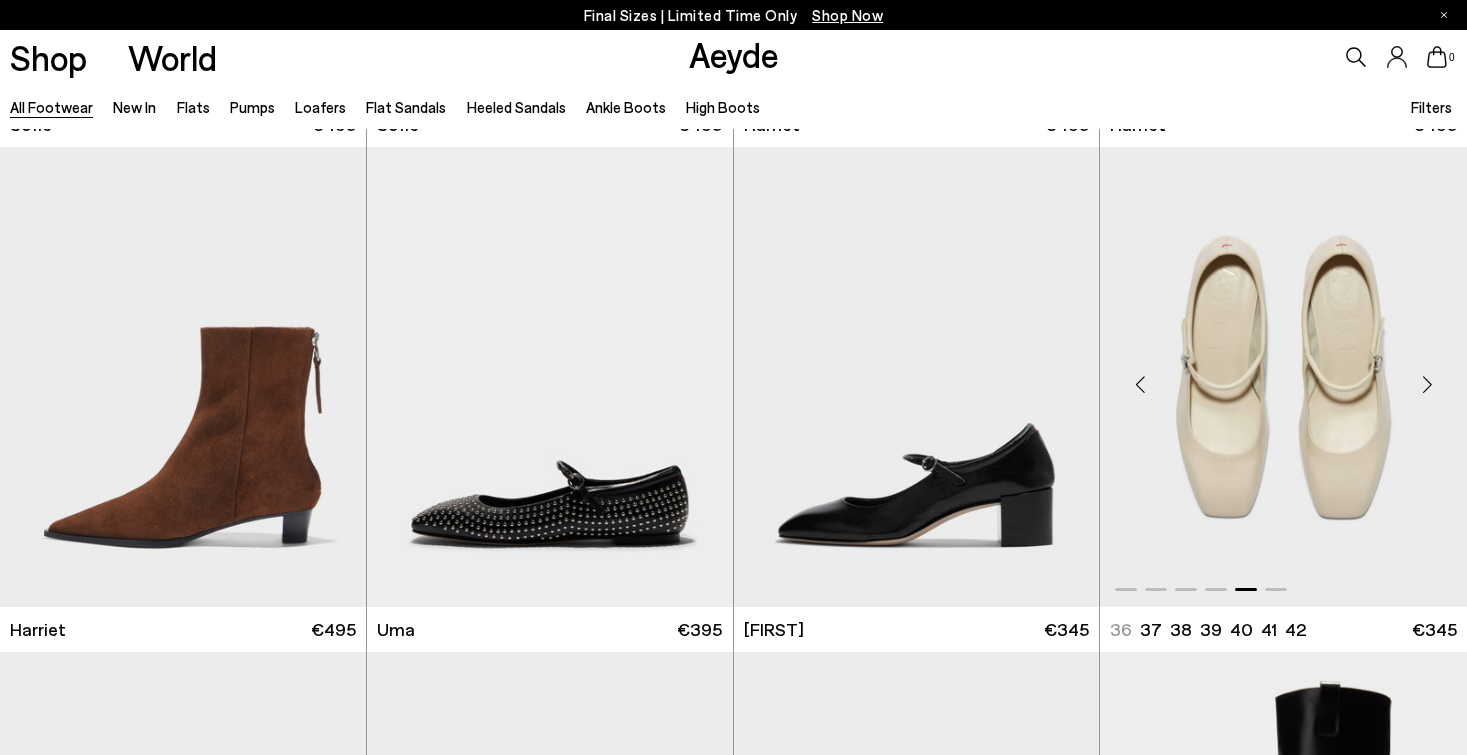 click at bounding box center [1427, 385] 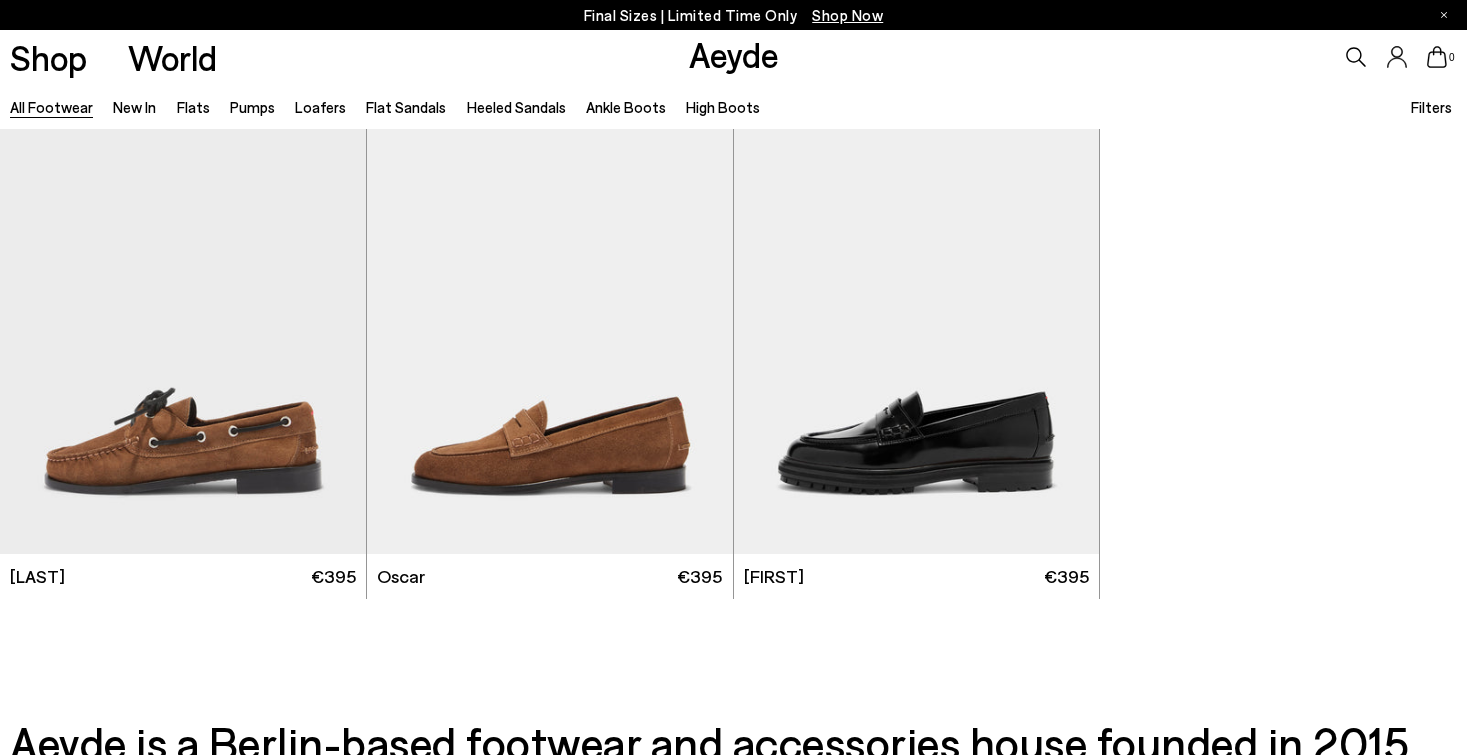 scroll, scrollTop: 32826, scrollLeft: 0, axis: vertical 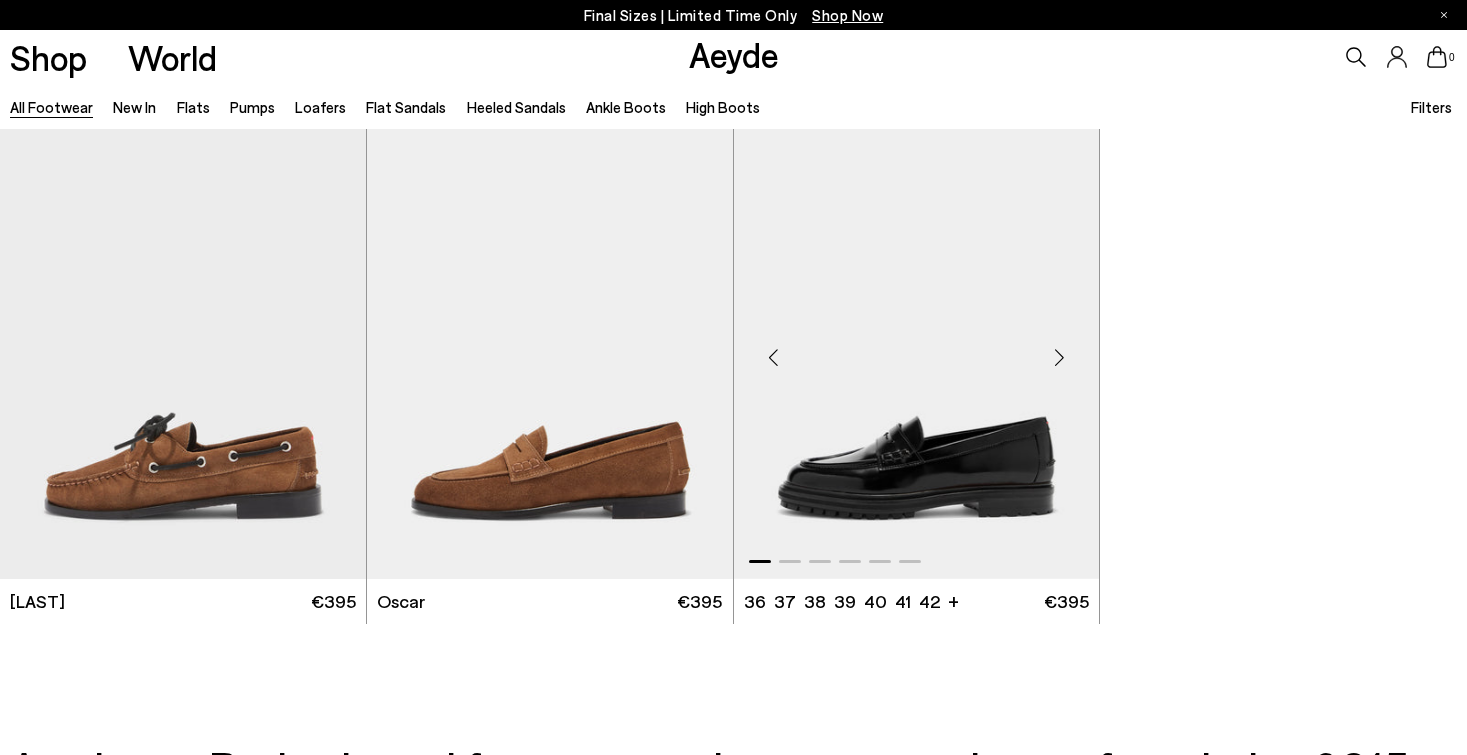 click at bounding box center [1059, 357] 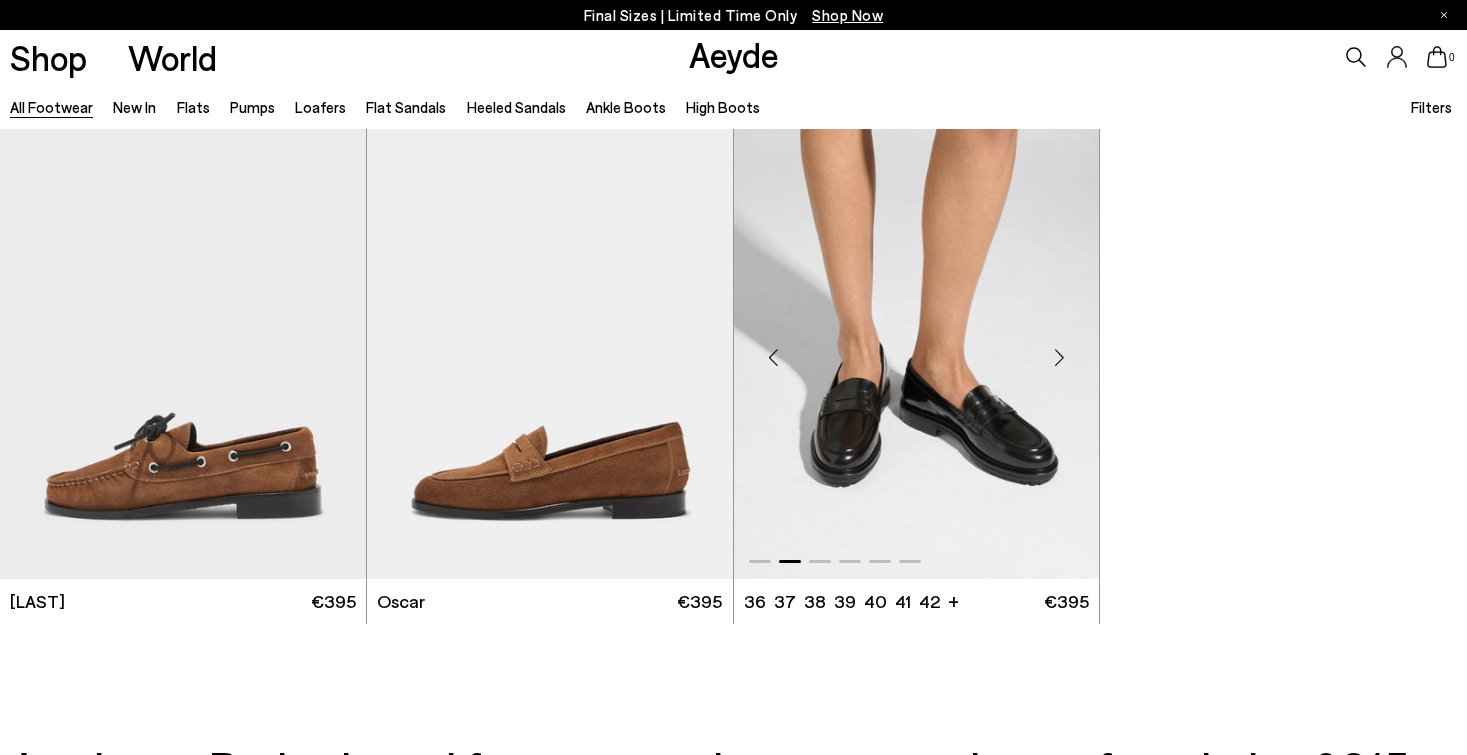 click at bounding box center [1059, 357] 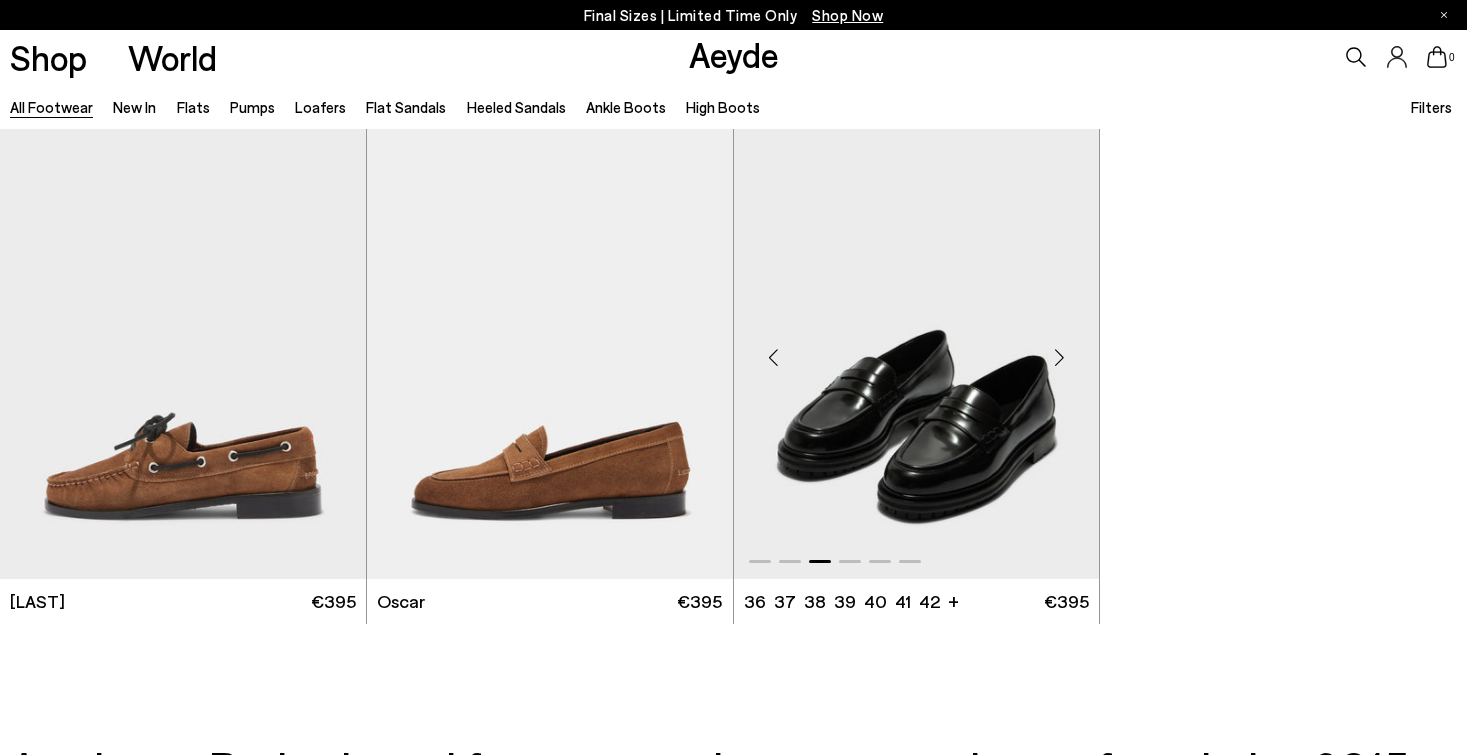 click at bounding box center (1059, 357) 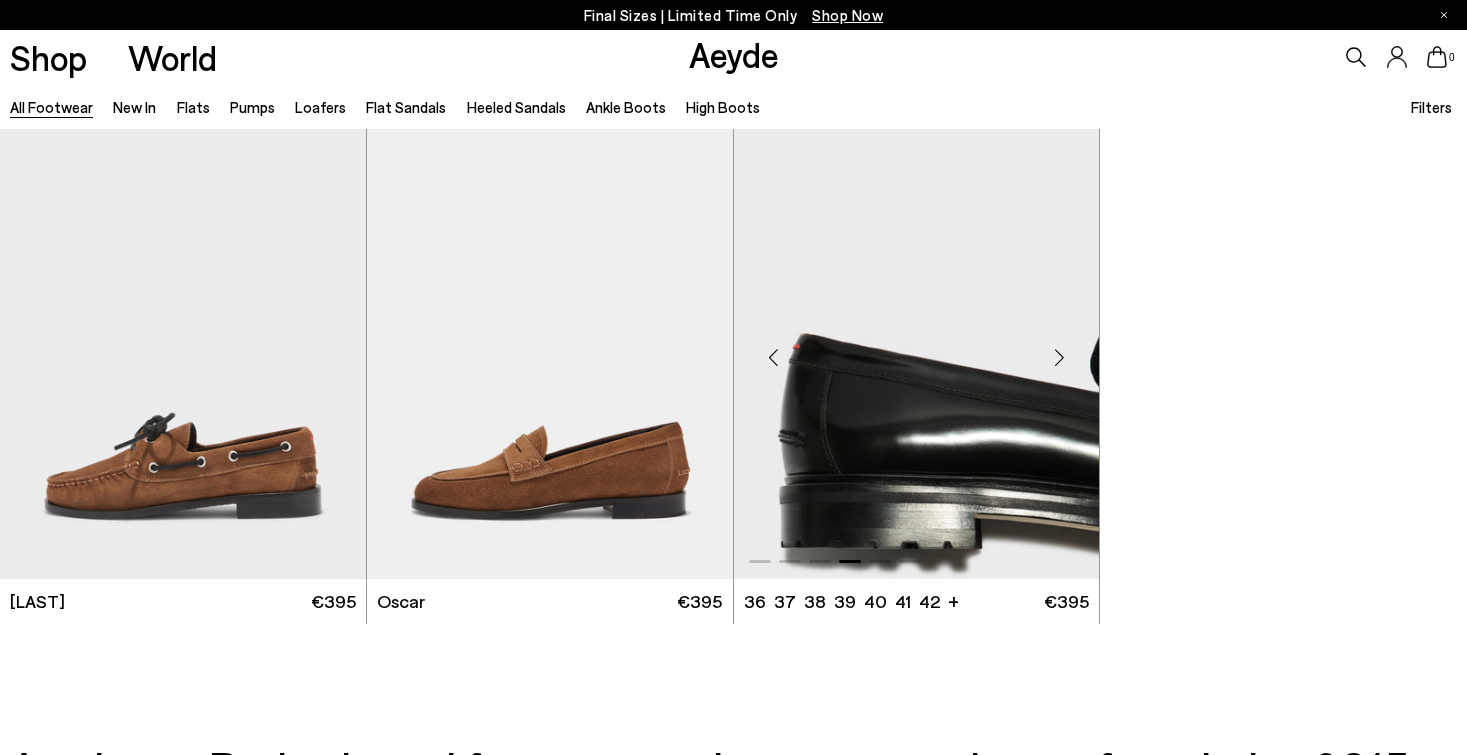 click at bounding box center [1059, 357] 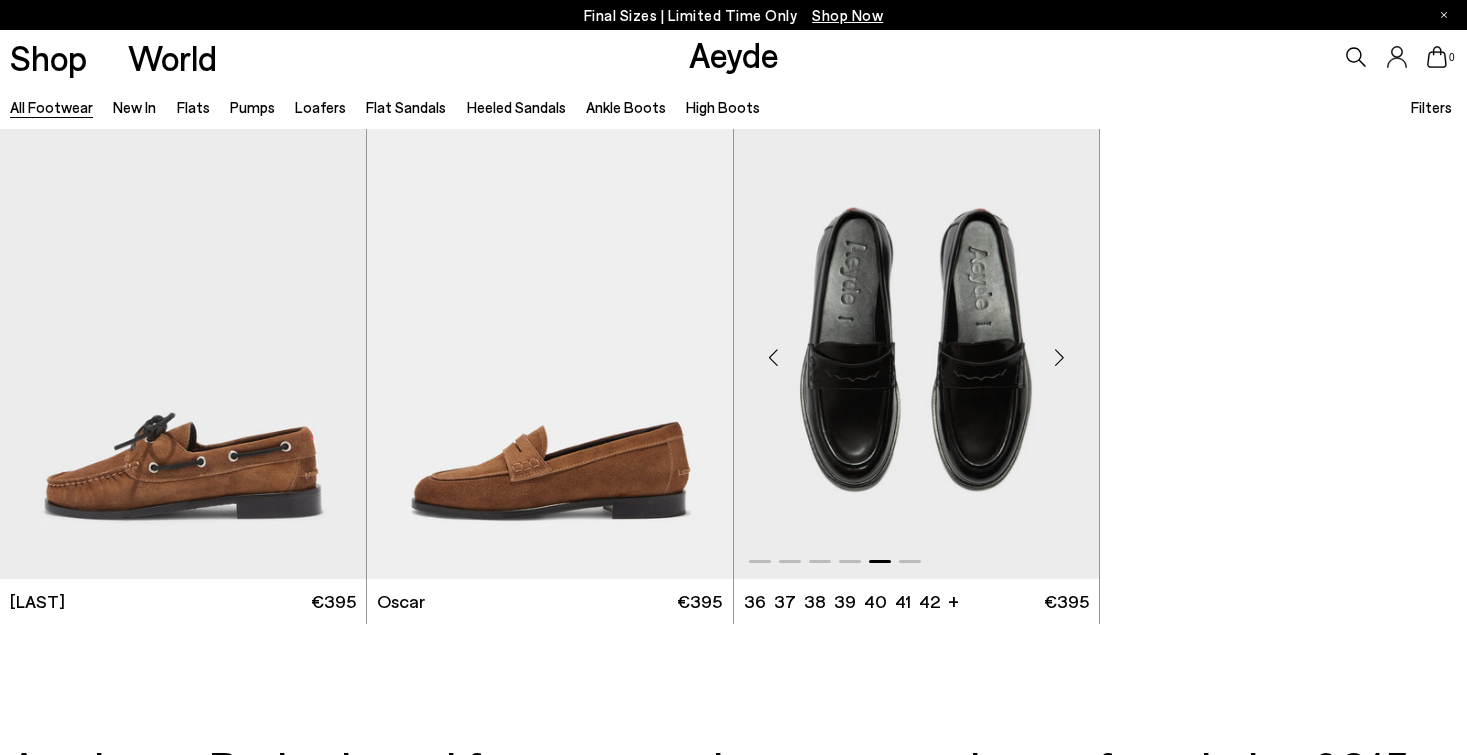 click at bounding box center [1059, 357] 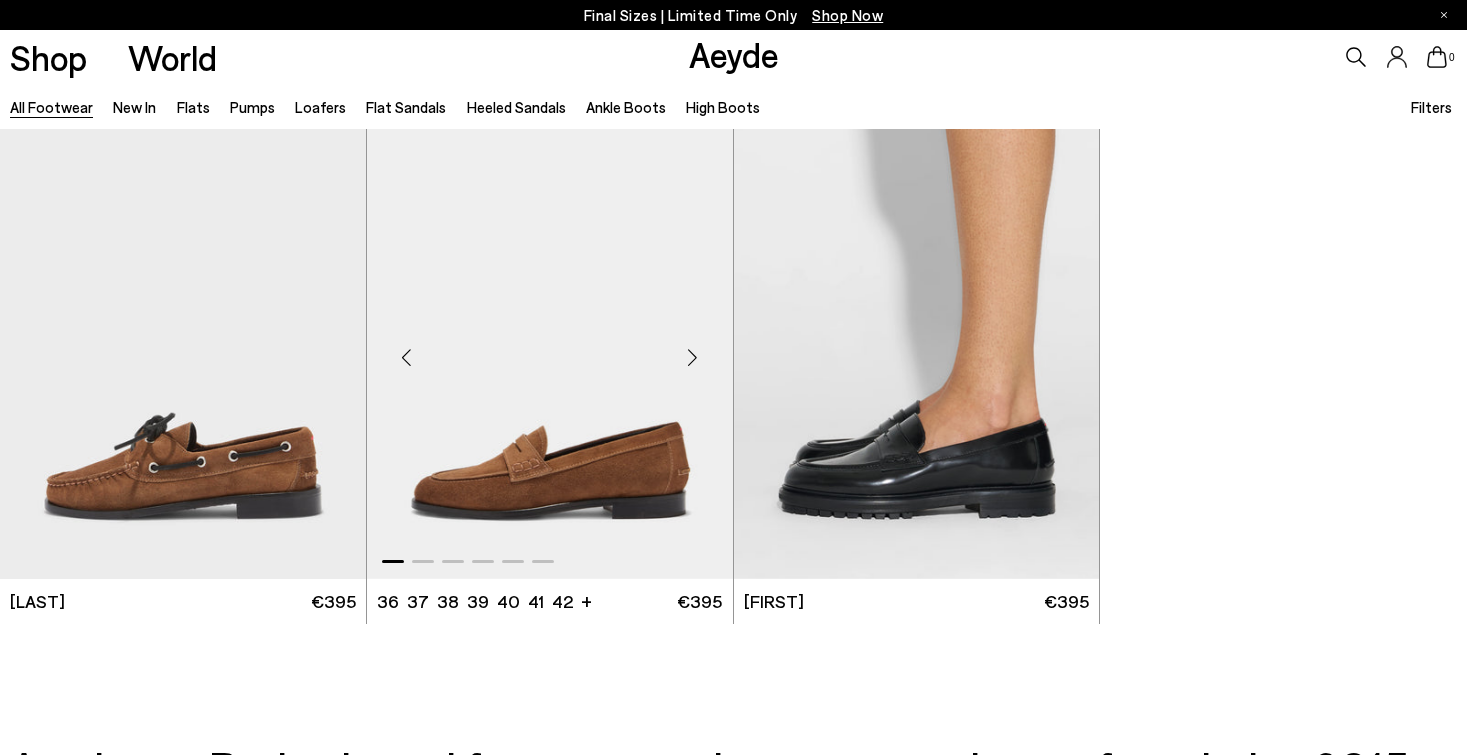click at bounding box center [693, 357] 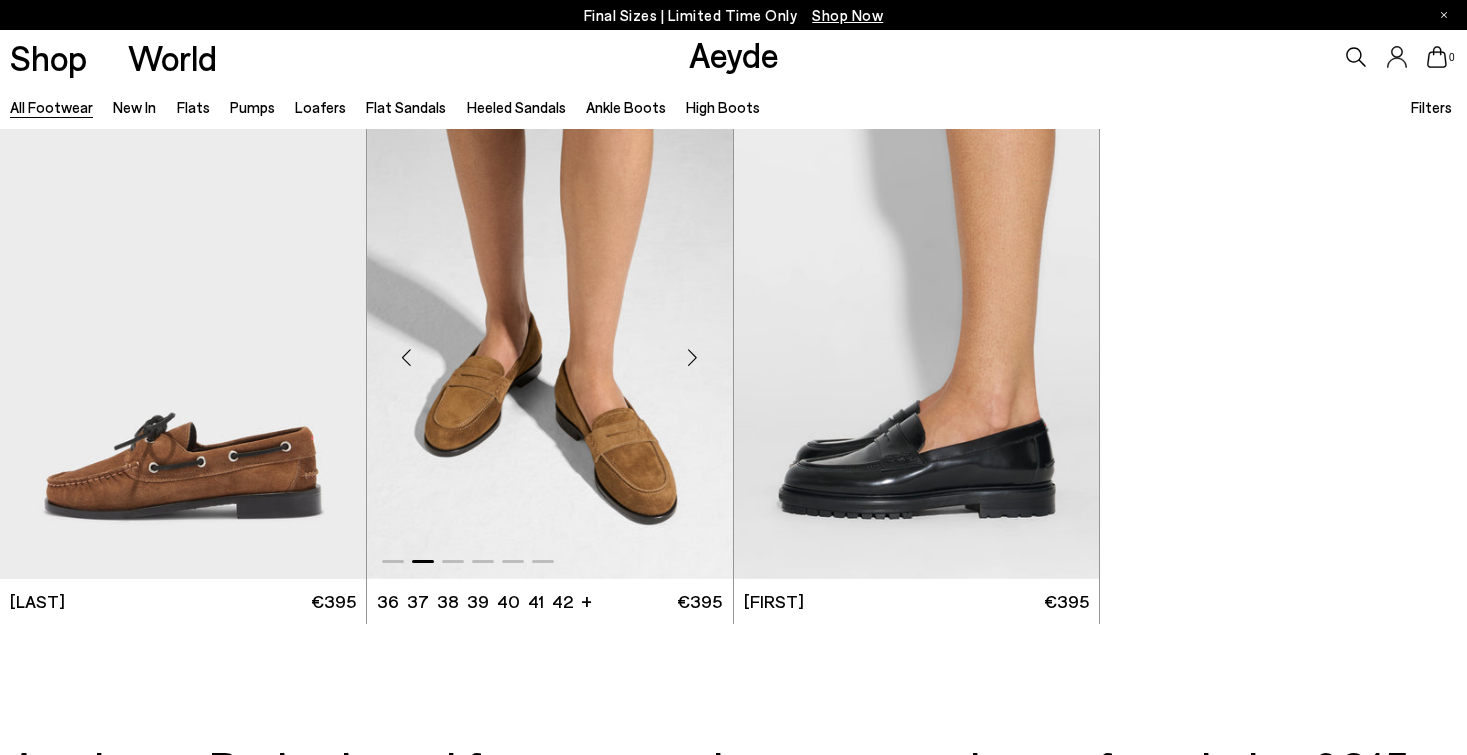 click at bounding box center [693, 357] 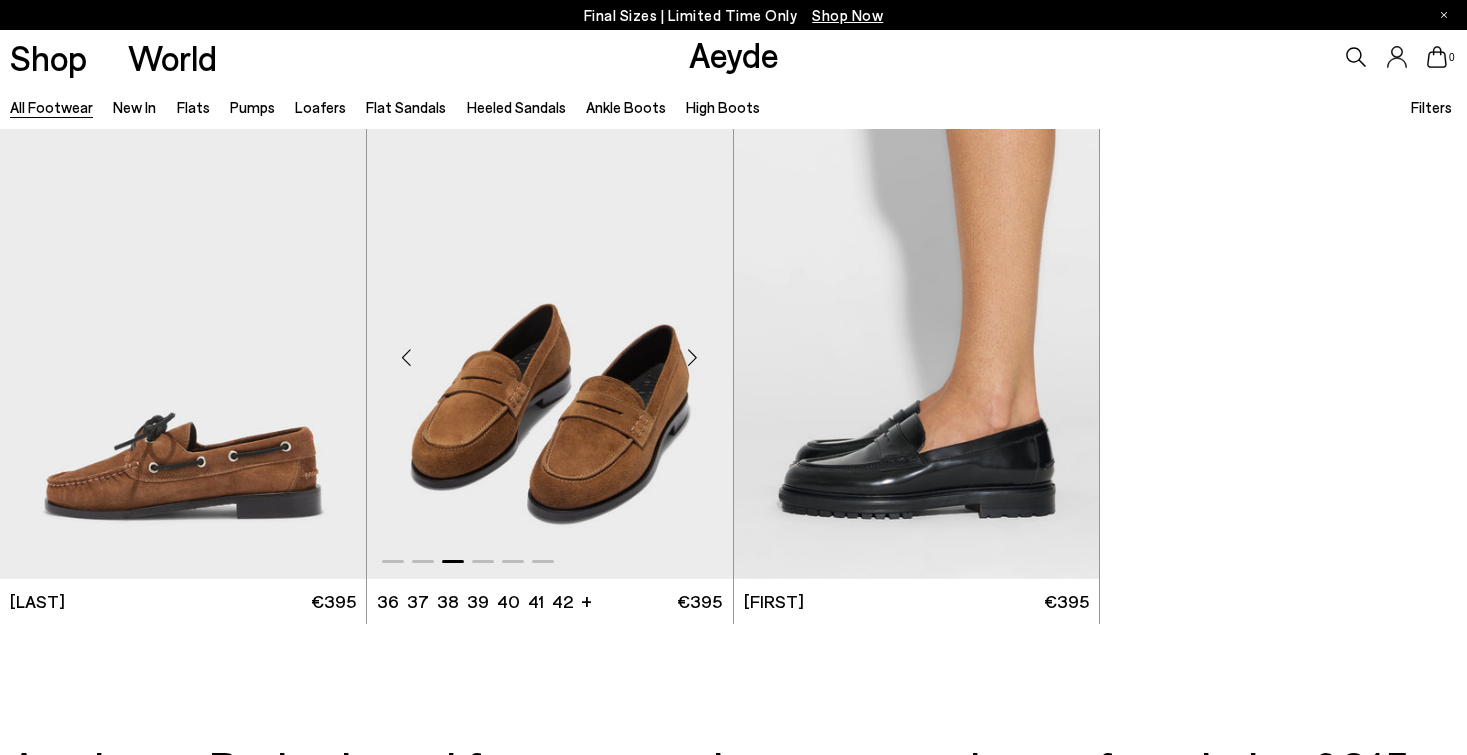 click at bounding box center [693, 357] 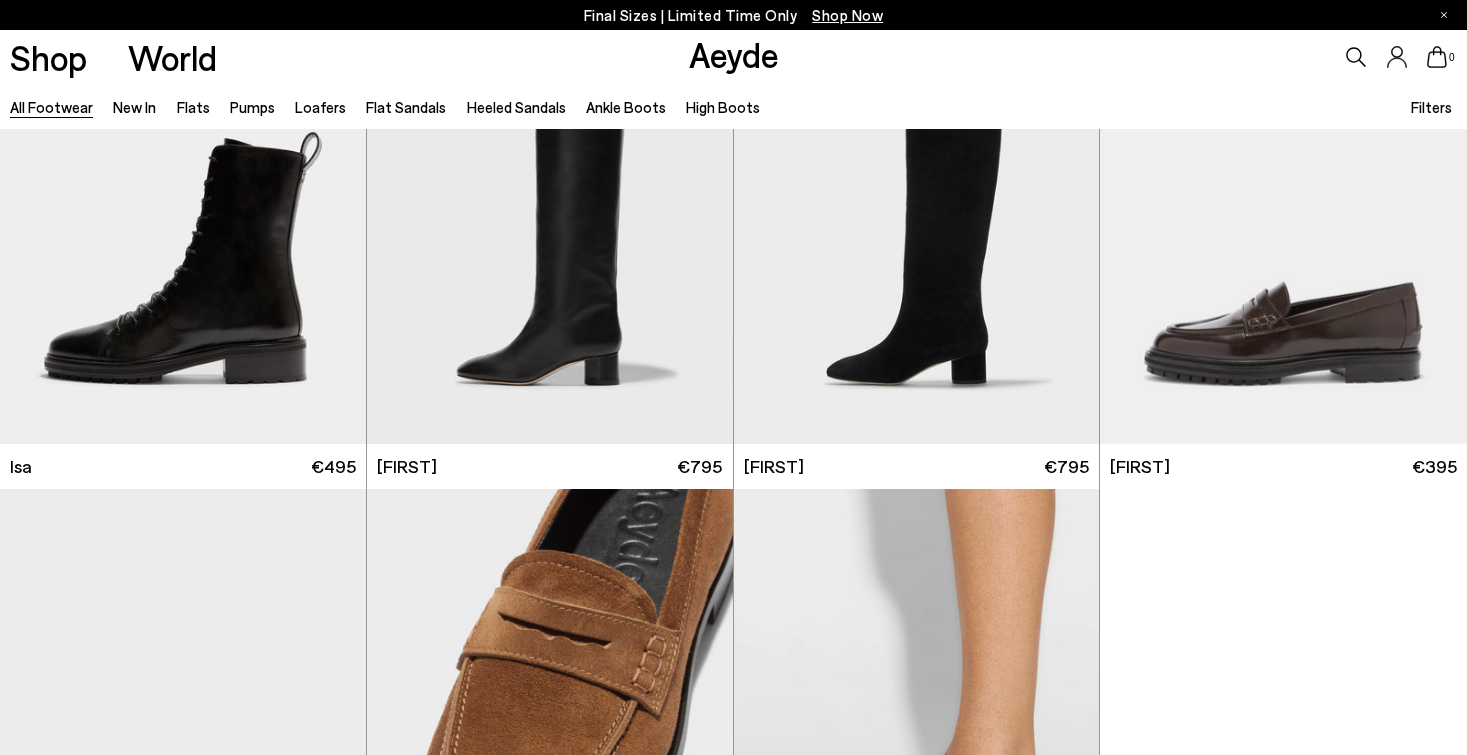 scroll, scrollTop: 32402, scrollLeft: 0, axis: vertical 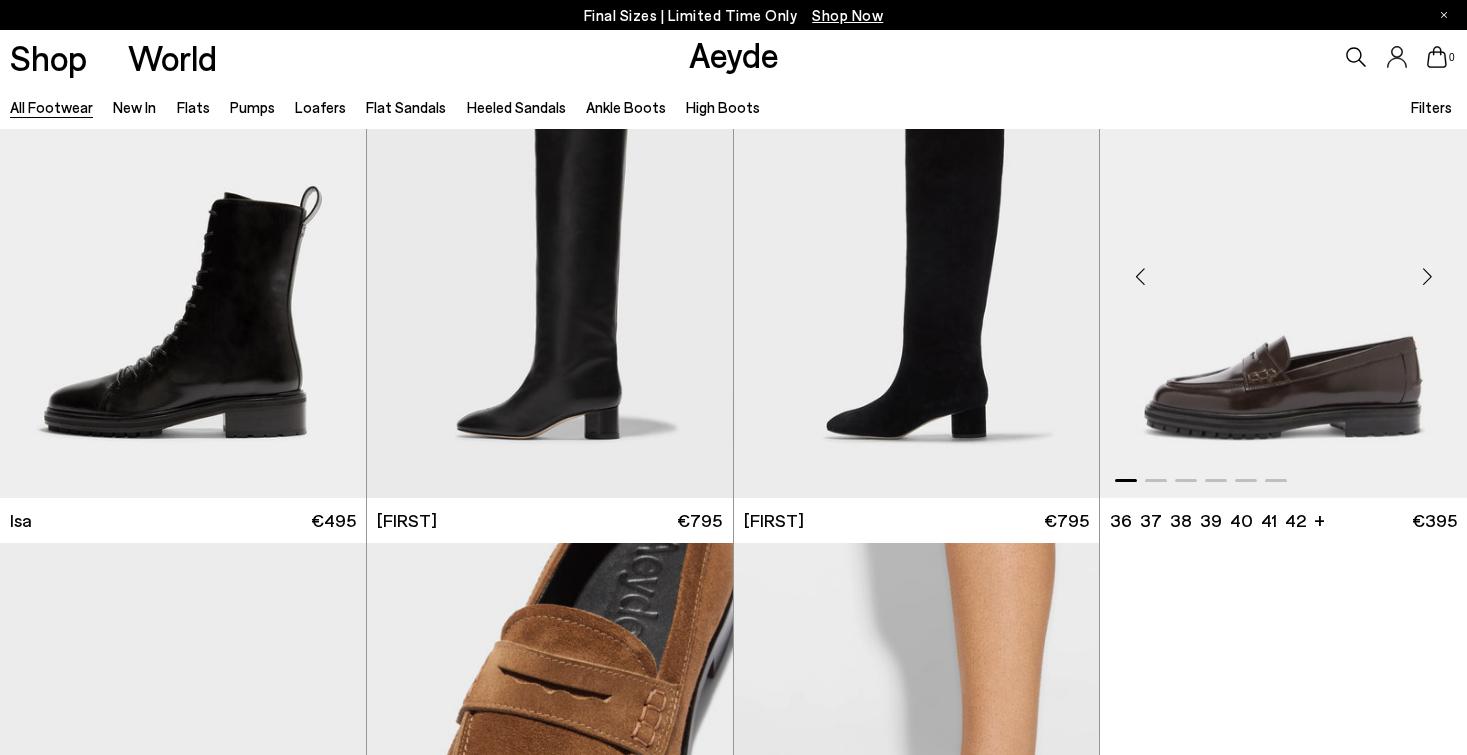click at bounding box center [1427, 276] 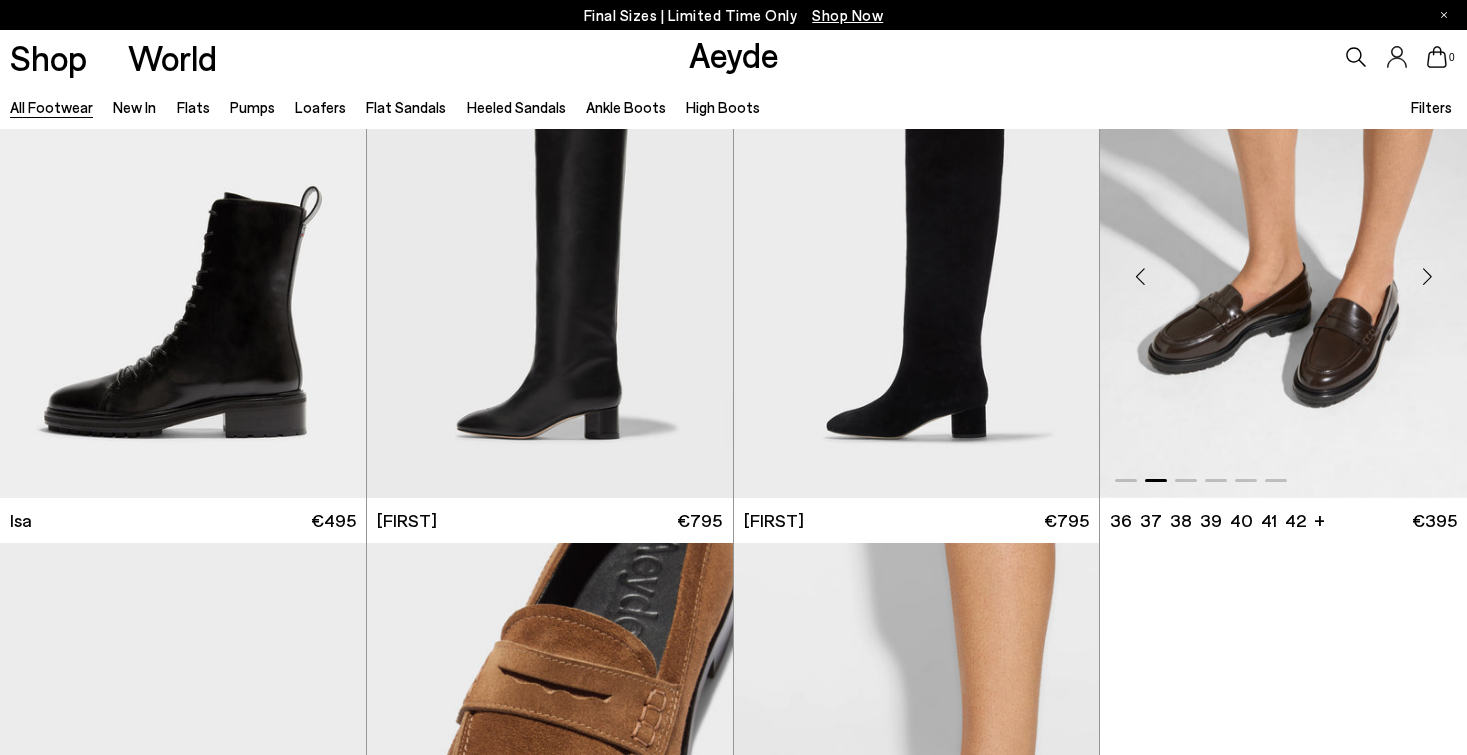 click at bounding box center [1427, 276] 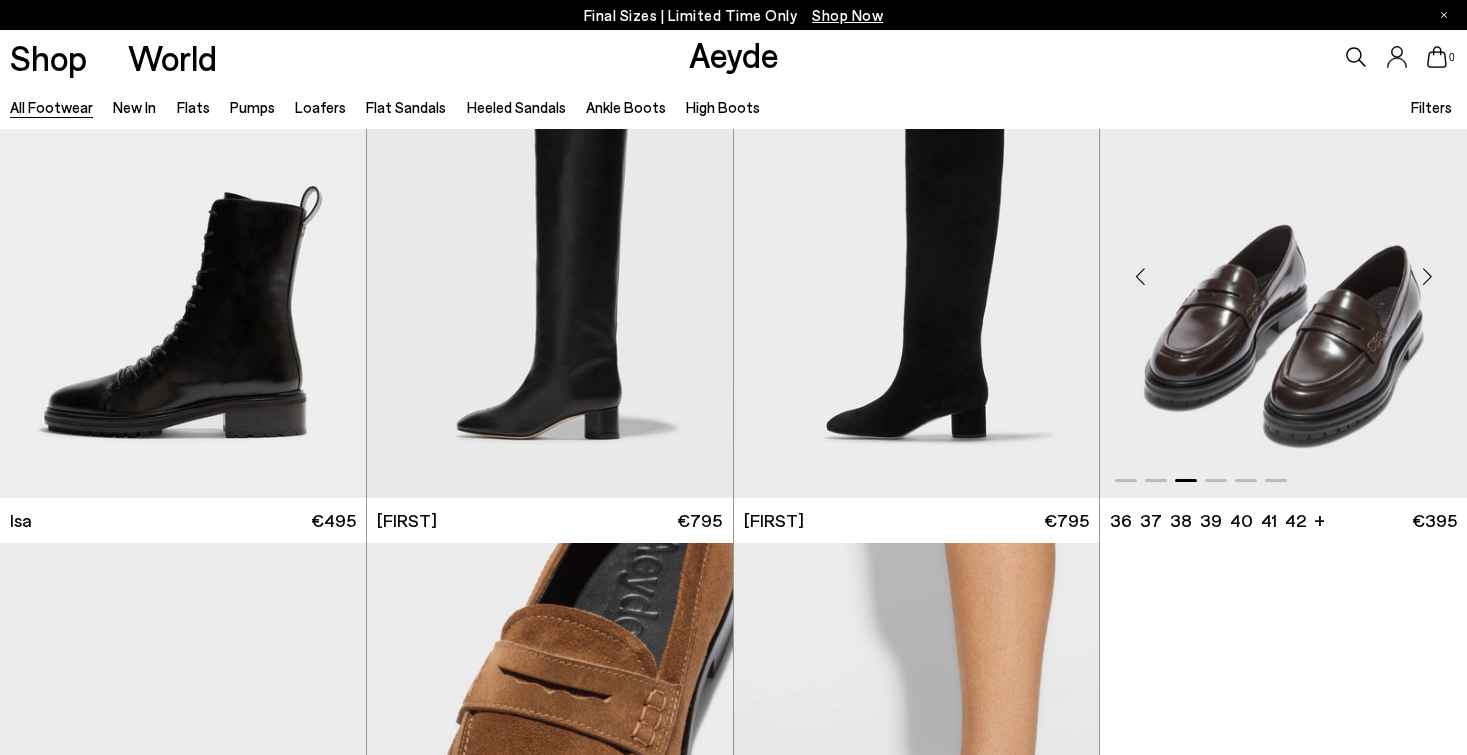 click at bounding box center [1427, 276] 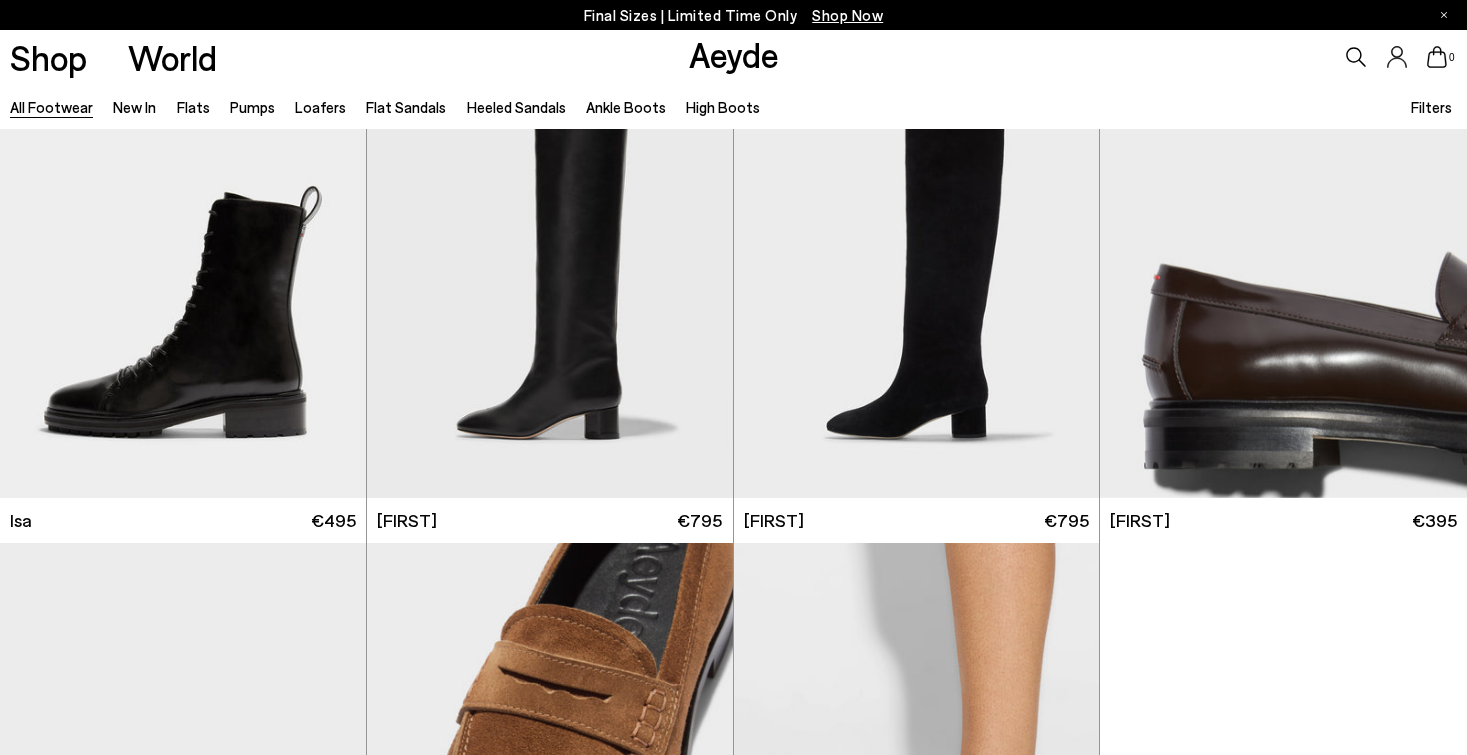 click 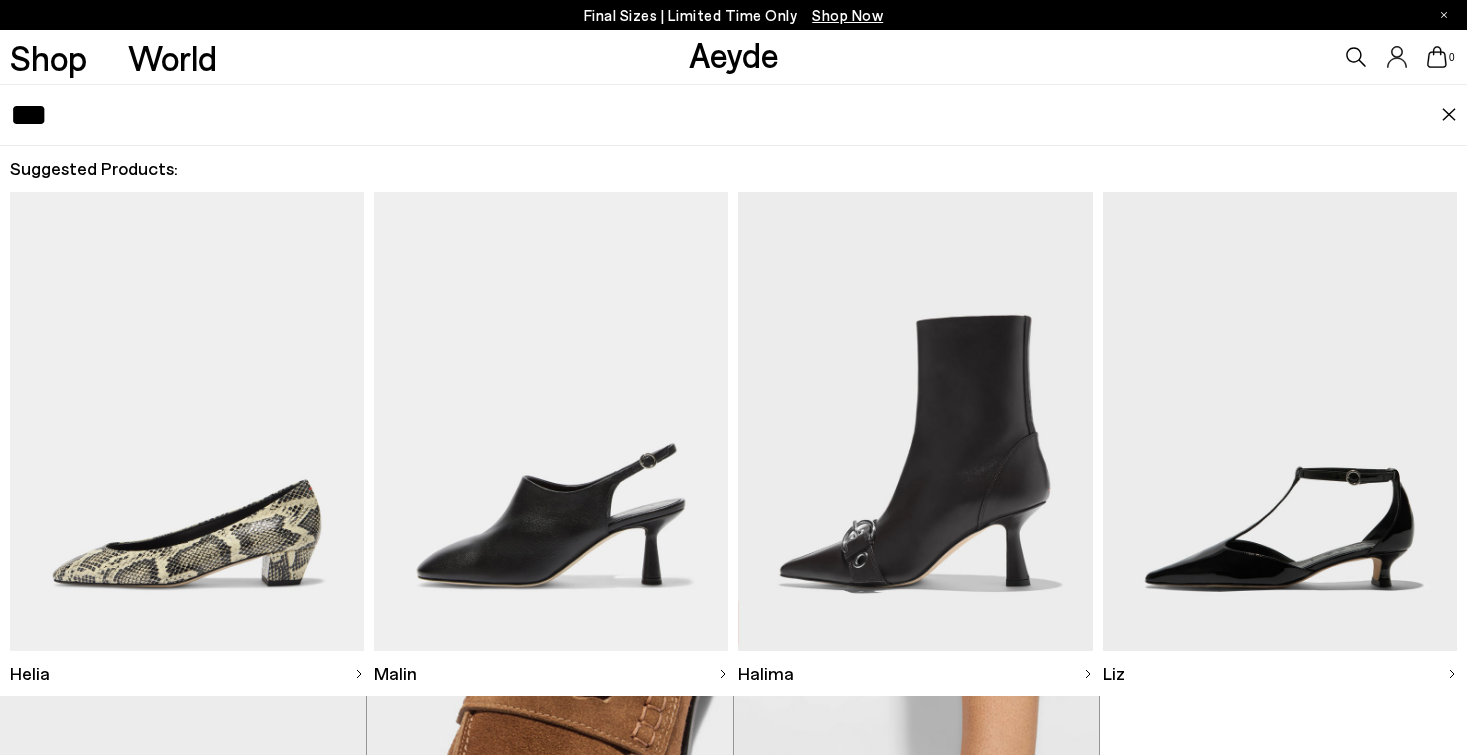 type on "***" 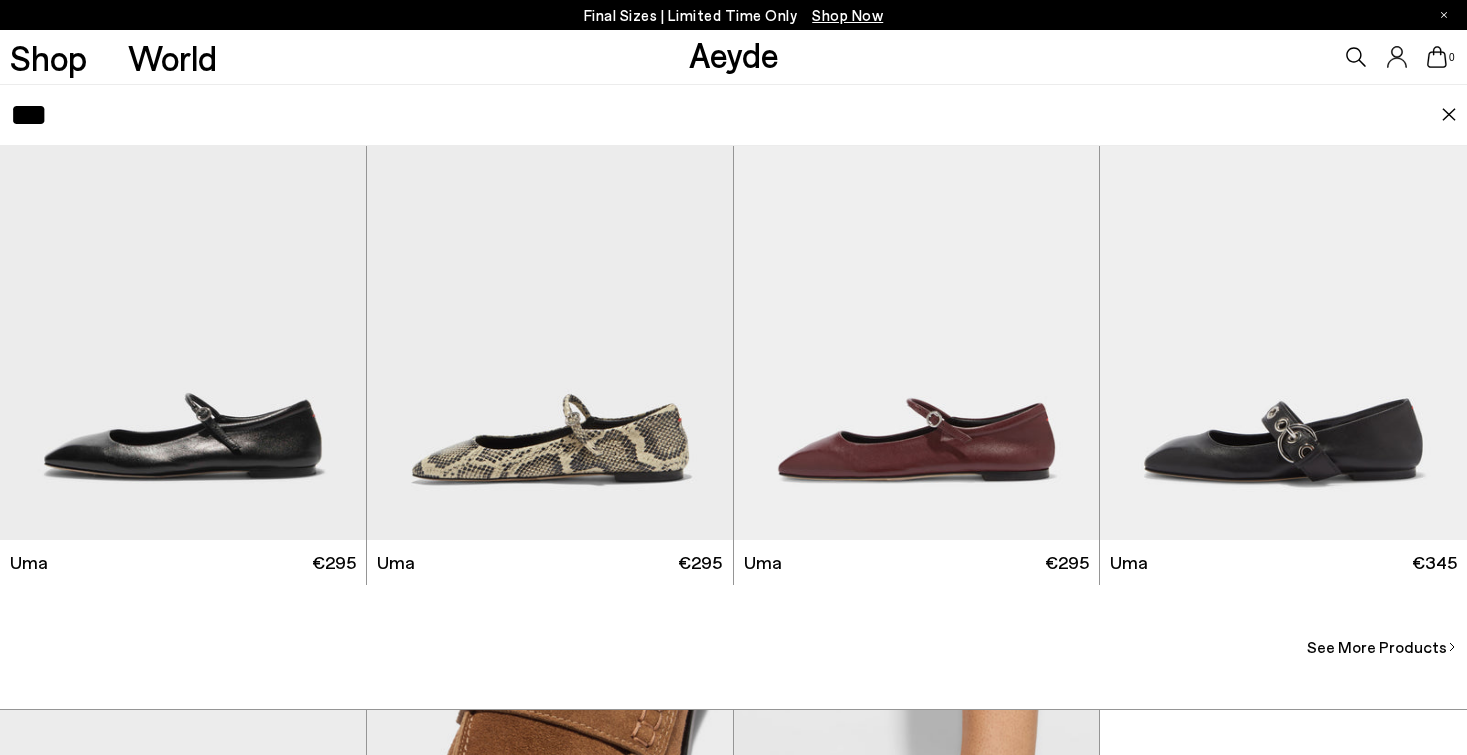scroll, scrollTop: 645, scrollLeft: 0, axis: vertical 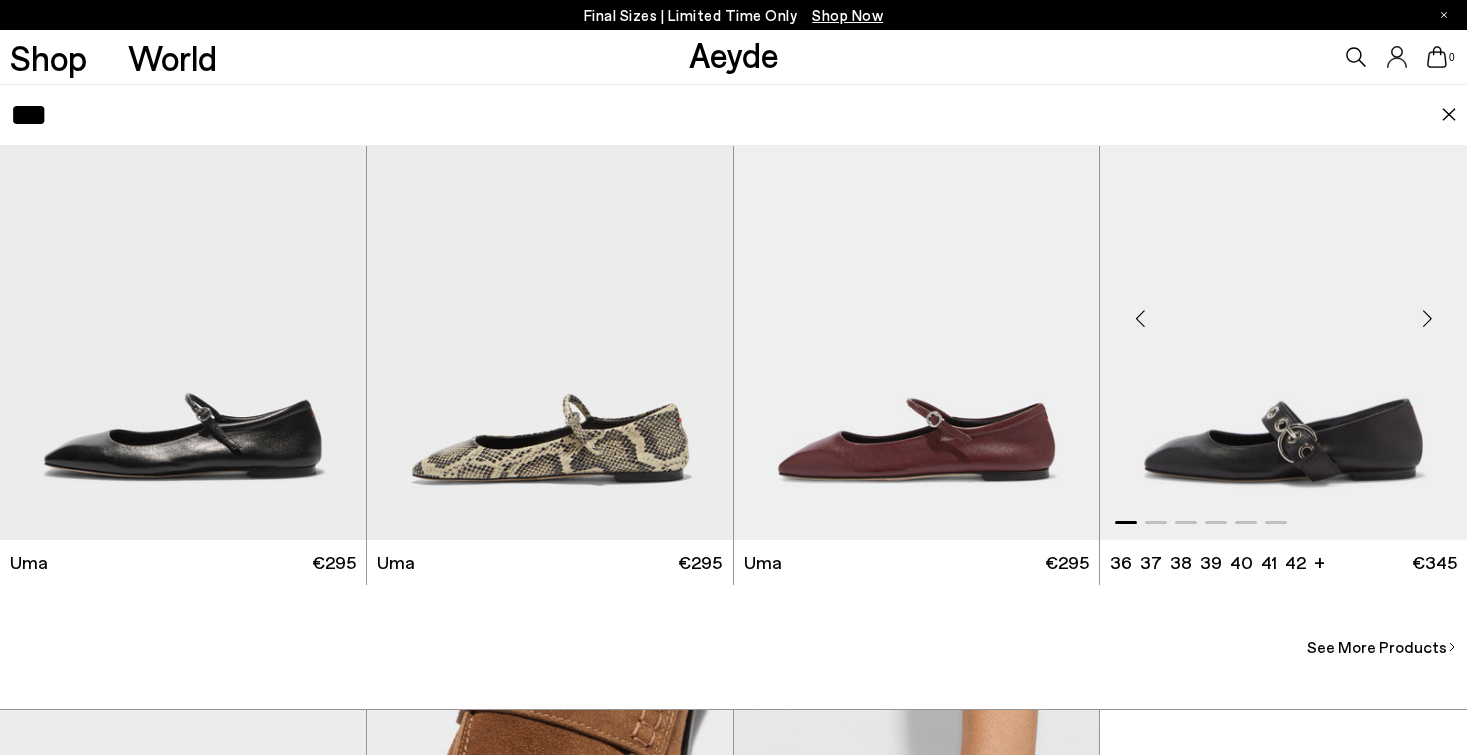 click at bounding box center (1283, 310) 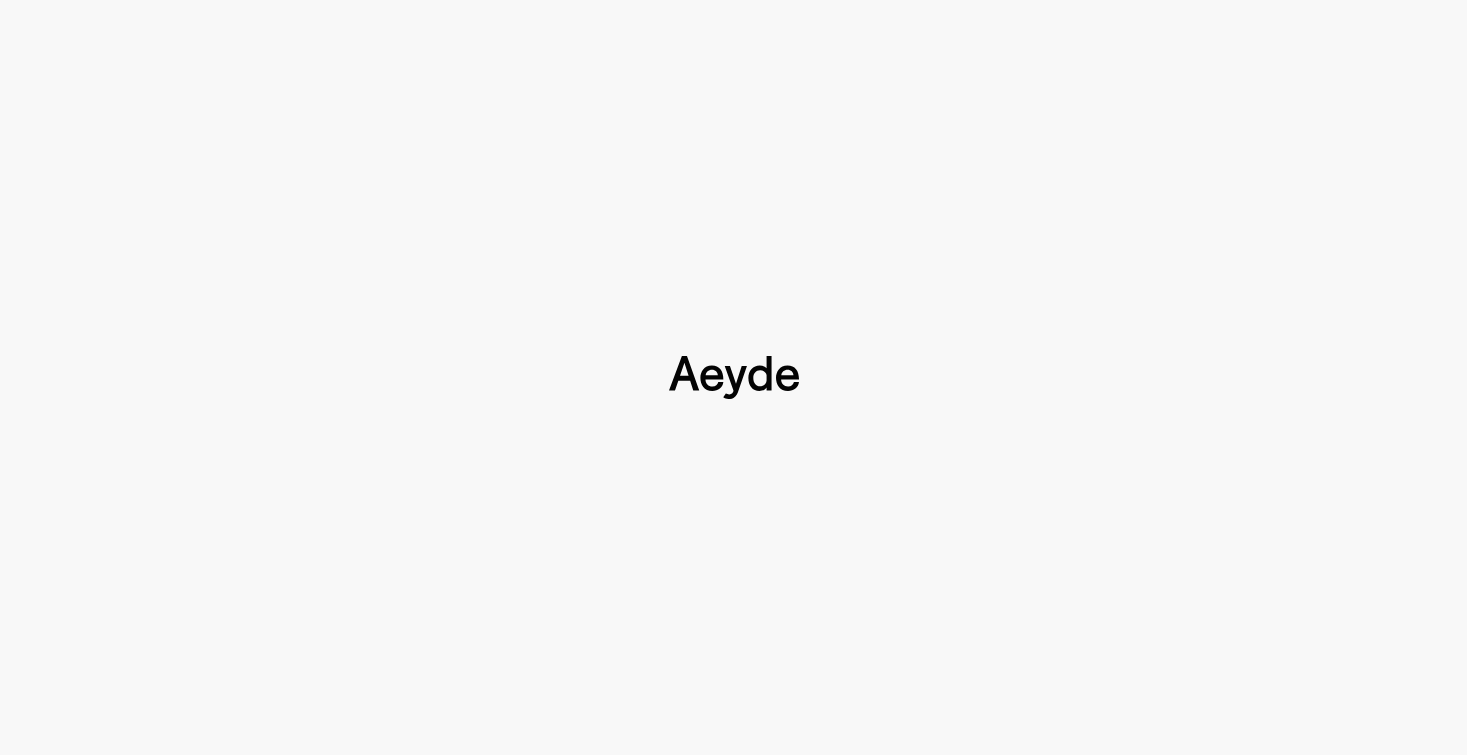 scroll, scrollTop: 0, scrollLeft: 0, axis: both 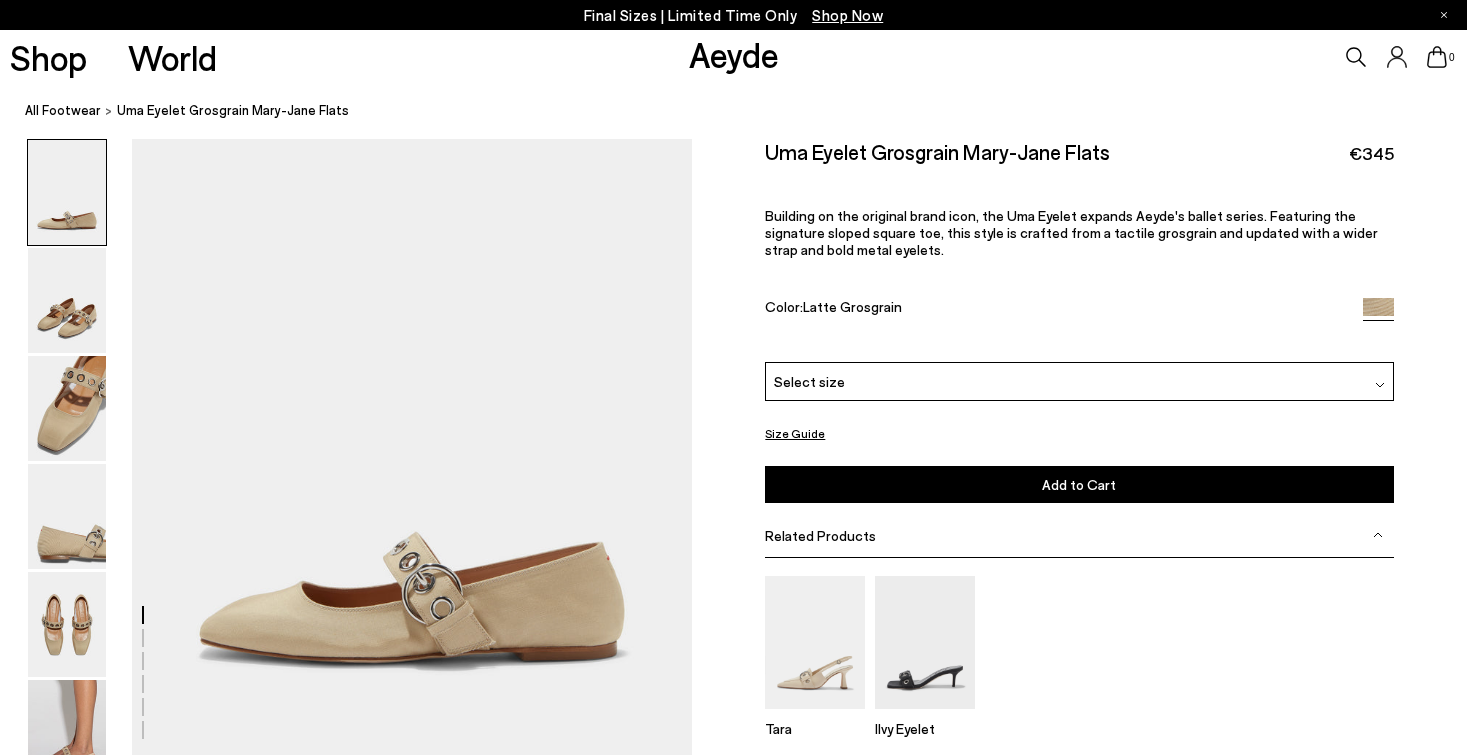 click at bounding box center [1378, 313] 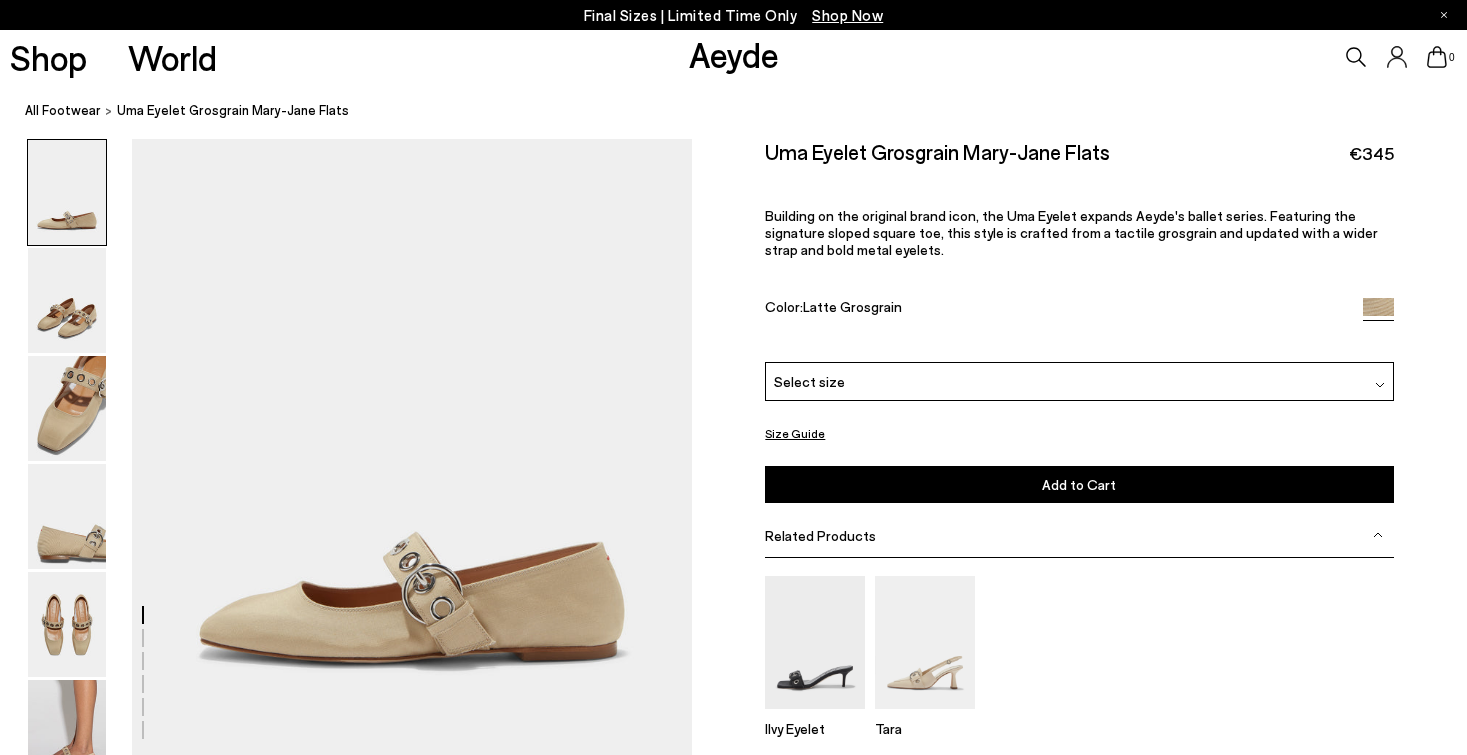 scroll, scrollTop: 0, scrollLeft: 0, axis: both 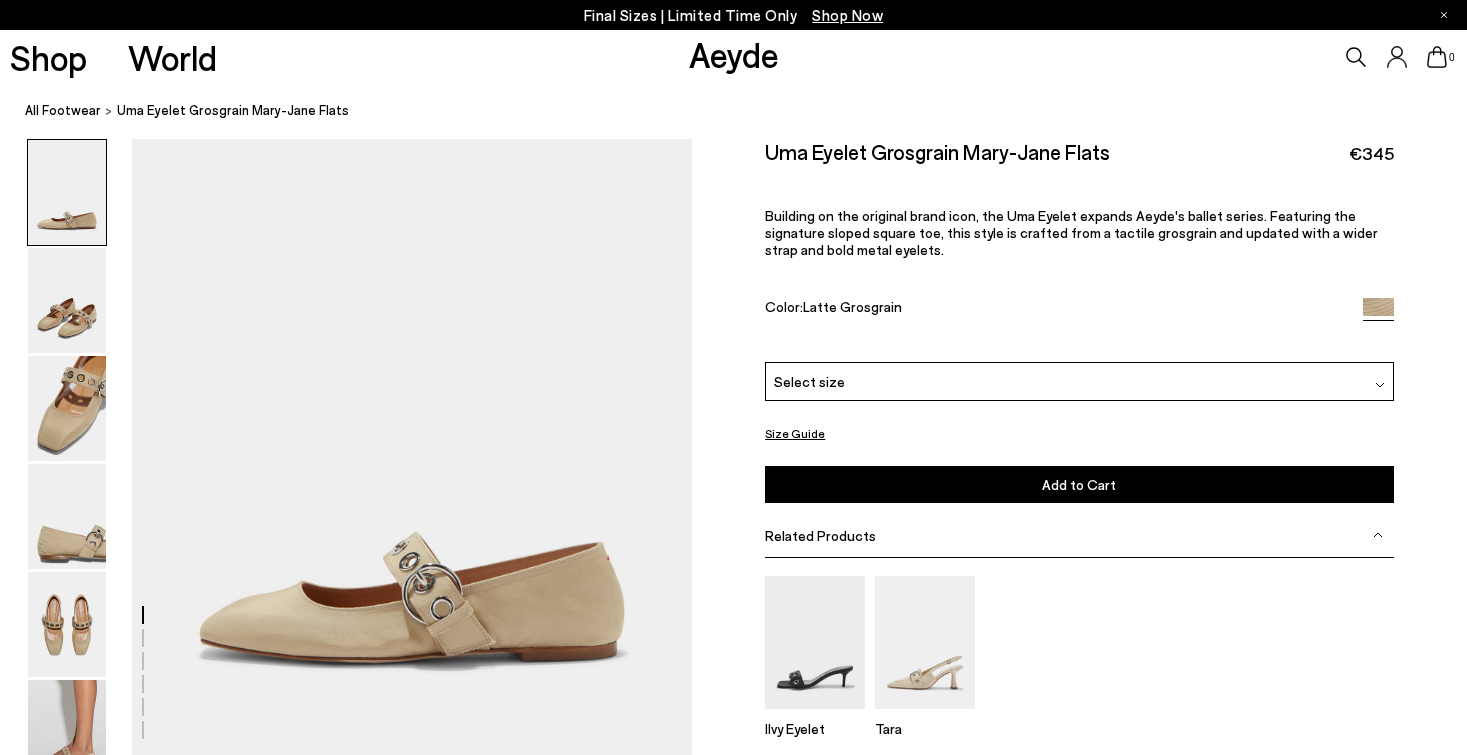 click on "Size Guide
Shoes
Belt
Our shoes come in European sizing. The easiest way to measure your foot is to stand on a sheet of paper, border your foot with a pen and measure the length between your heel and your longest toe. Please reference our size guide below:
EU
UK US ** **" at bounding box center [1079, 511] 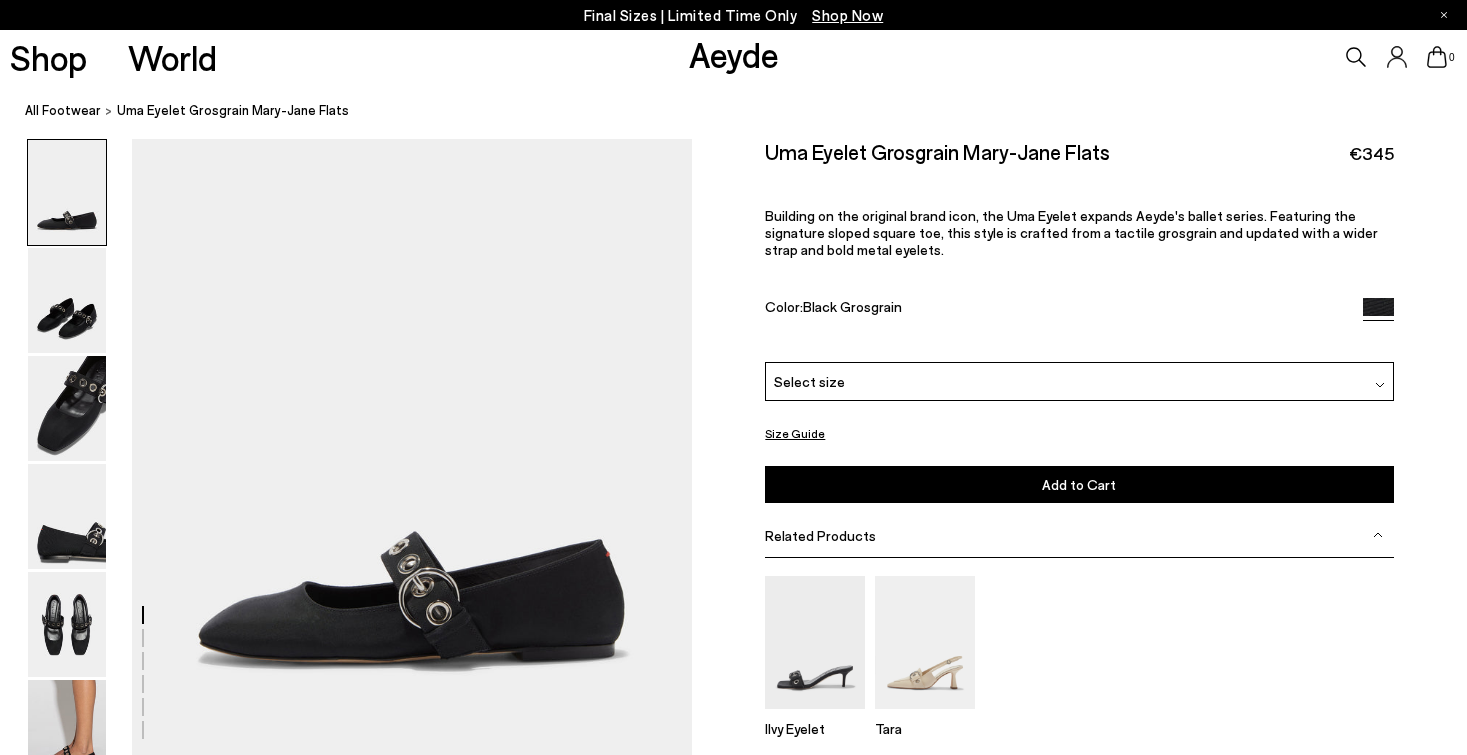 scroll, scrollTop: 0, scrollLeft: 0, axis: both 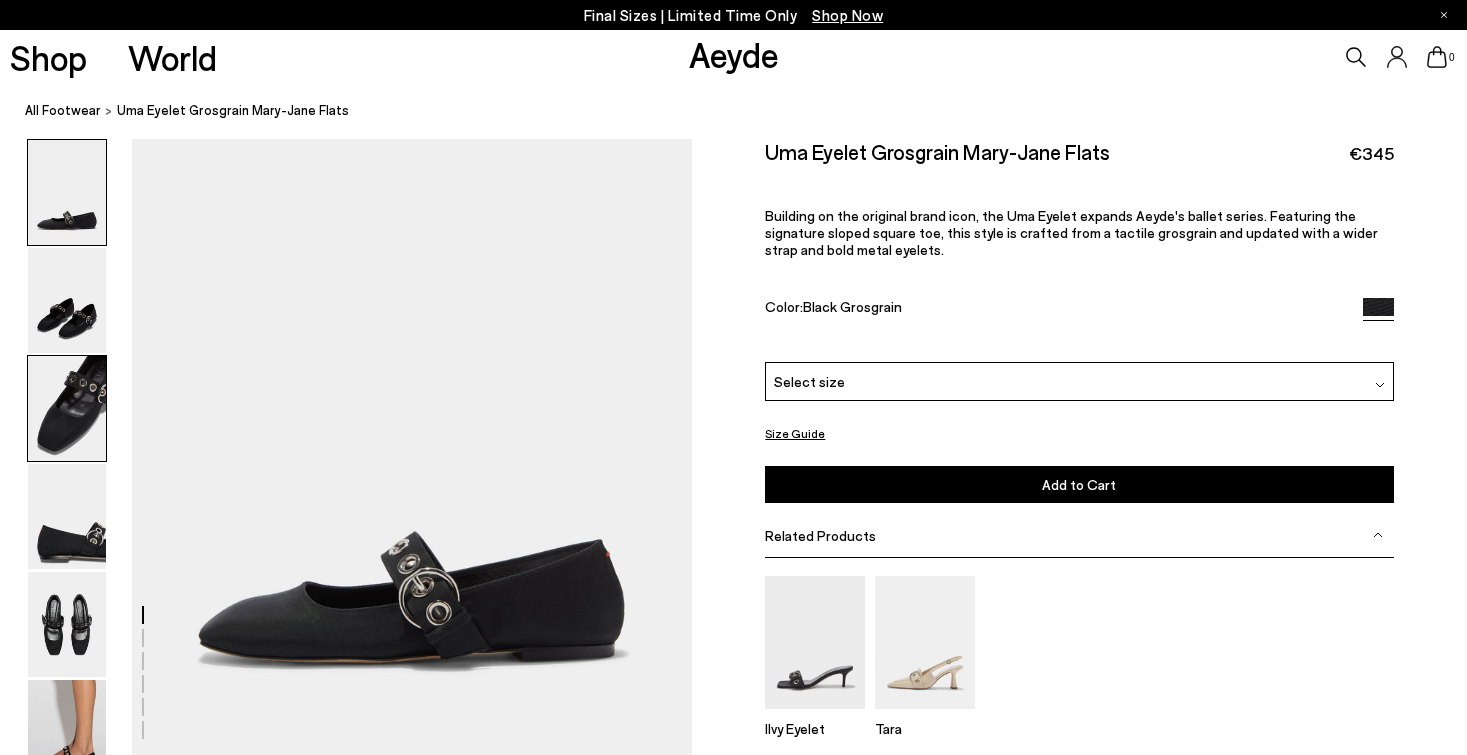 click at bounding box center (67, 408) 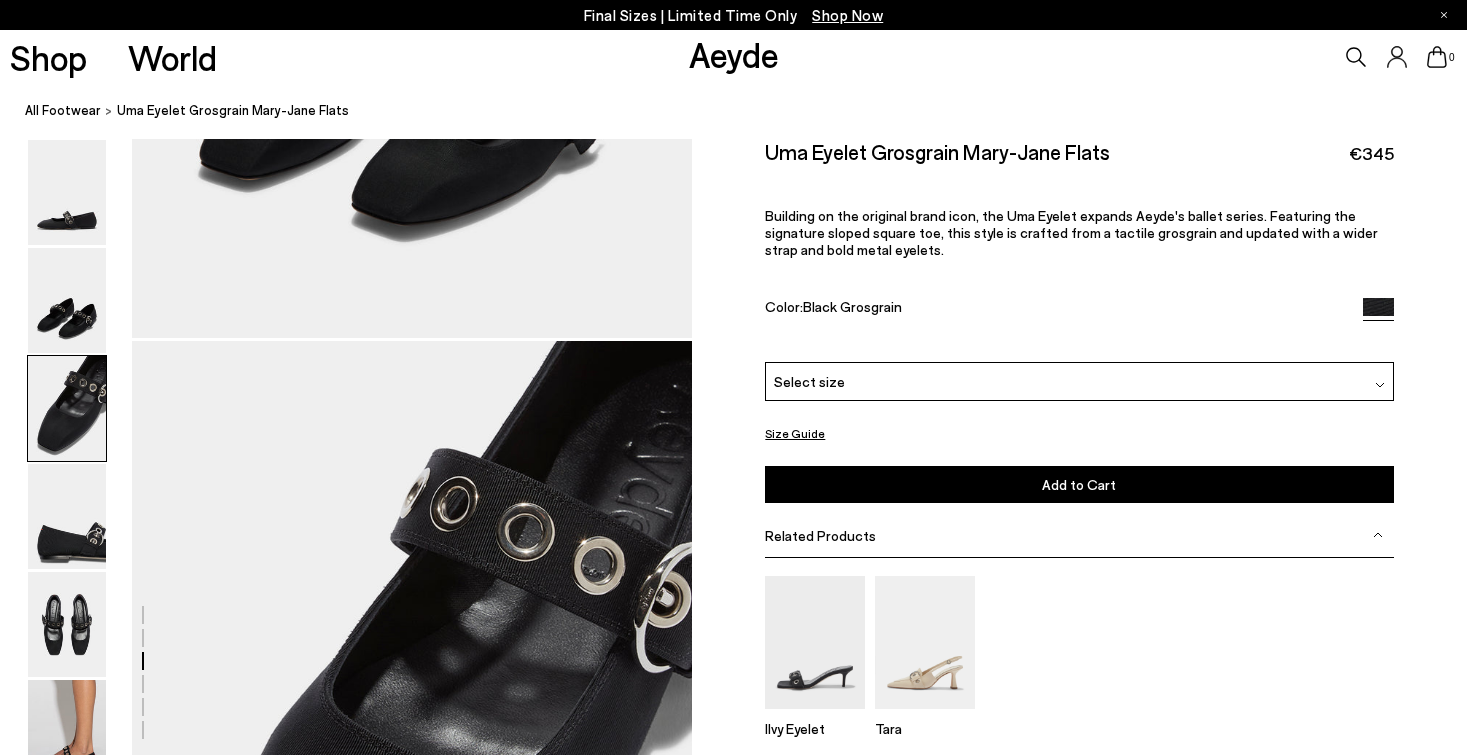 scroll, scrollTop: 1369, scrollLeft: 0, axis: vertical 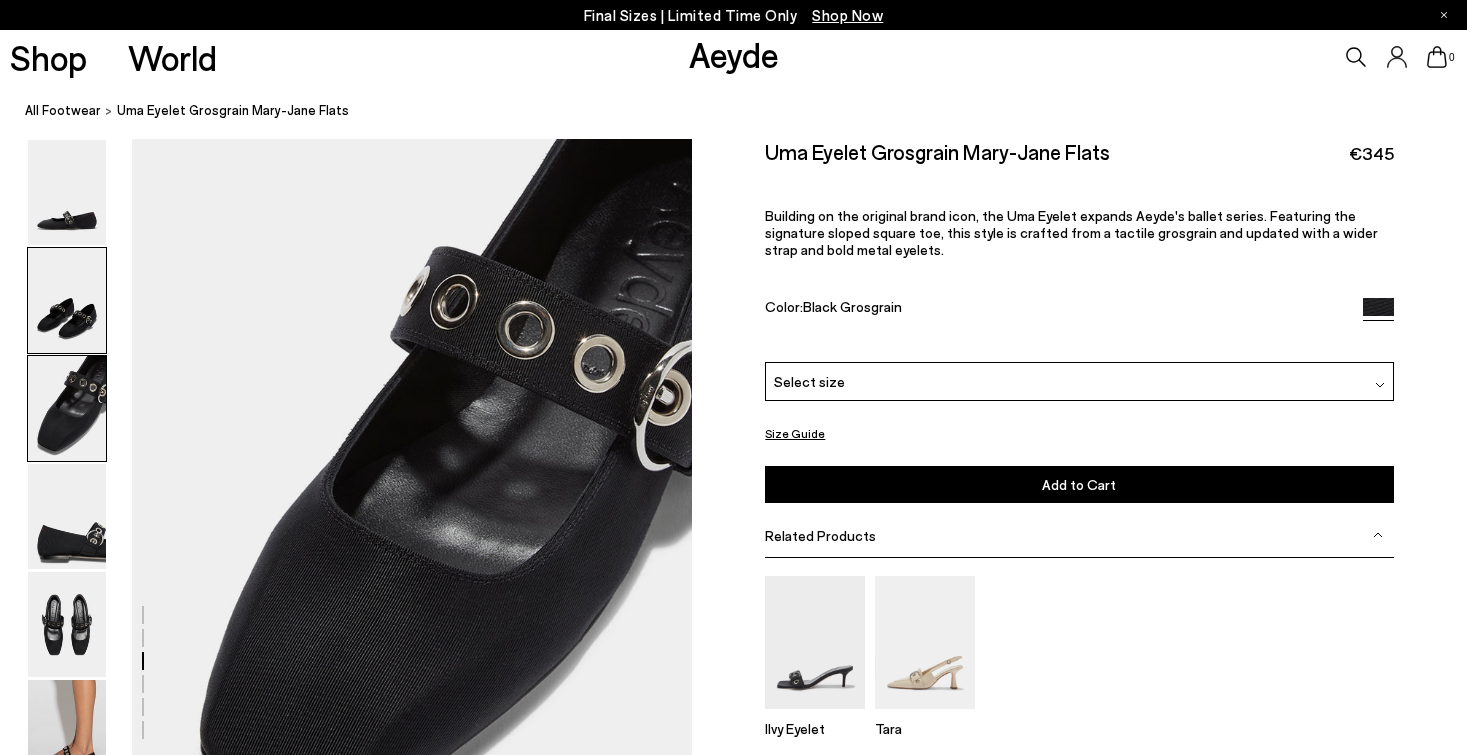click at bounding box center (67, 300) 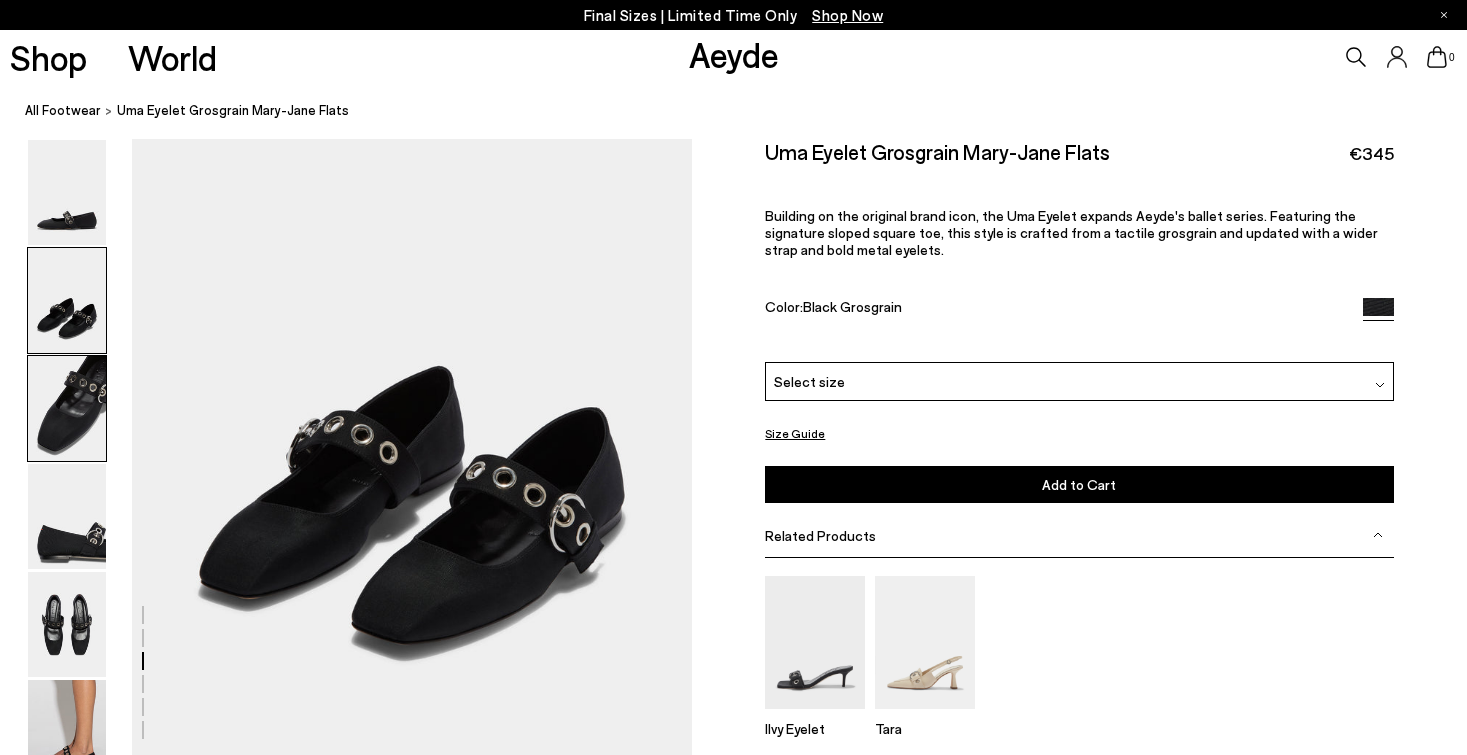 scroll, scrollTop: 620, scrollLeft: 0, axis: vertical 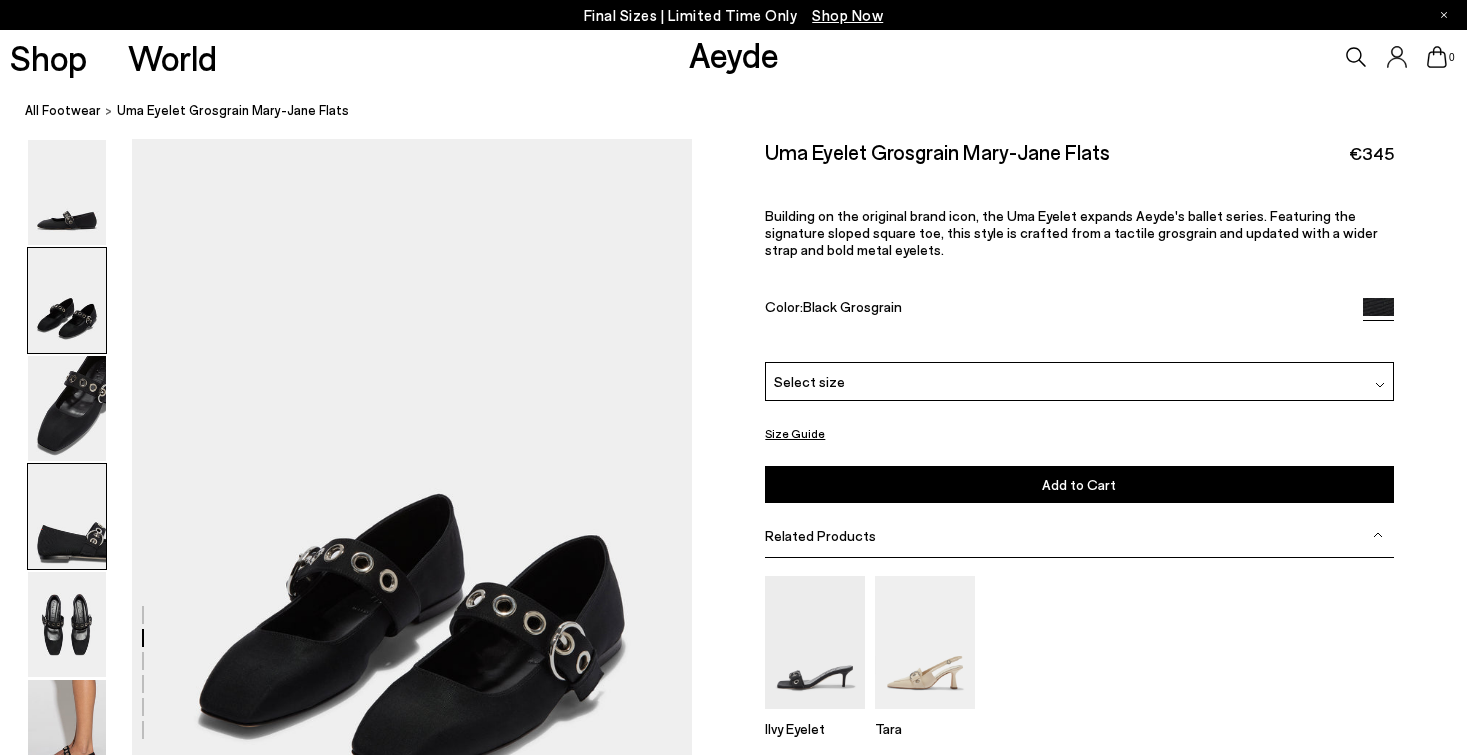 click at bounding box center (67, 516) 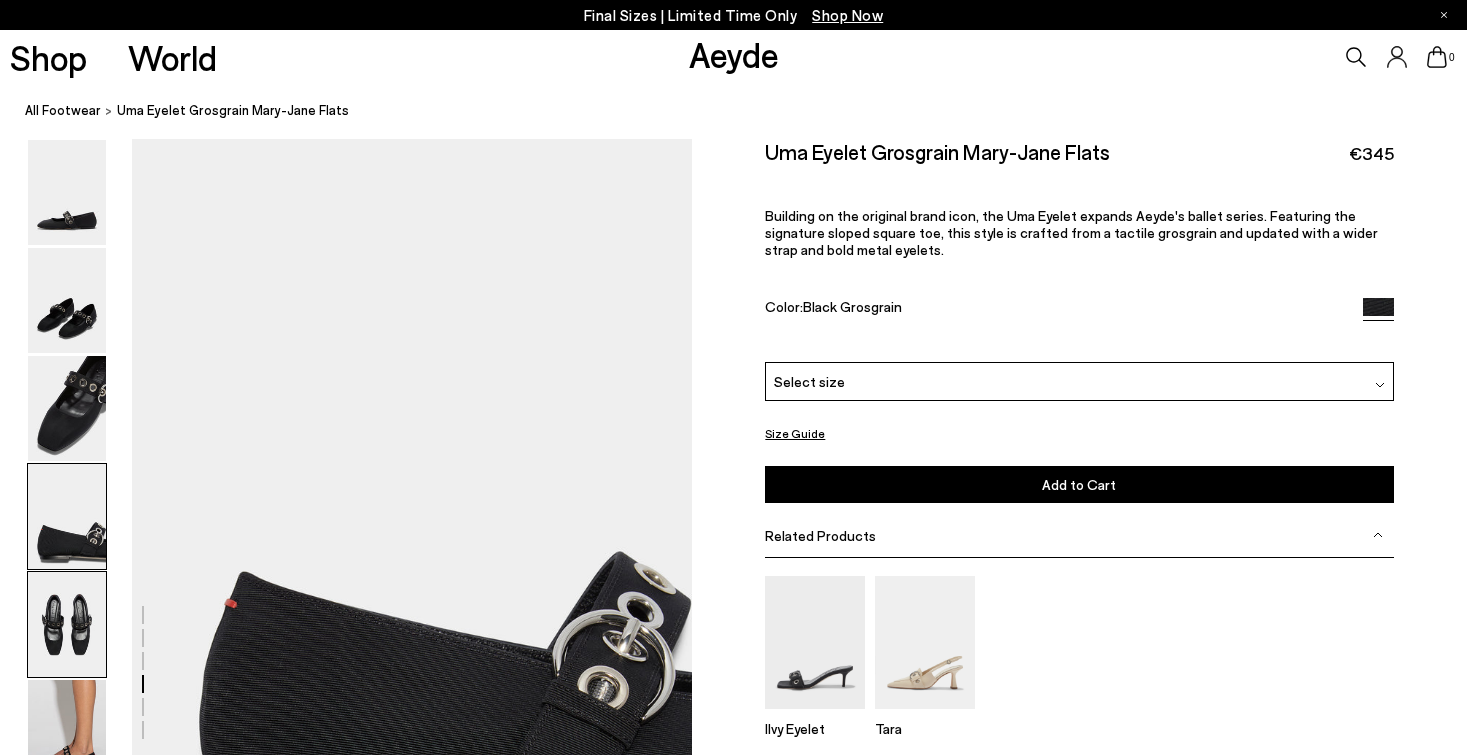 click at bounding box center (67, 624) 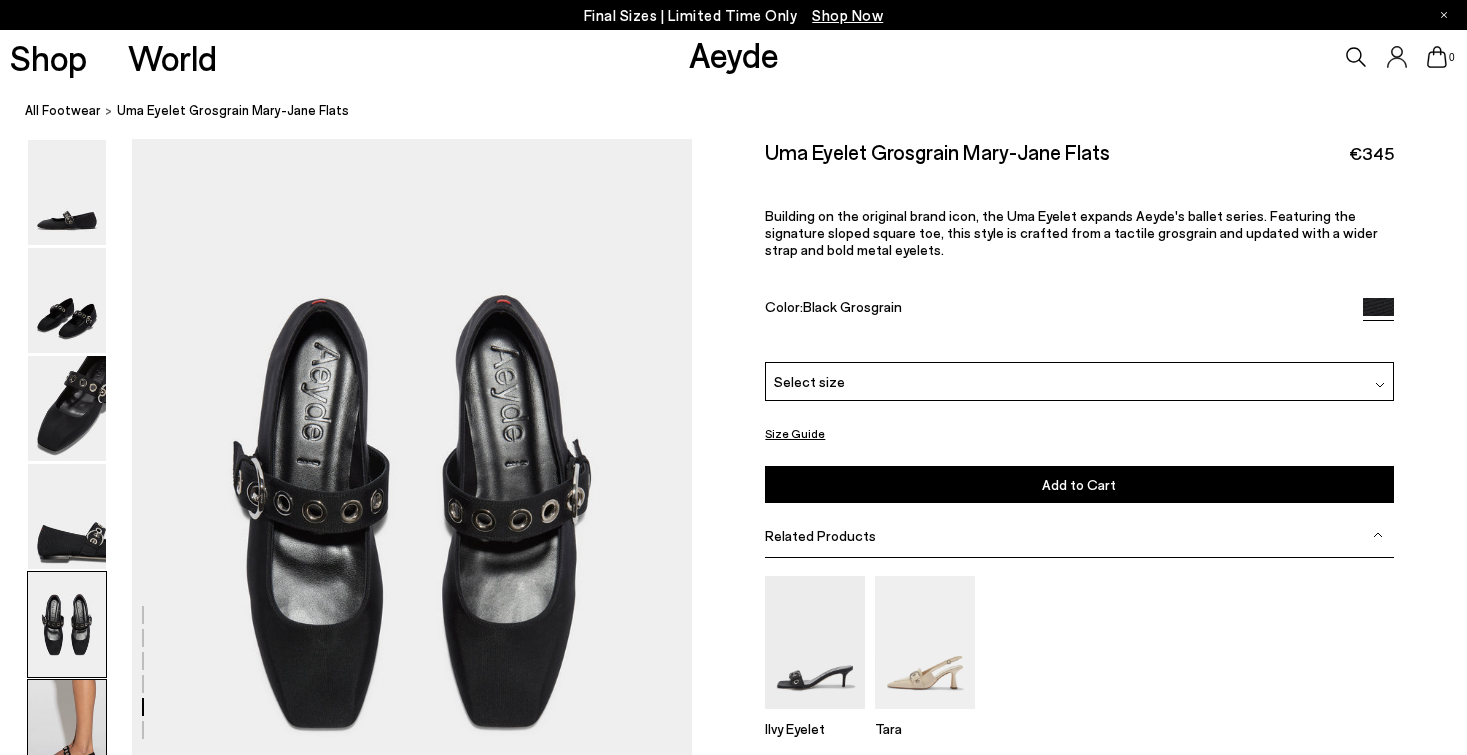 click at bounding box center [67, 732] 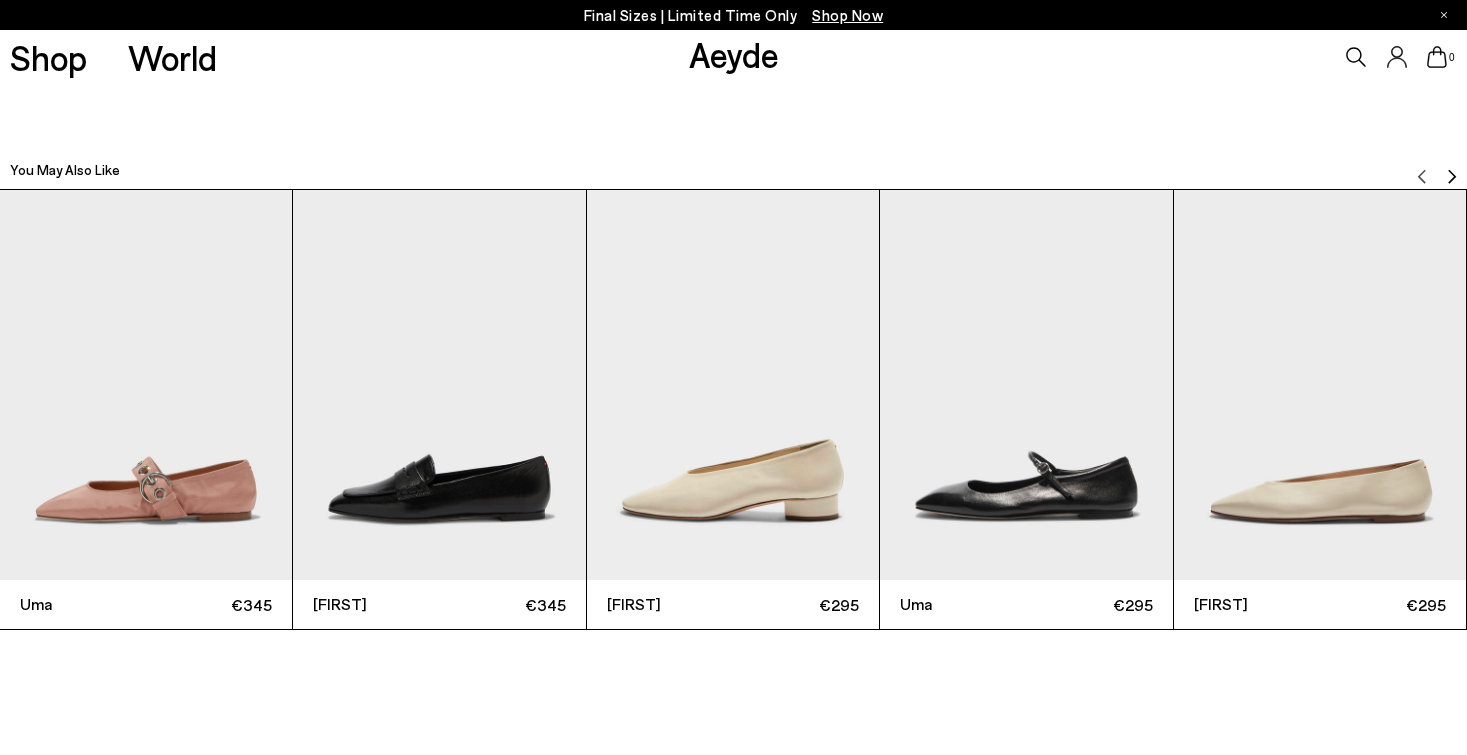 scroll, scrollTop: 4460, scrollLeft: 0, axis: vertical 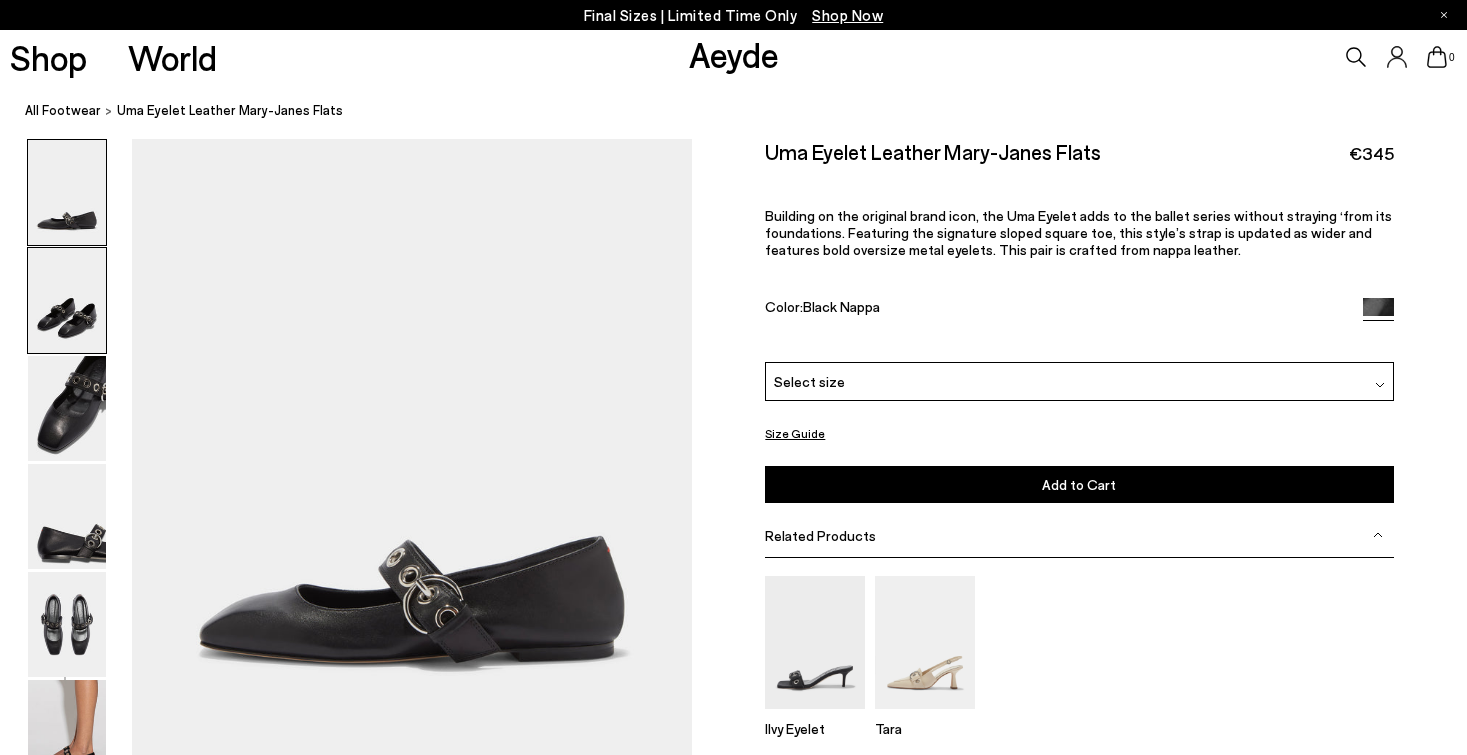 click at bounding box center [67, 300] 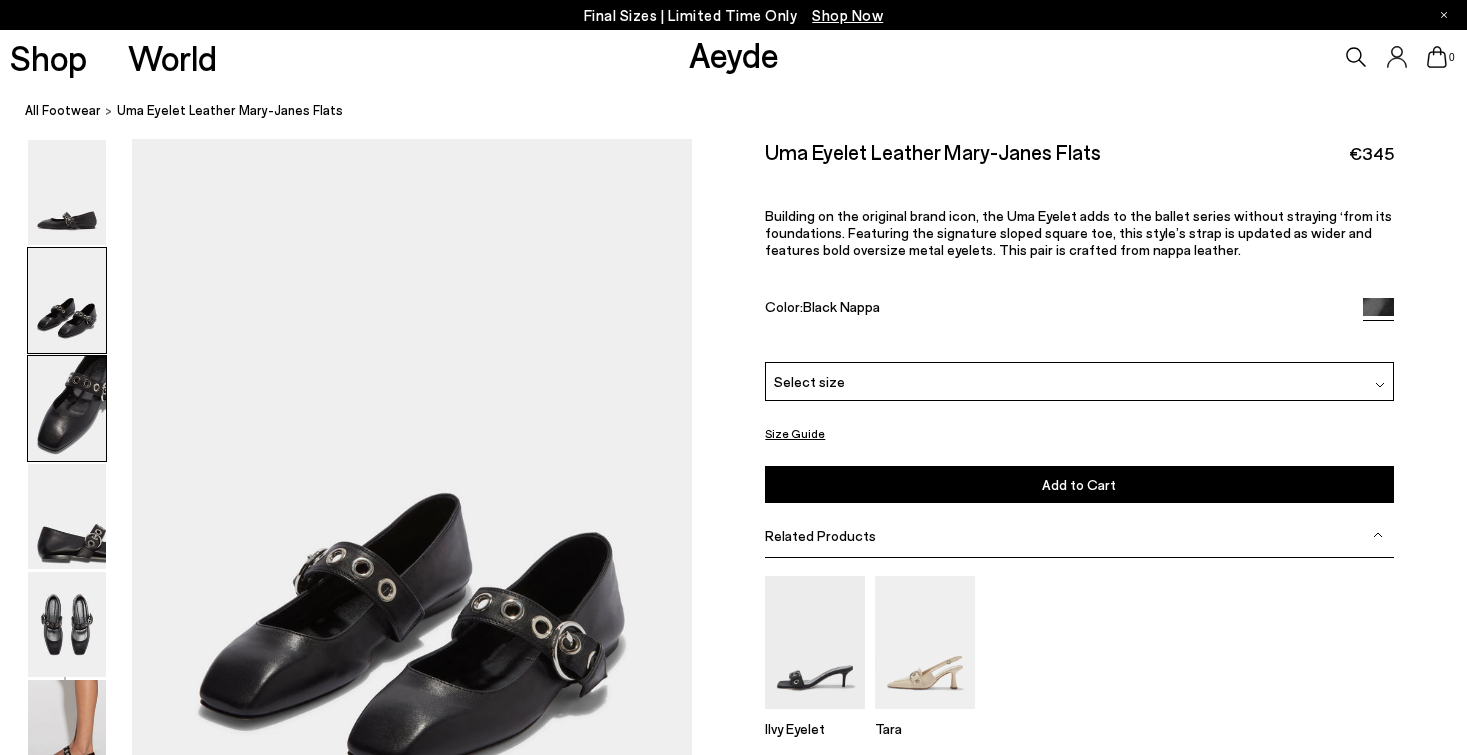 click at bounding box center [67, 408] 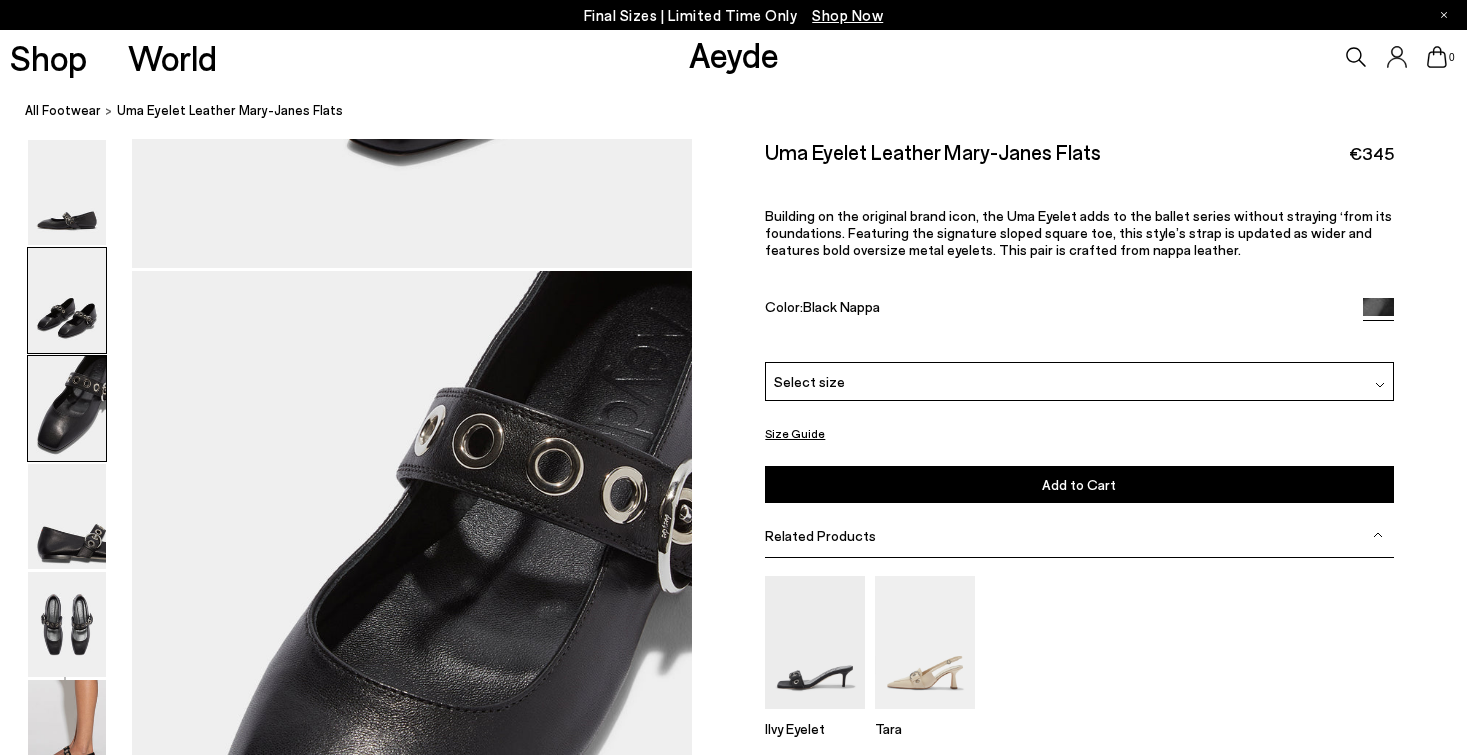scroll, scrollTop: 1369, scrollLeft: 0, axis: vertical 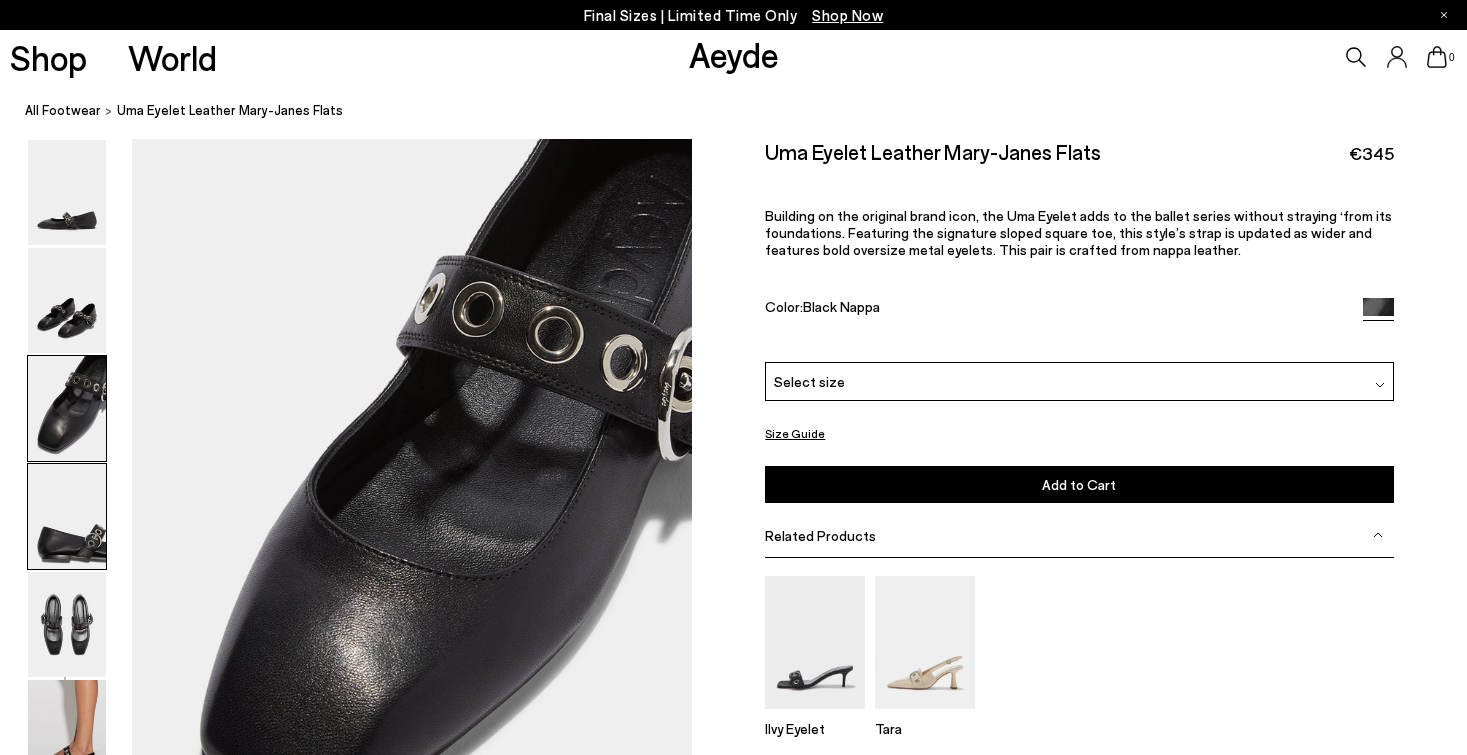 click at bounding box center (67, 516) 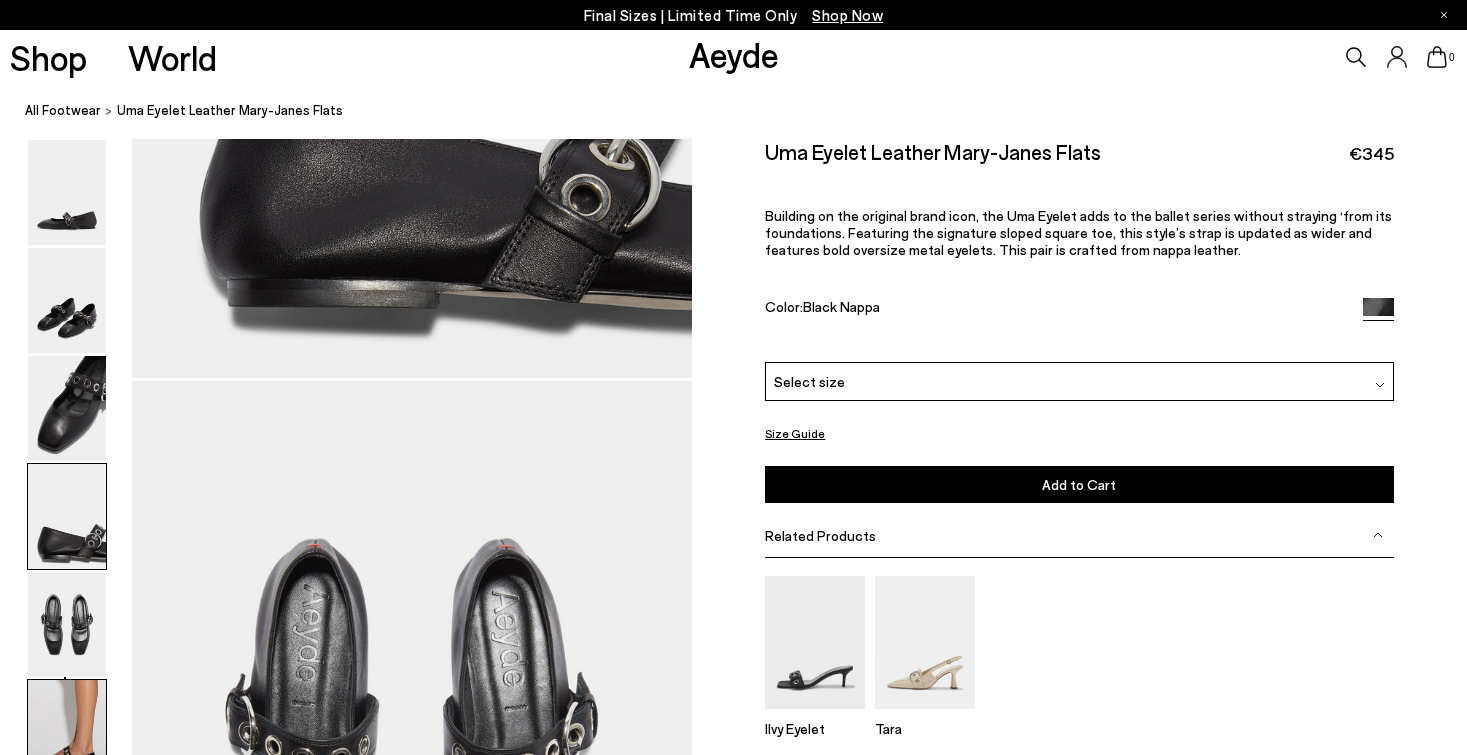 click at bounding box center [67, 732] 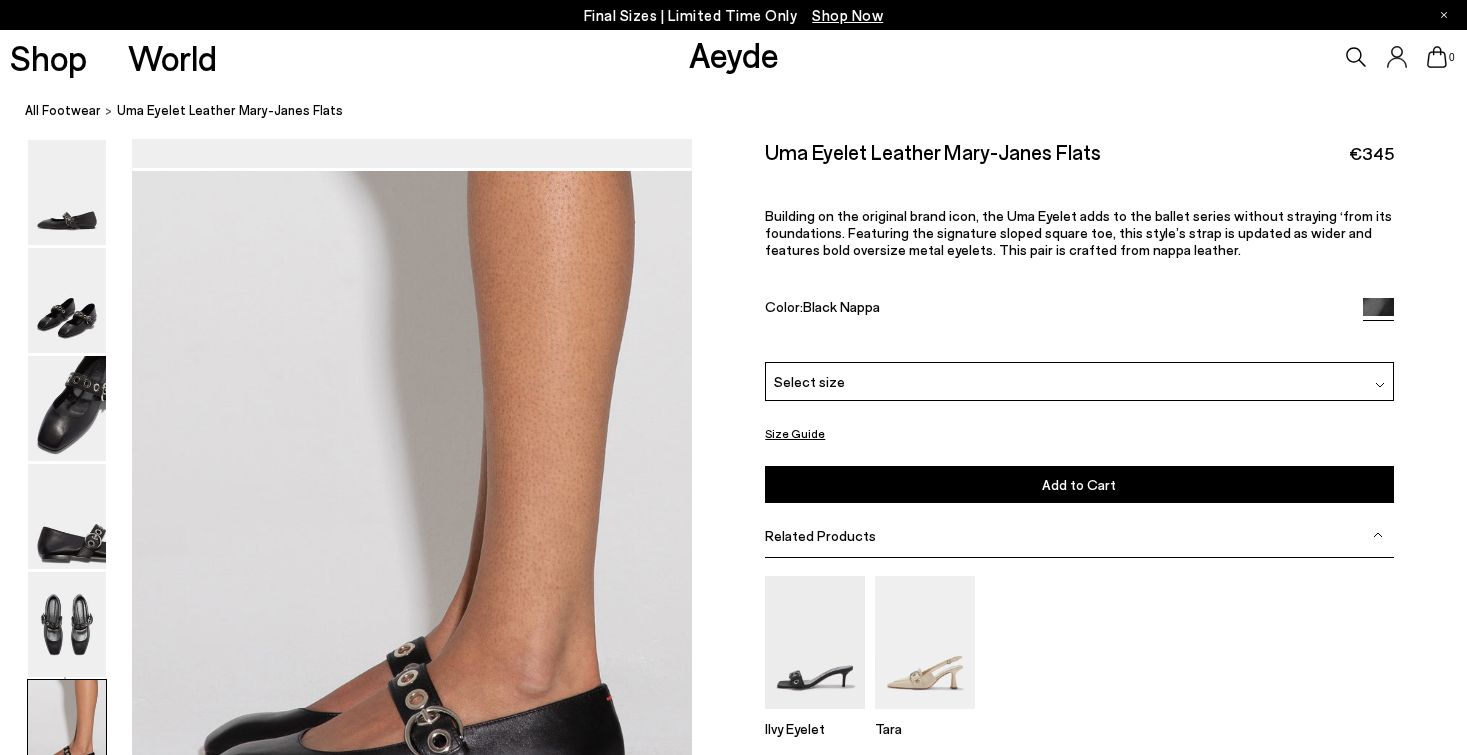 scroll, scrollTop: 3756, scrollLeft: 0, axis: vertical 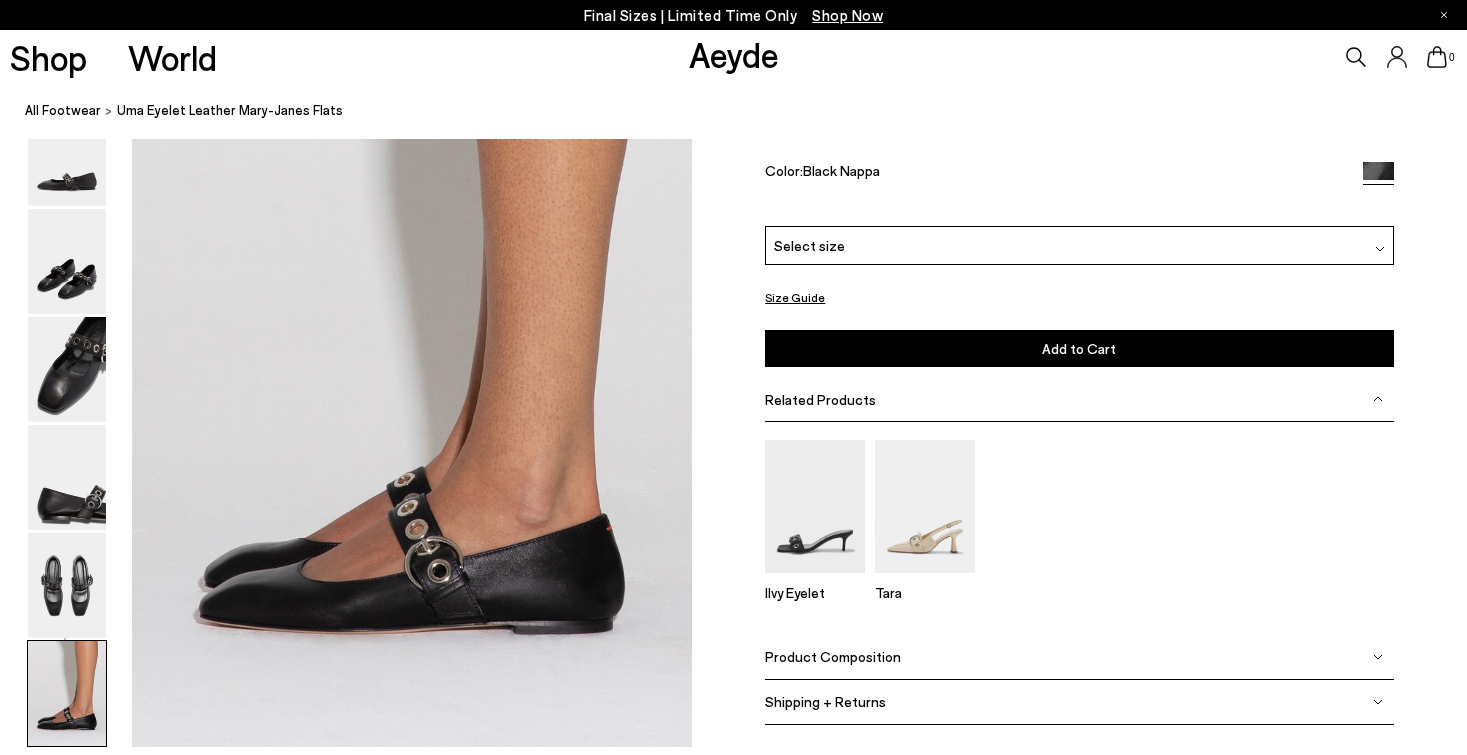 click on "Select size" at bounding box center [1079, 244] 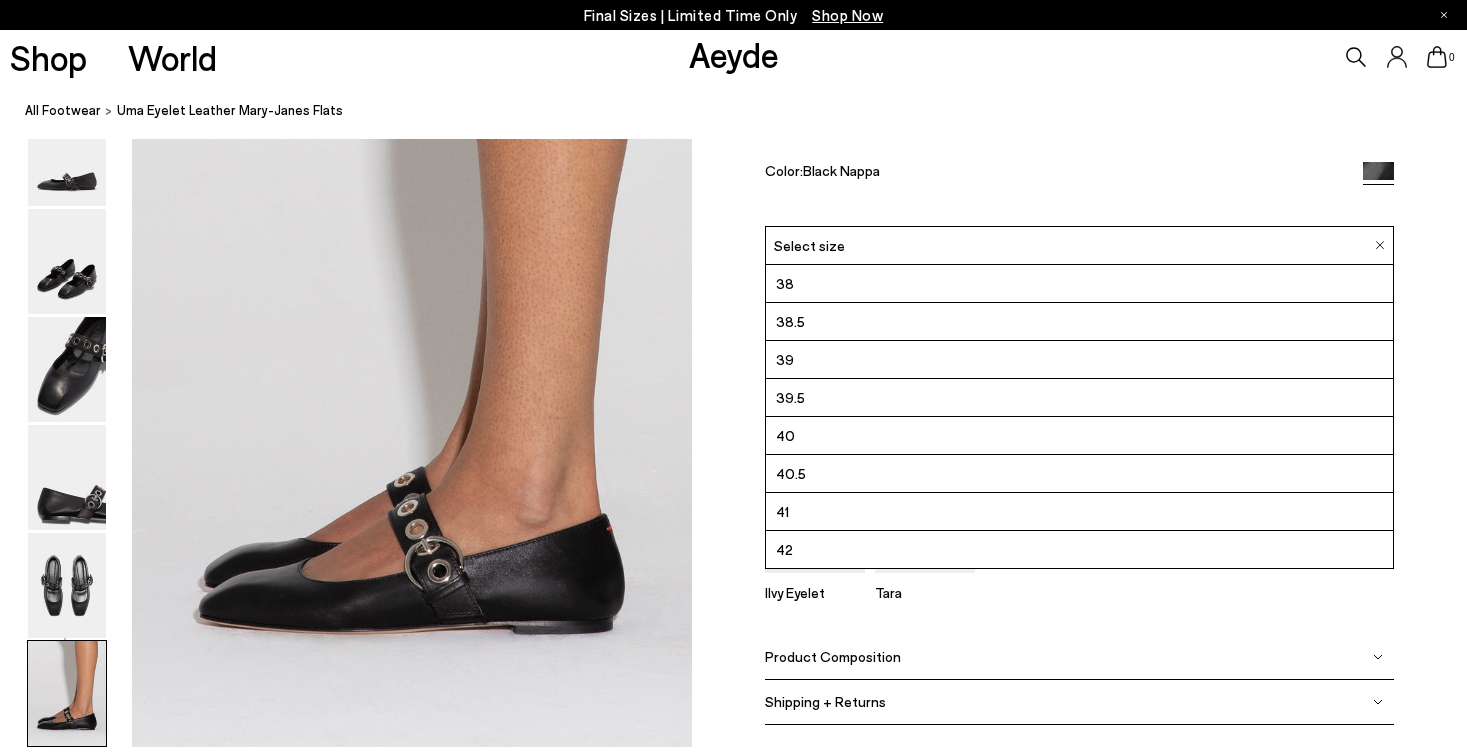 scroll, scrollTop: 114, scrollLeft: 0, axis: vertical 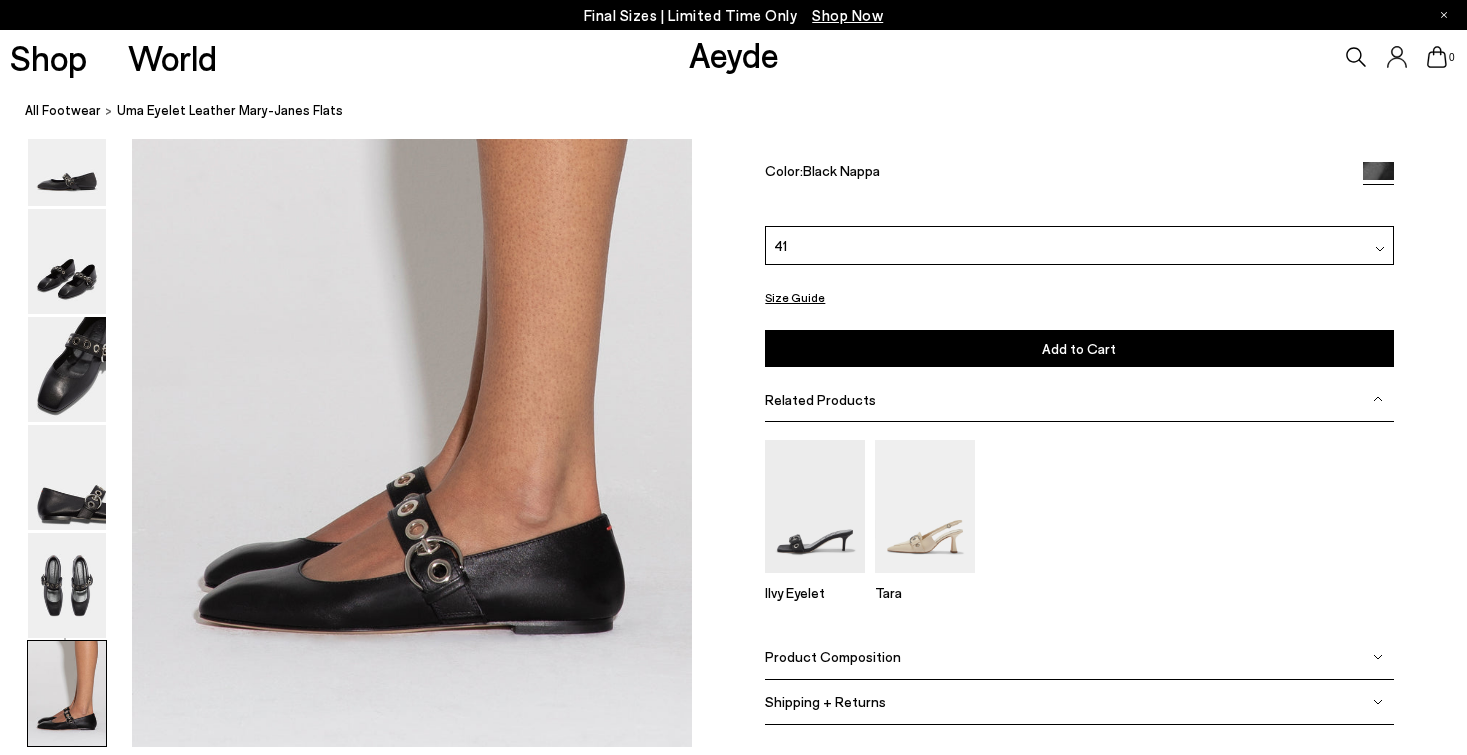 click on "Add to Cart Select a Size First" at bounding box center (1079, 348) 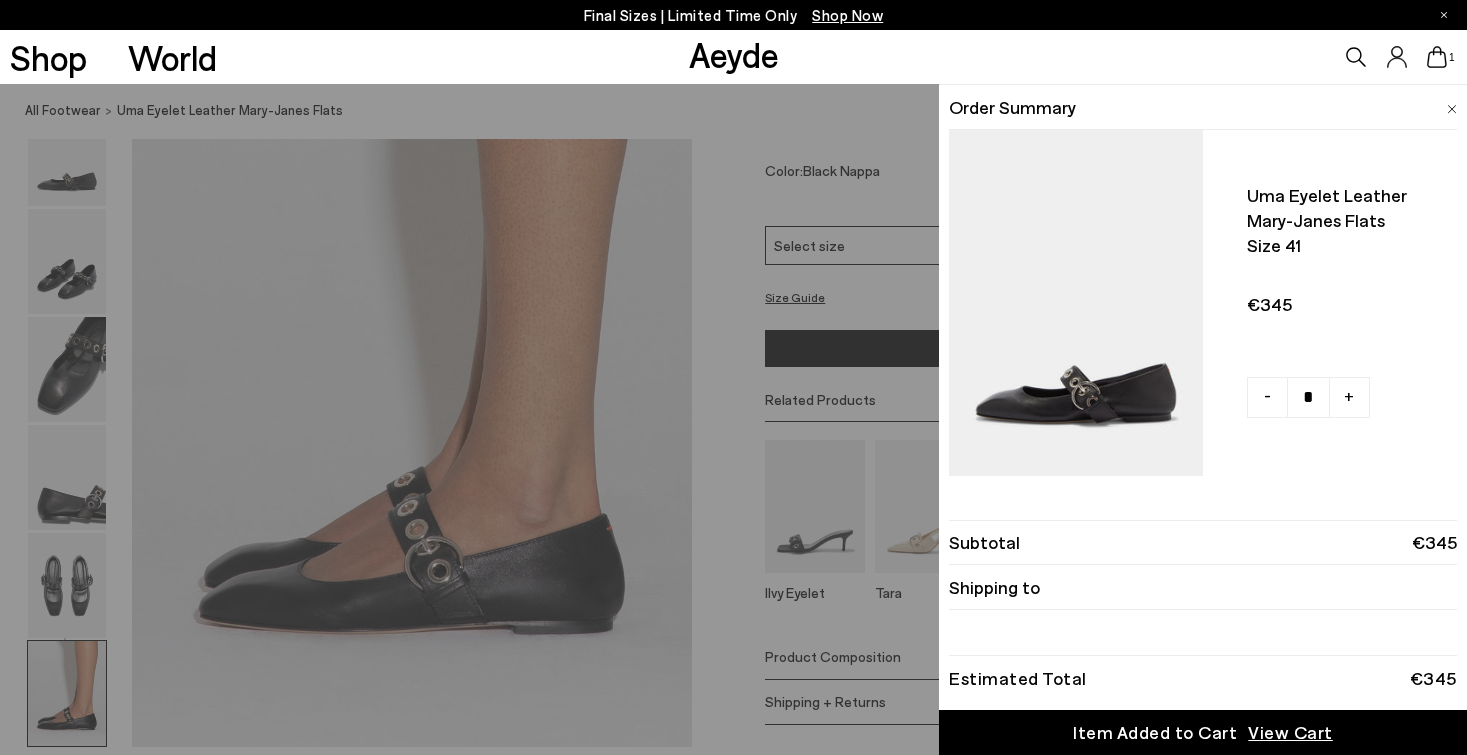 scroll, scrollTop: 6, scrollLeft: 0, axis: vertical 